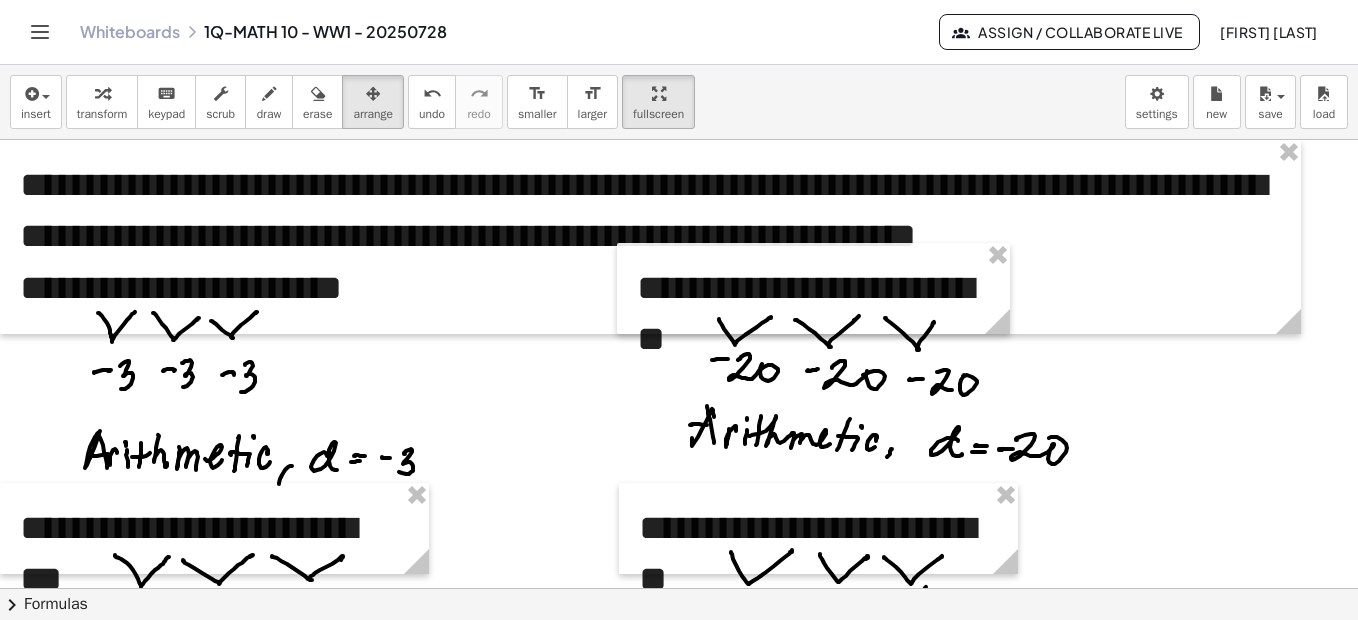 scroll, scrollTop: 0, scrollLeft: 0, axis: both 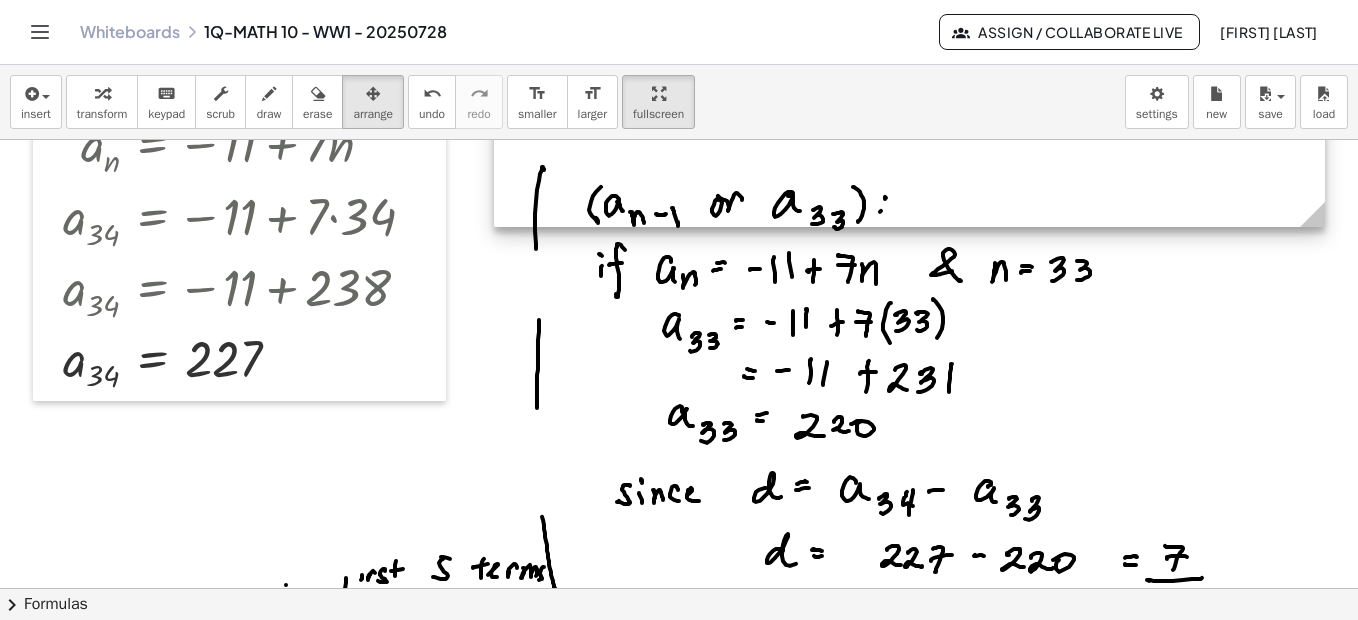 drag, startPoint x: 791, startPoint y: 520, endPoint x: 1319, endPoint y: 449, distance: 532.75226 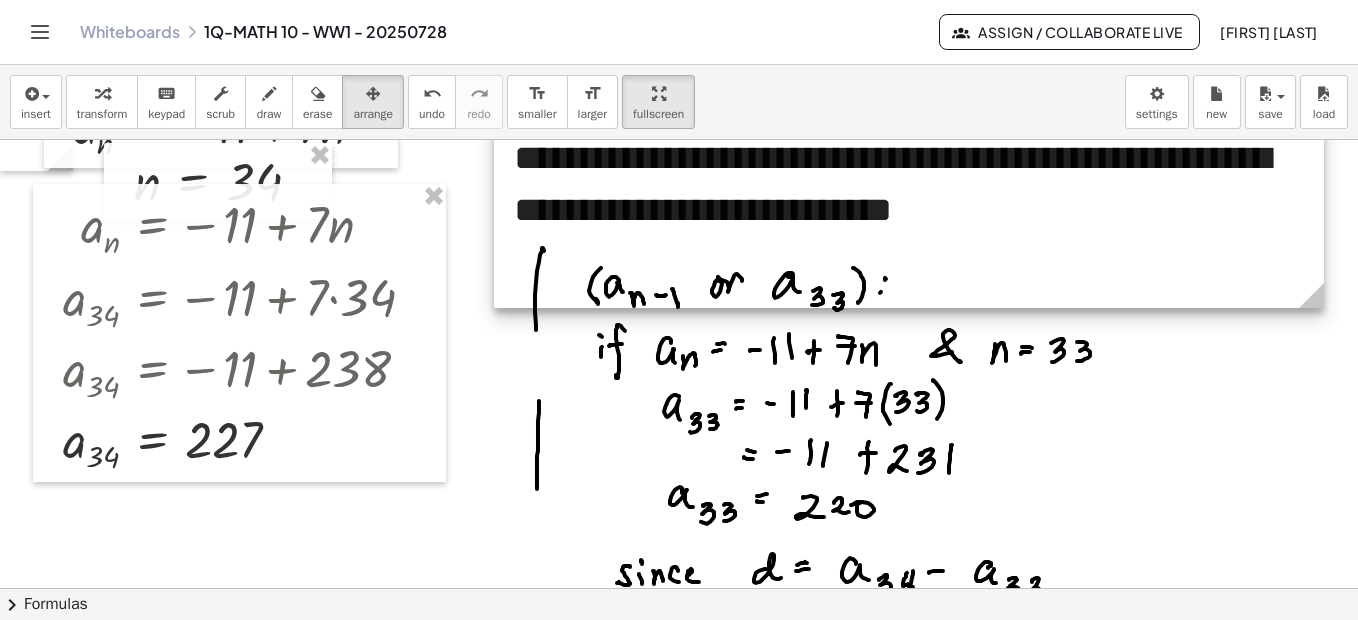 scroll, scrollTop: 2494, scrollLeft: 0, axis: vertical 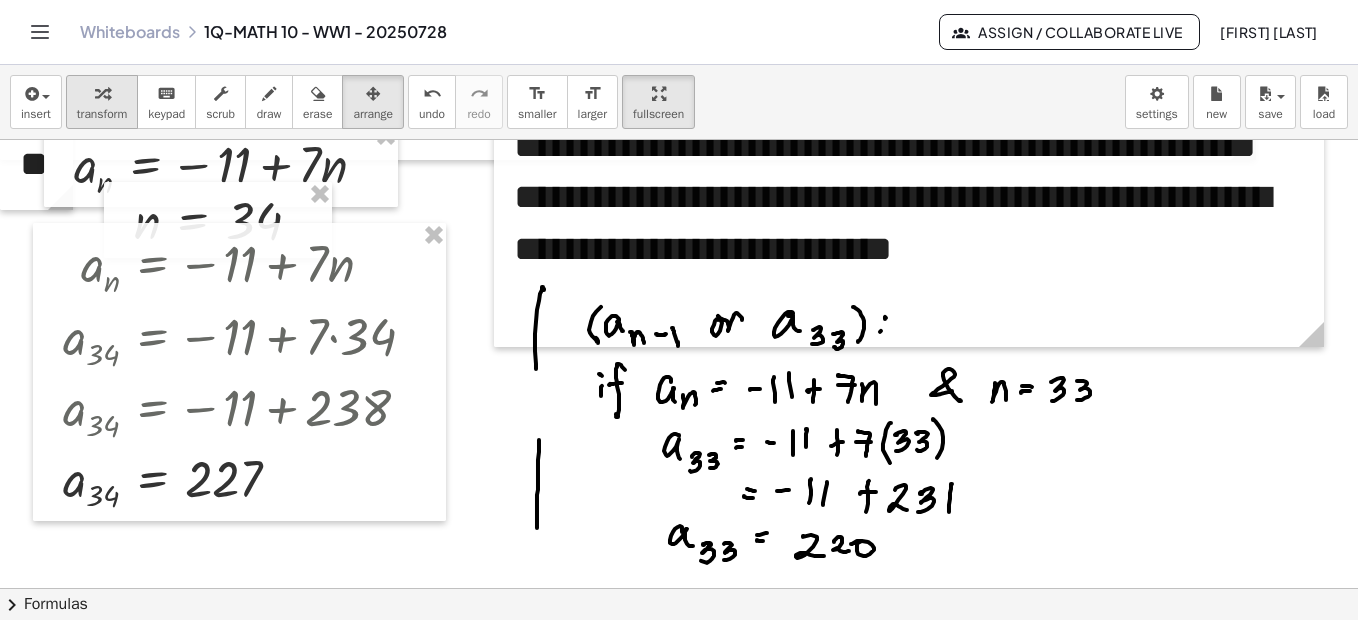 click at bounding box center [102, 94] 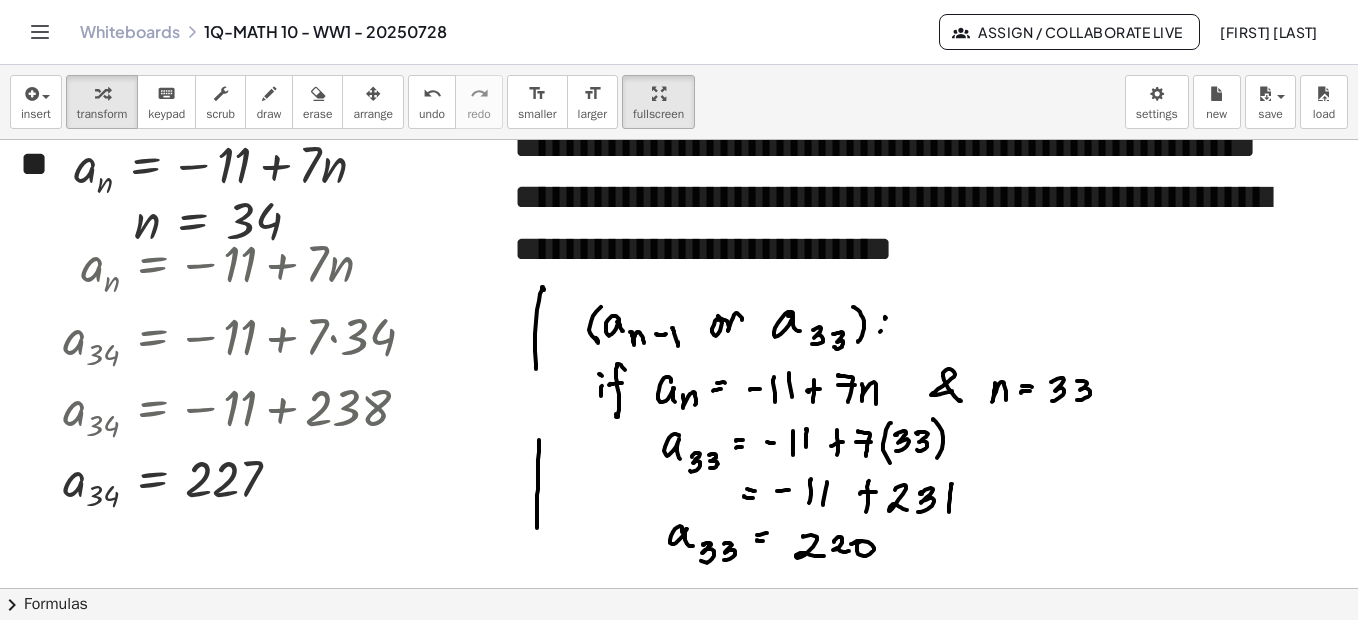 click on "**********" at bounding box center (909, 224) 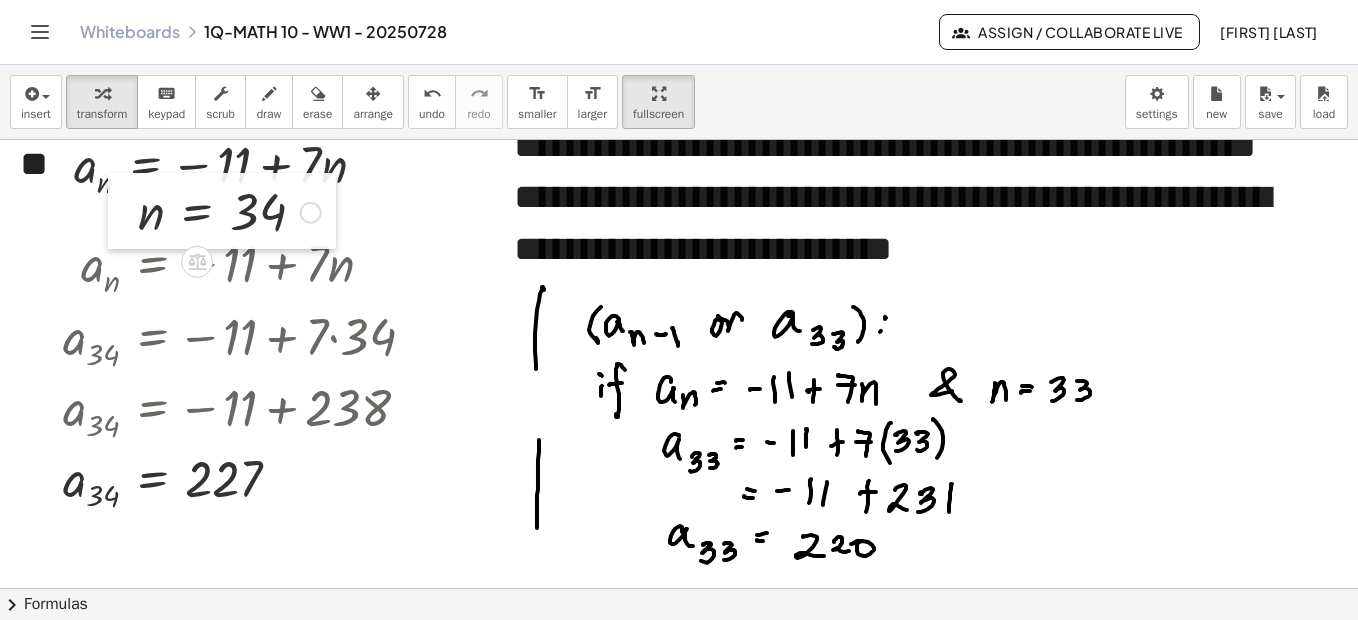 click at bounding box center [123, 211] 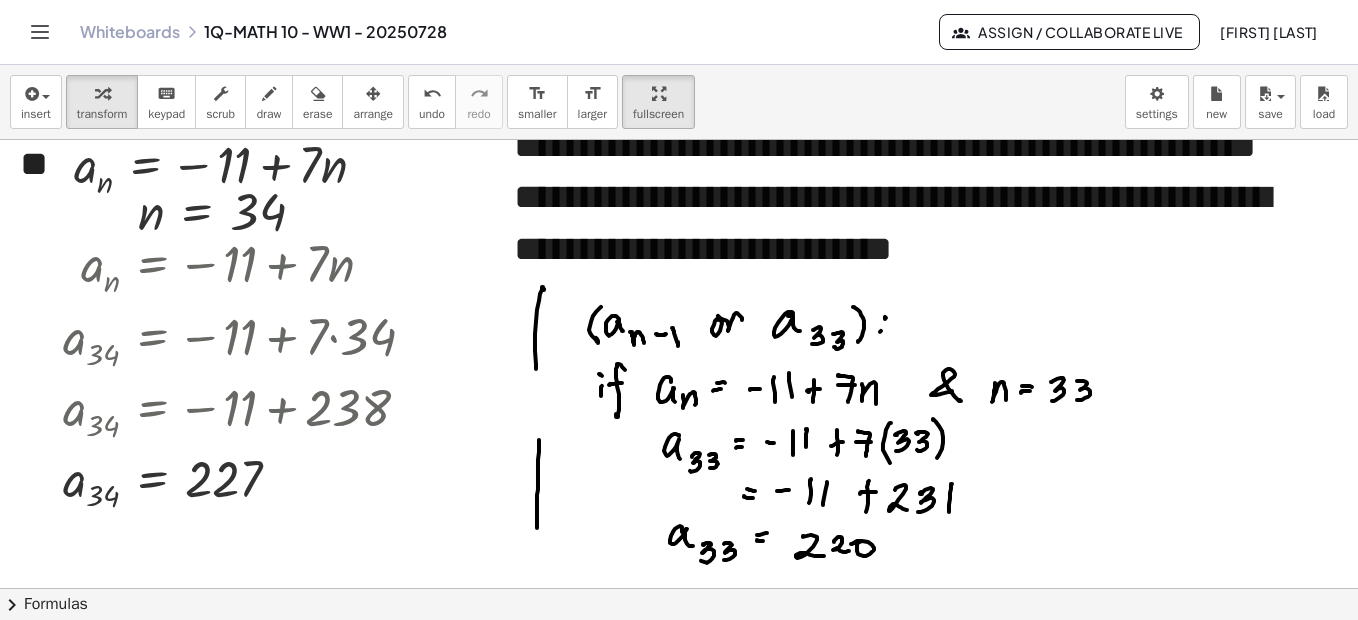 click at bounding box center (957, 1426) 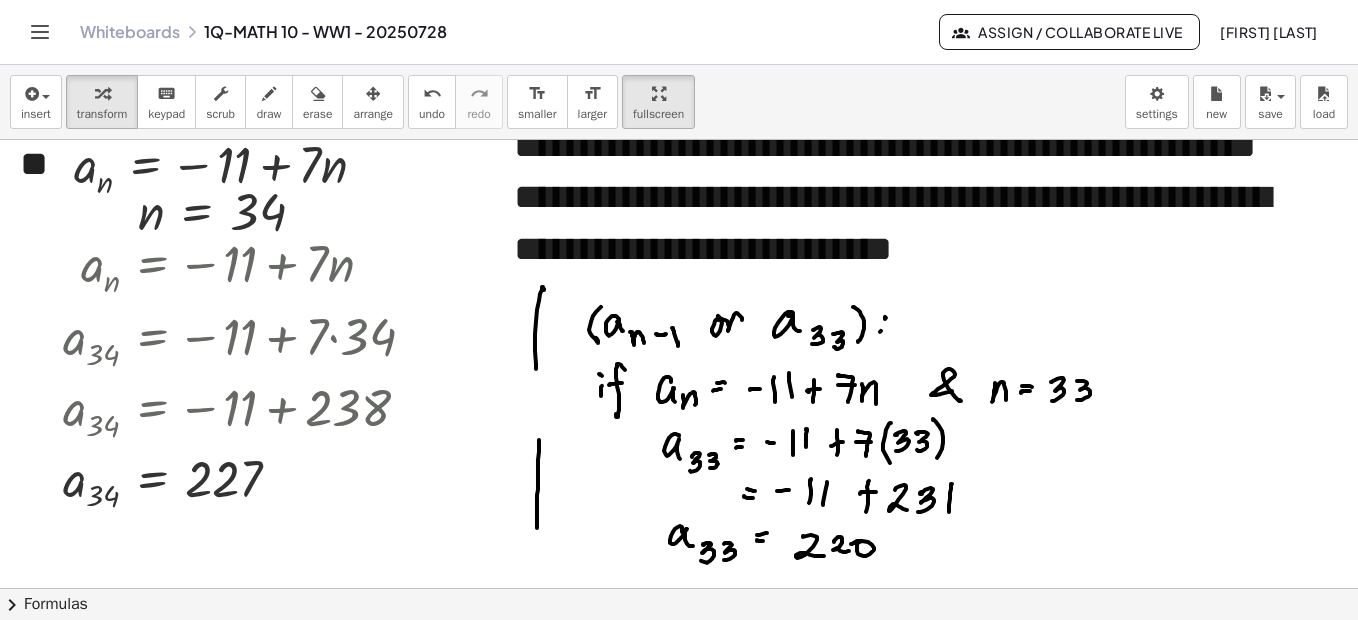 click on "**********" at bounding box center [909, 224] 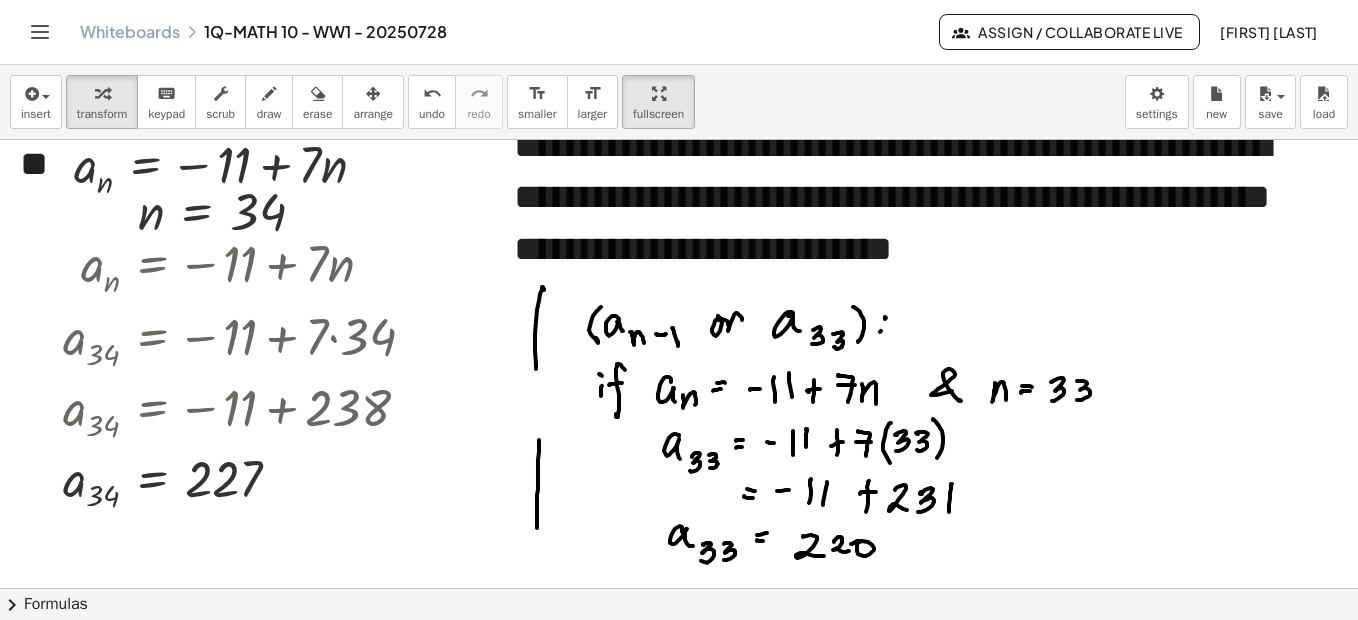 click at bounding box center [957, 1426] 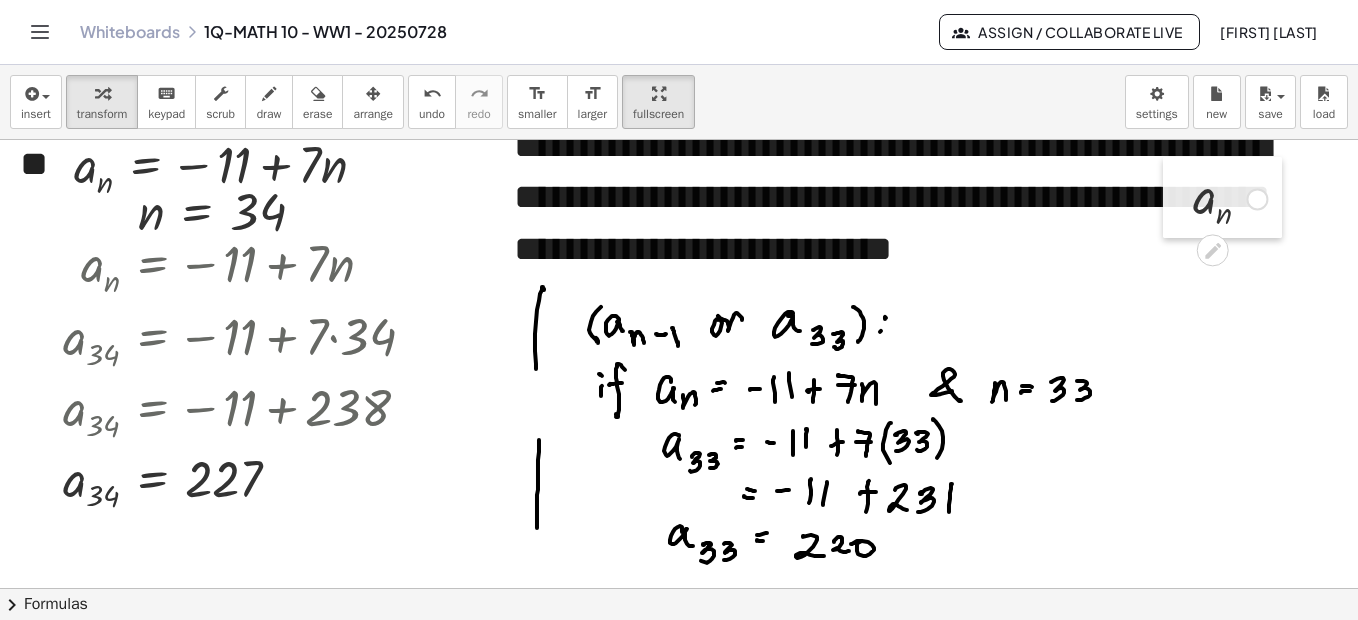 drag, startPoint x: 479, startPoint y: 544, endPoint x: 1190, endPoint y: 185, distance: 796.4936 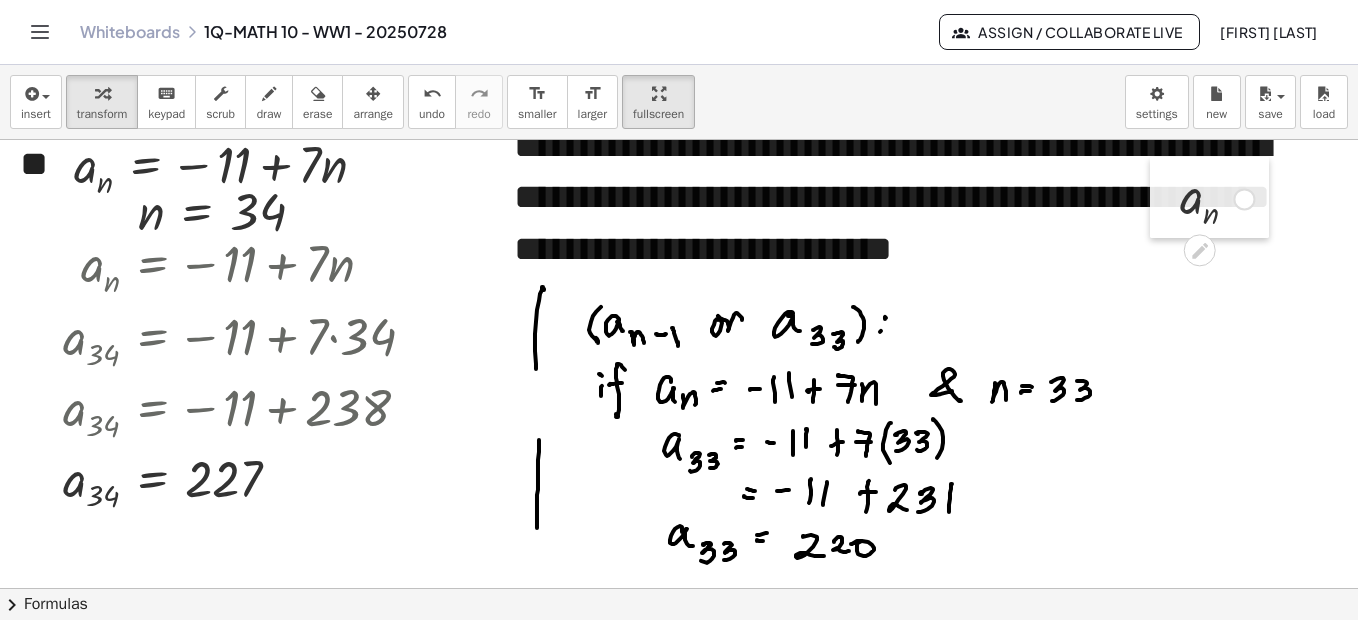 drag, startPoint x: 1190, startPoint y: 185, endPoint x: 1177, endPoint y: 185, distance: 13 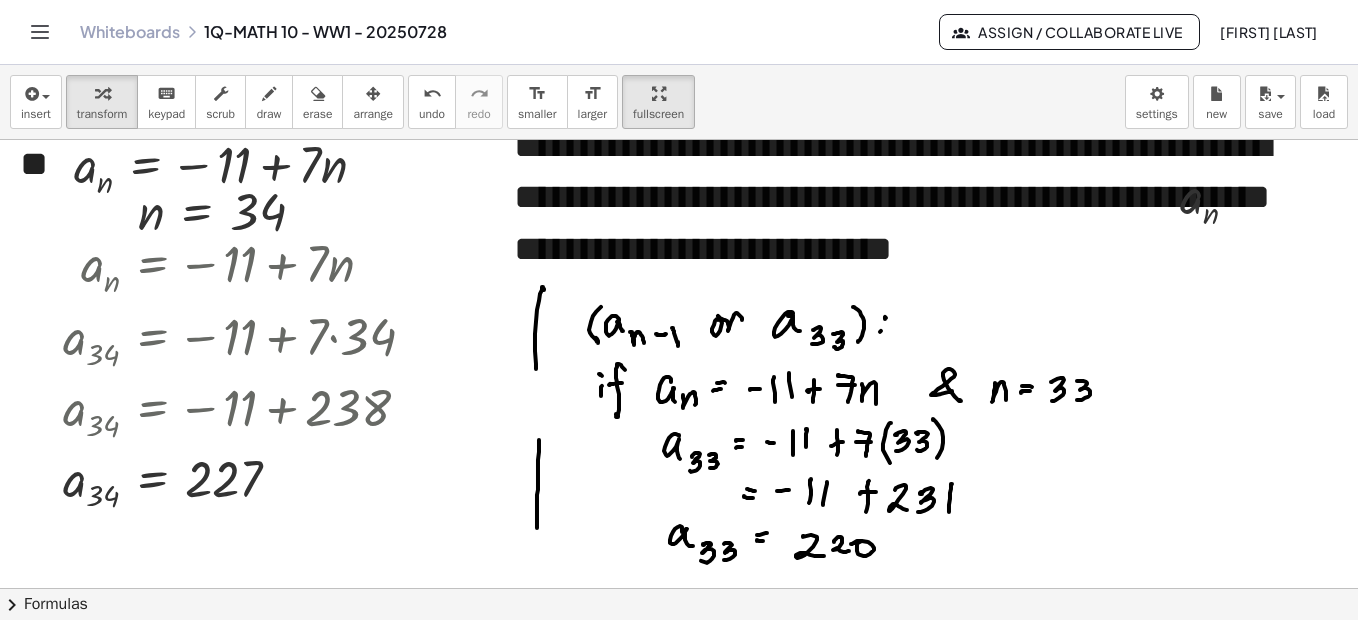 click on "**********" at bounding box center [909, 198] 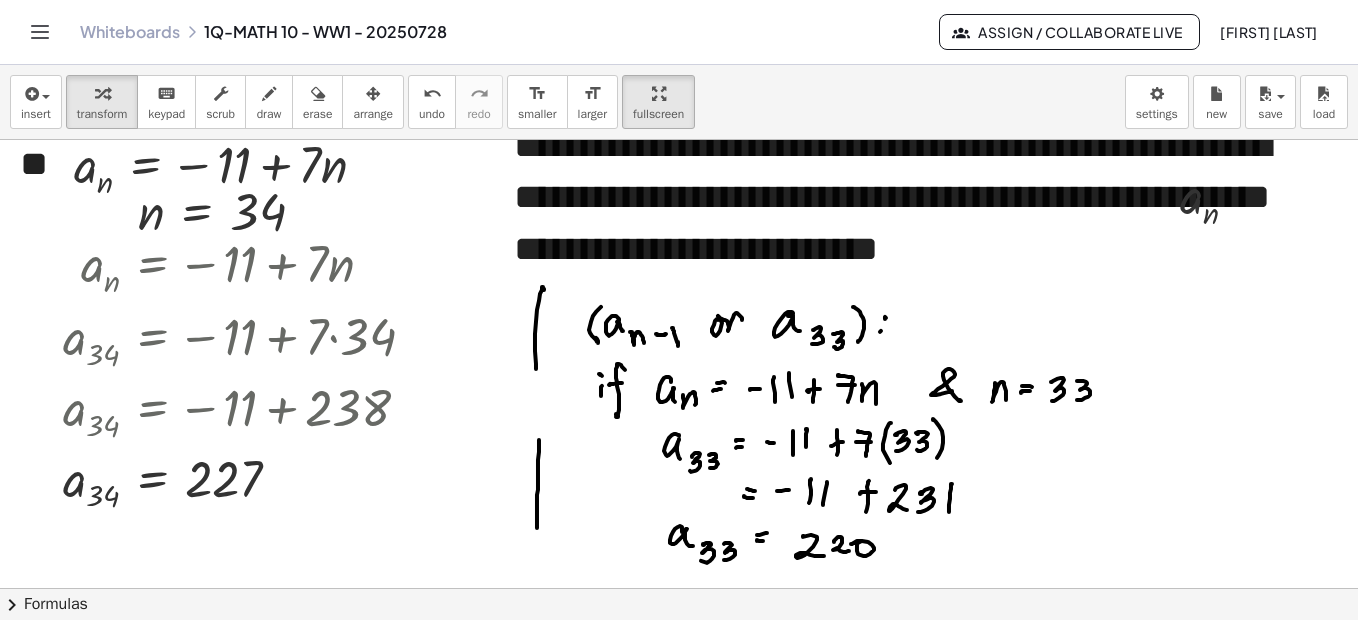 click at bounding box center [957, 1426] 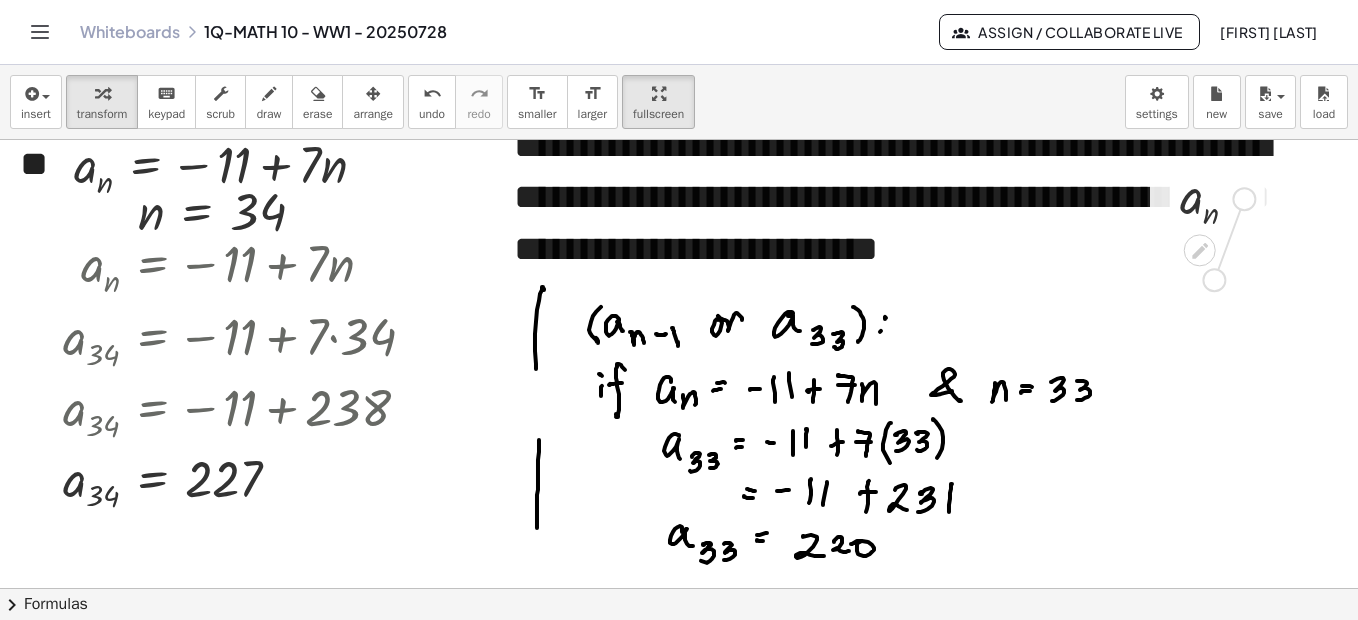 drag, startPoint x: 1243, startPoint y: 205, endPoint x: 1212, endPoint y: 287, distance: 87.66413 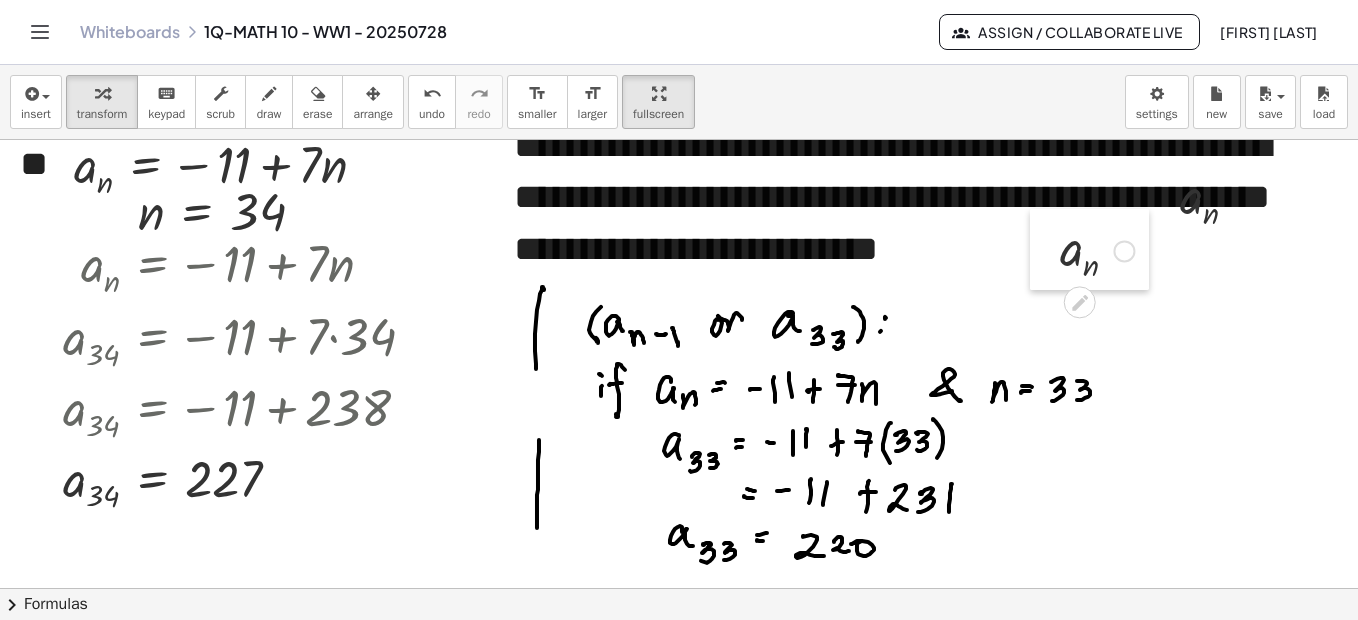 drag, startPoint x: 1125, startPoint y: 256, endPoint x: 1051, endPoint y: 236, distance: 76.655075 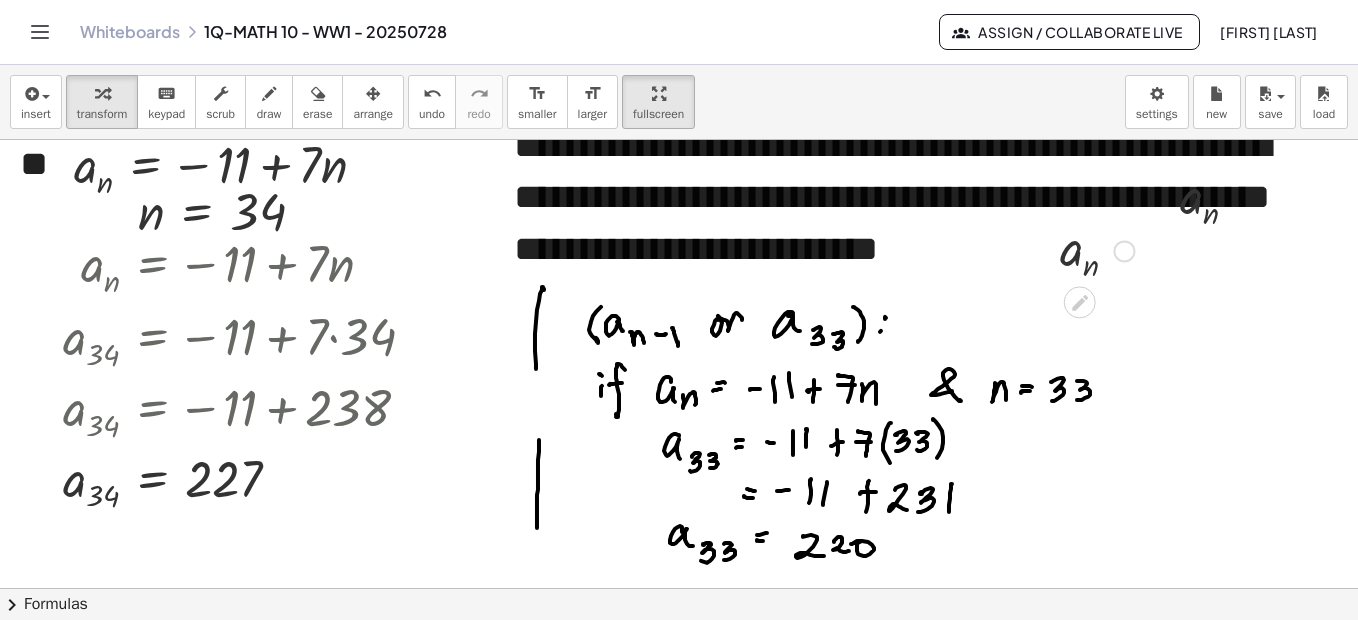click at bounding box center (1124, 251) 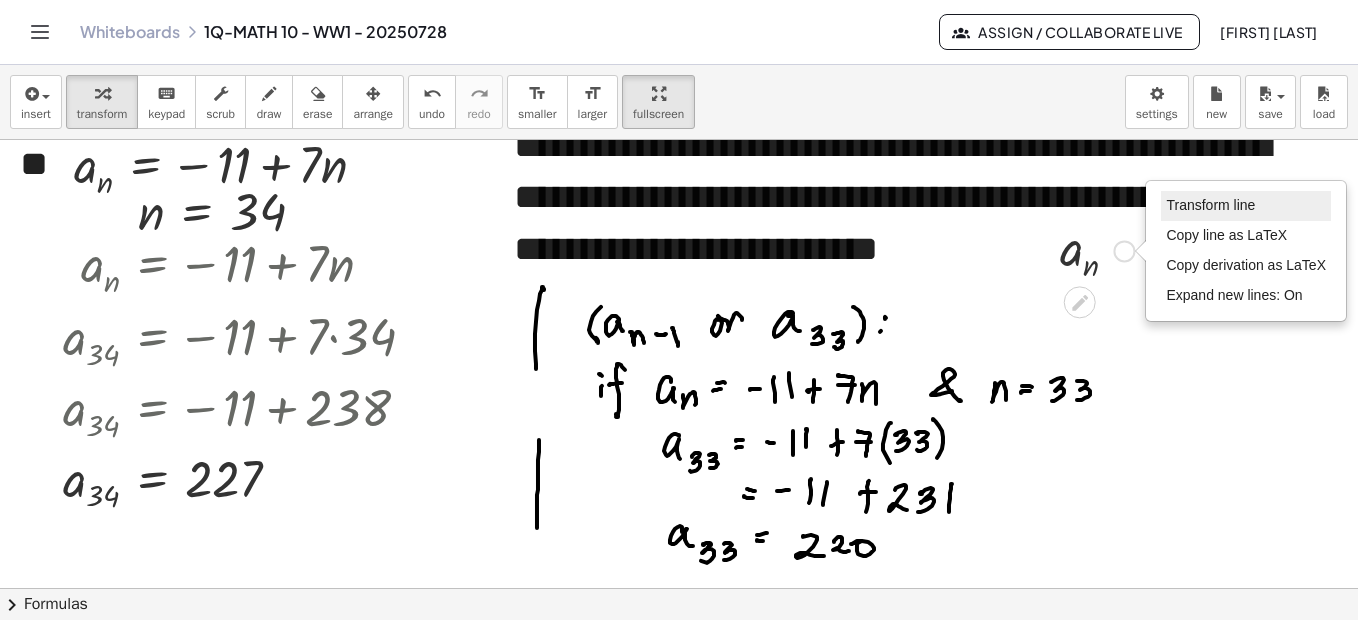 click on "Transform line" at bounding box center (1210, 205) 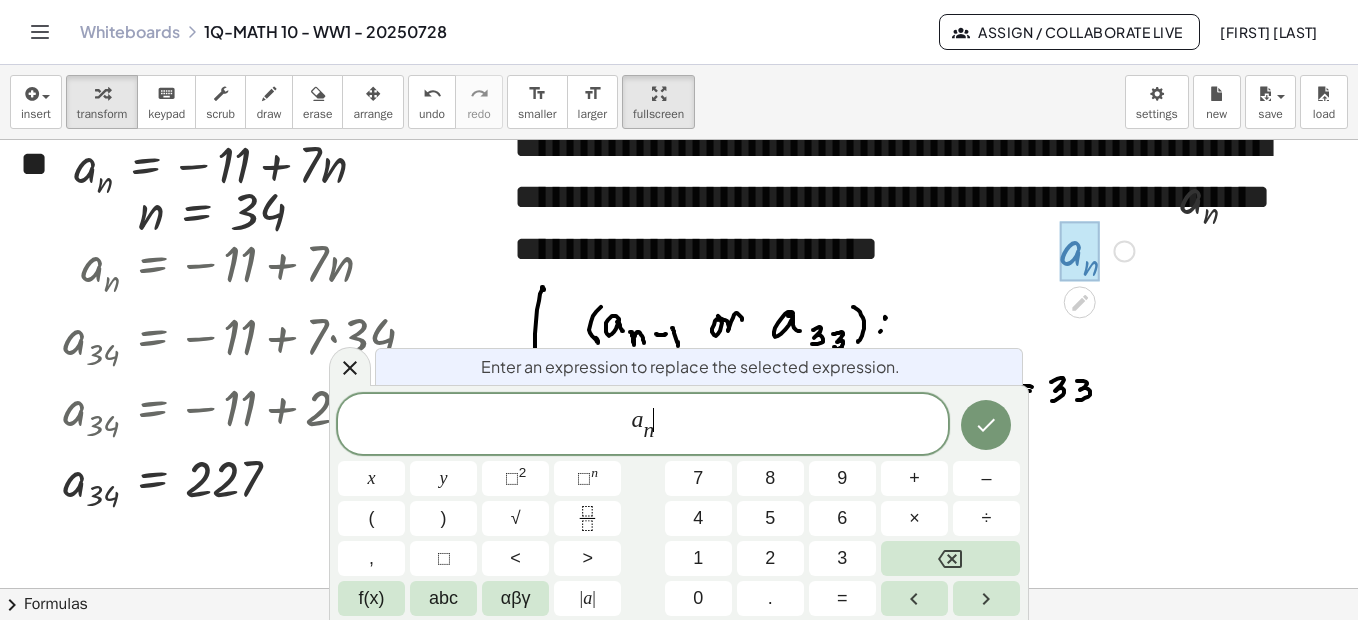 click on "a n ​ ​" at bounding box center [643, 425] 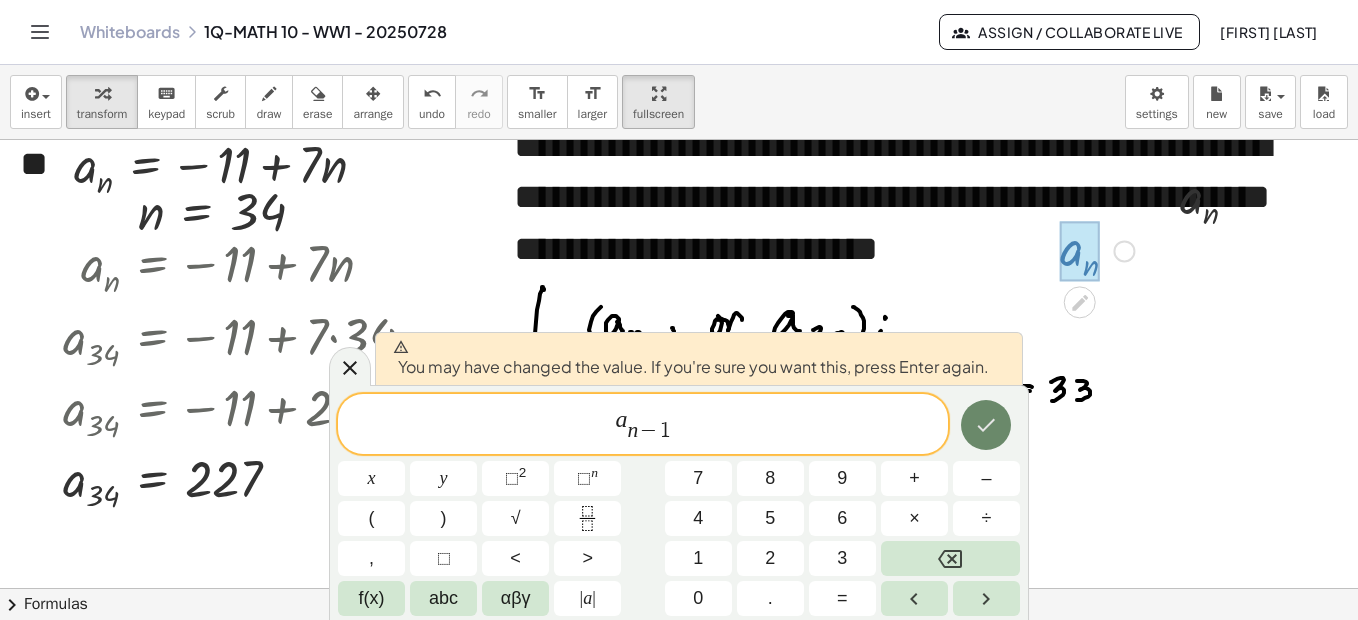 click 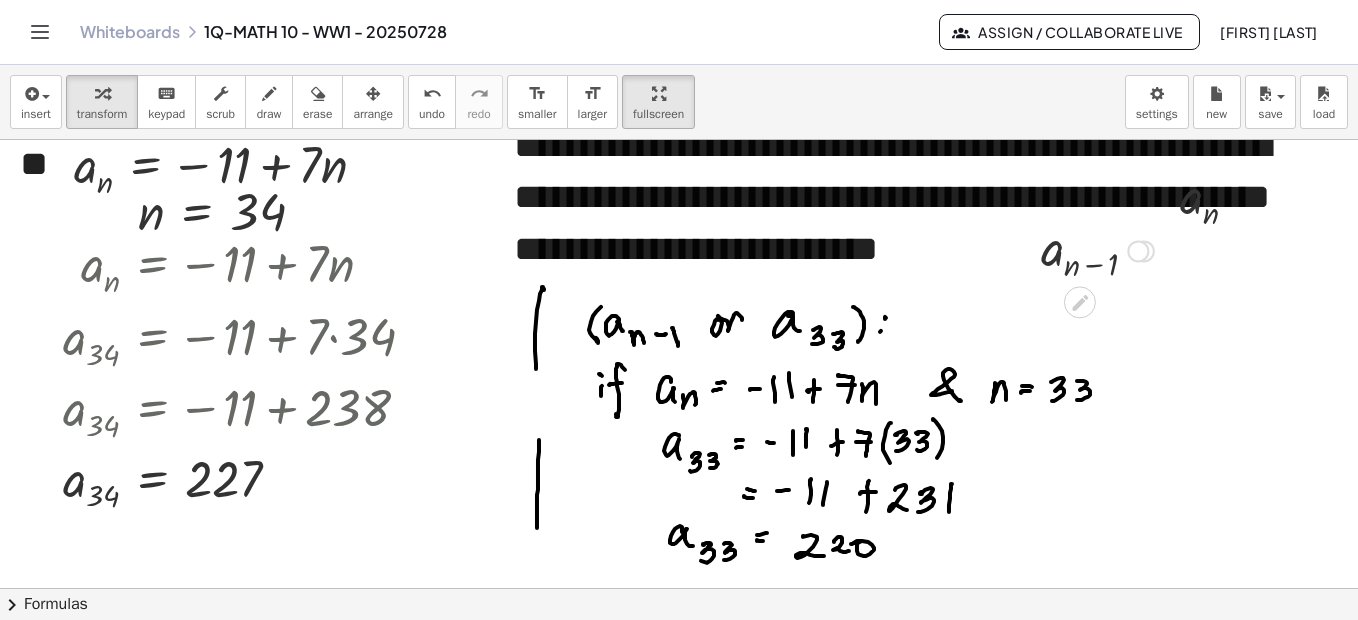 drag, startPoint x: 1146, startPoint y: 320, endPoint x: 1137, endPoint y: 234, distance: 86.46965 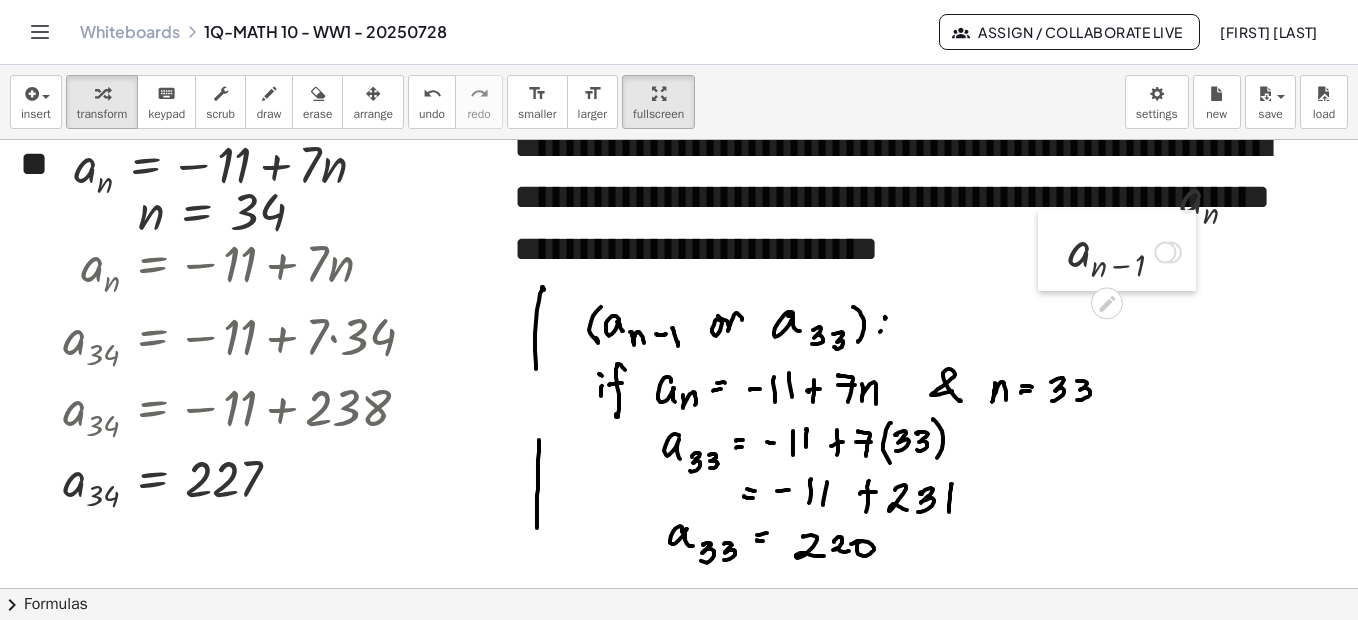 drag, startPoint x: 1026, startPoint y: 228, endPoint x: 1053, endPoint y: 229, distance: 27.018513 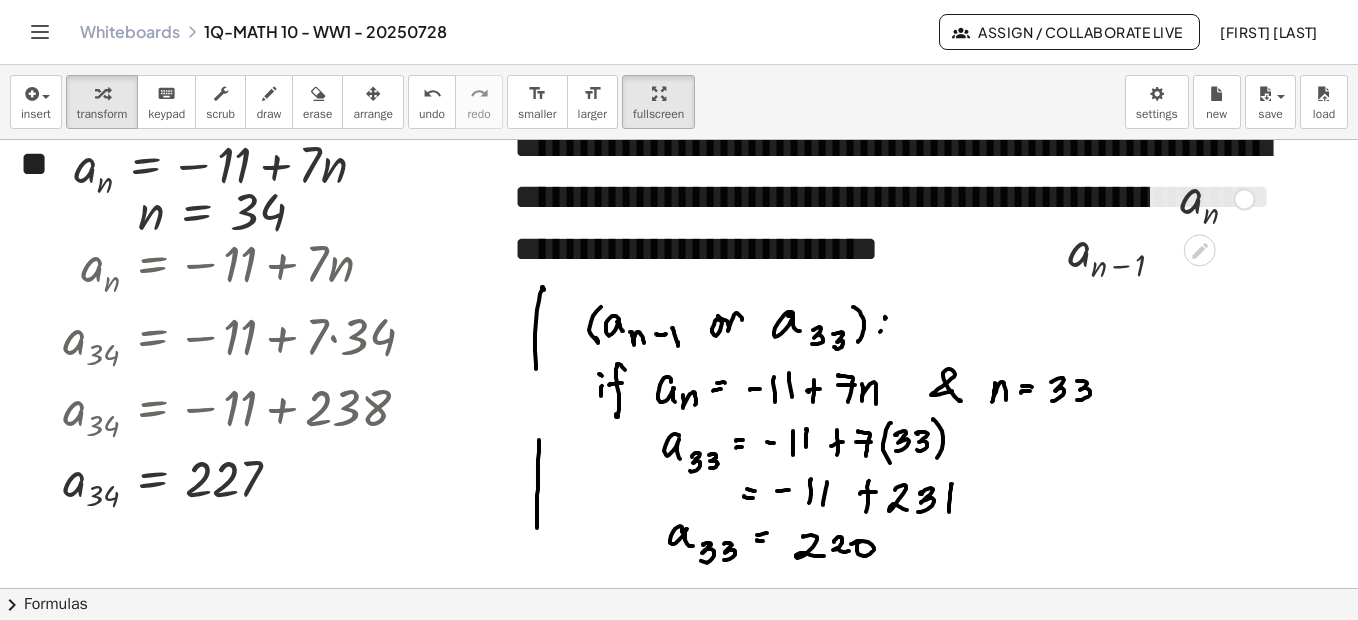 click at bounding box center (1244, 199) 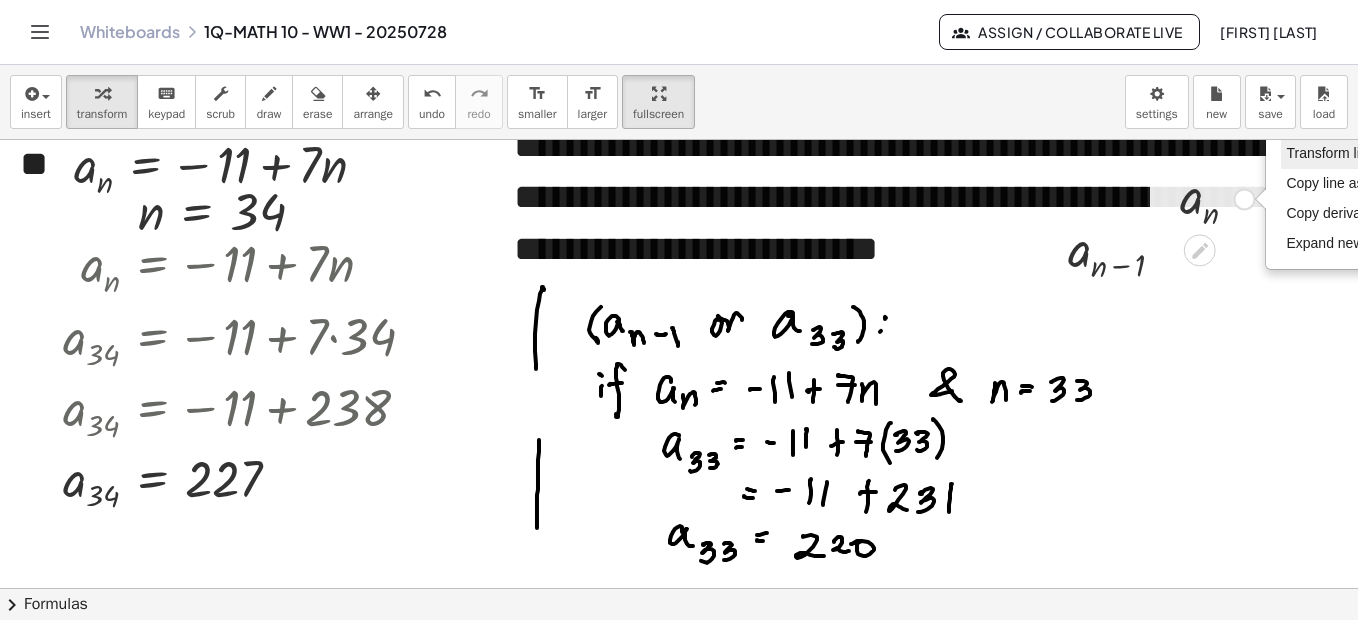 click on "Transform line" at bounding box center [1330, 153] 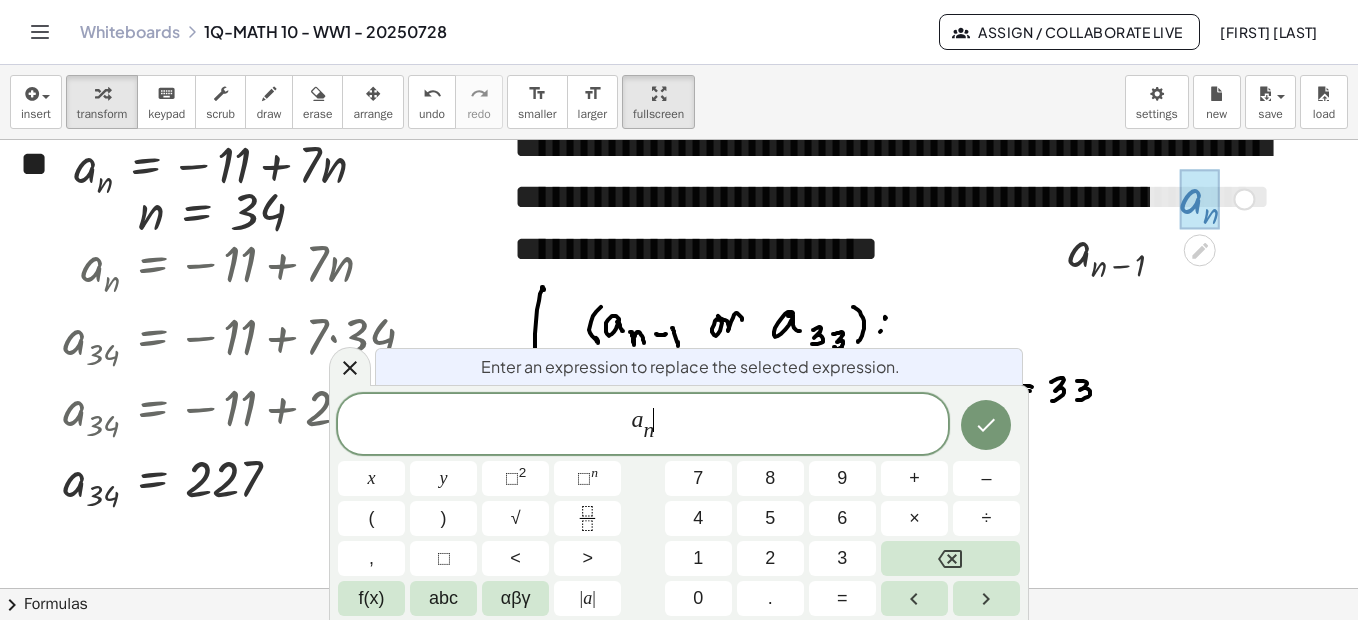 click on "a n ​ ​" at bounding box center (643, 425) 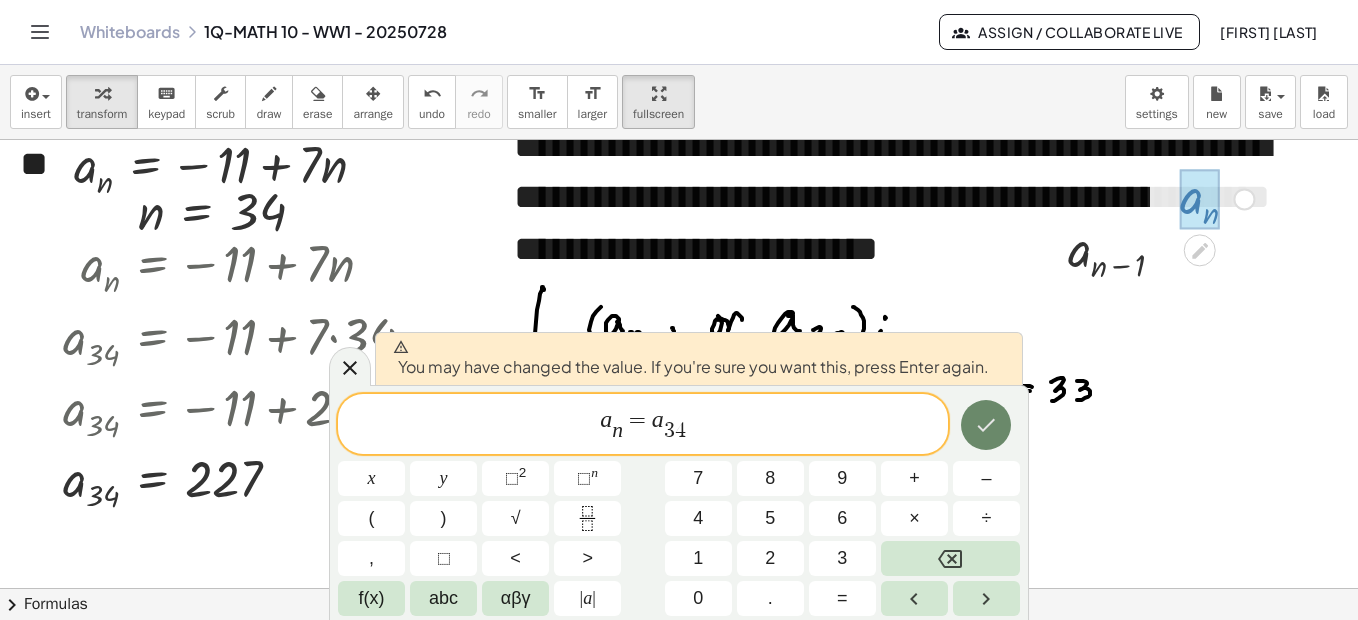 click 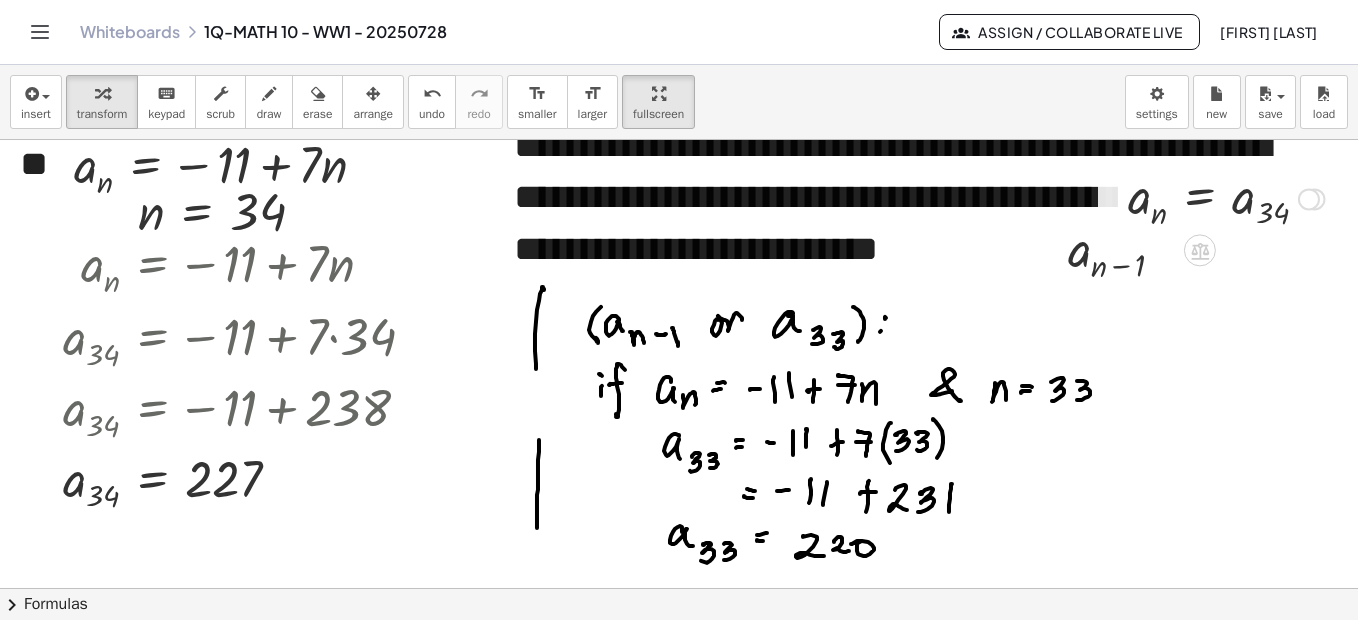 drag, startPoint x: 1306, startPoint y: 270, endPoint x: 1296, endPoint y: 182, distance: 88.56636 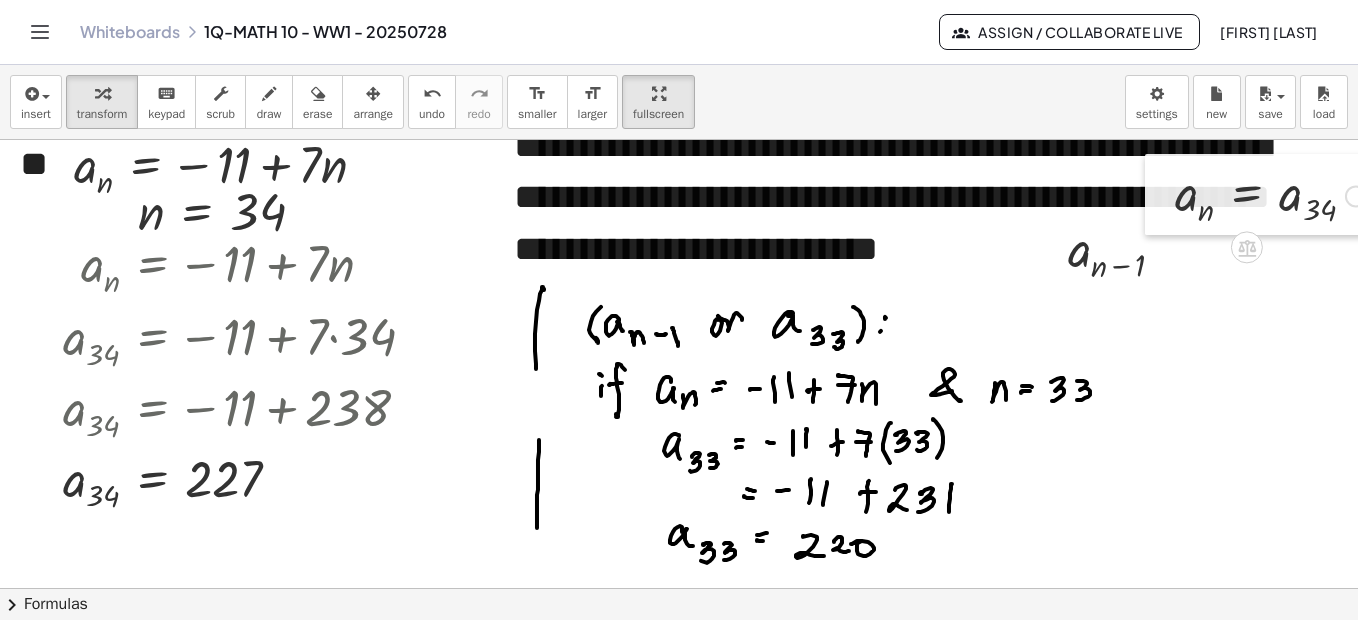 drag, startPoint x: 1110, startPoint y: 180, endPoint x: 1157, endPoint y: 177, distance: 47.095646 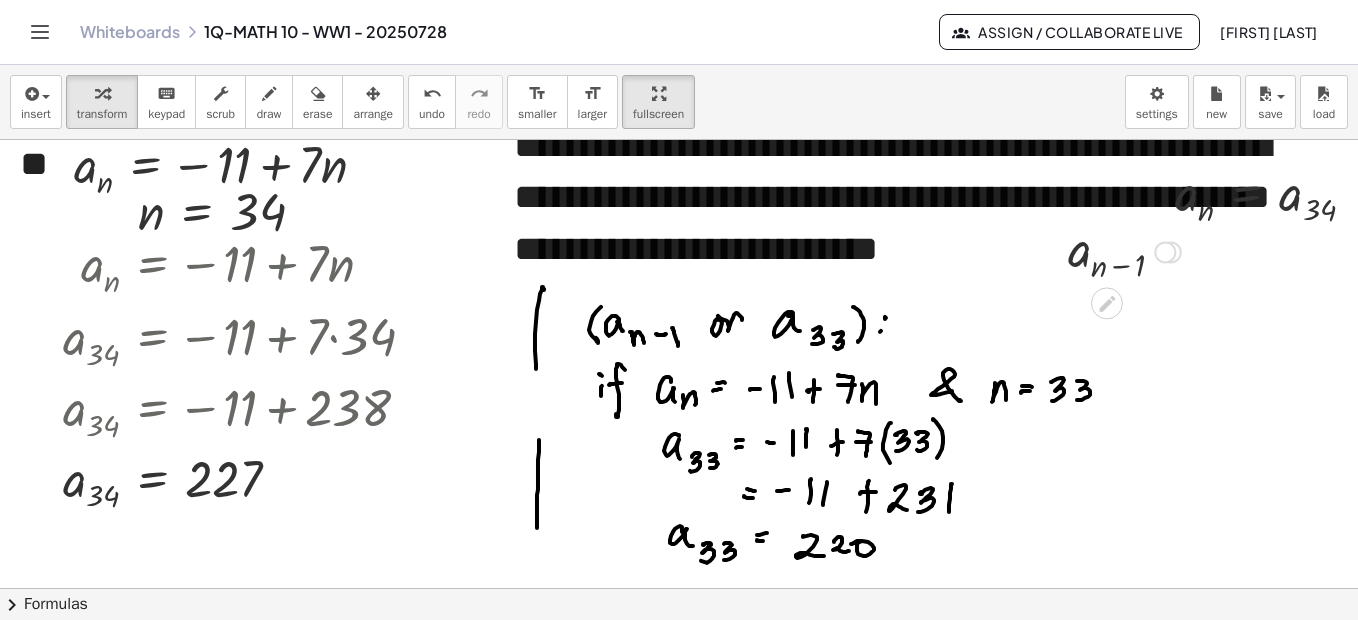 click at bounding box center [1165, 252] 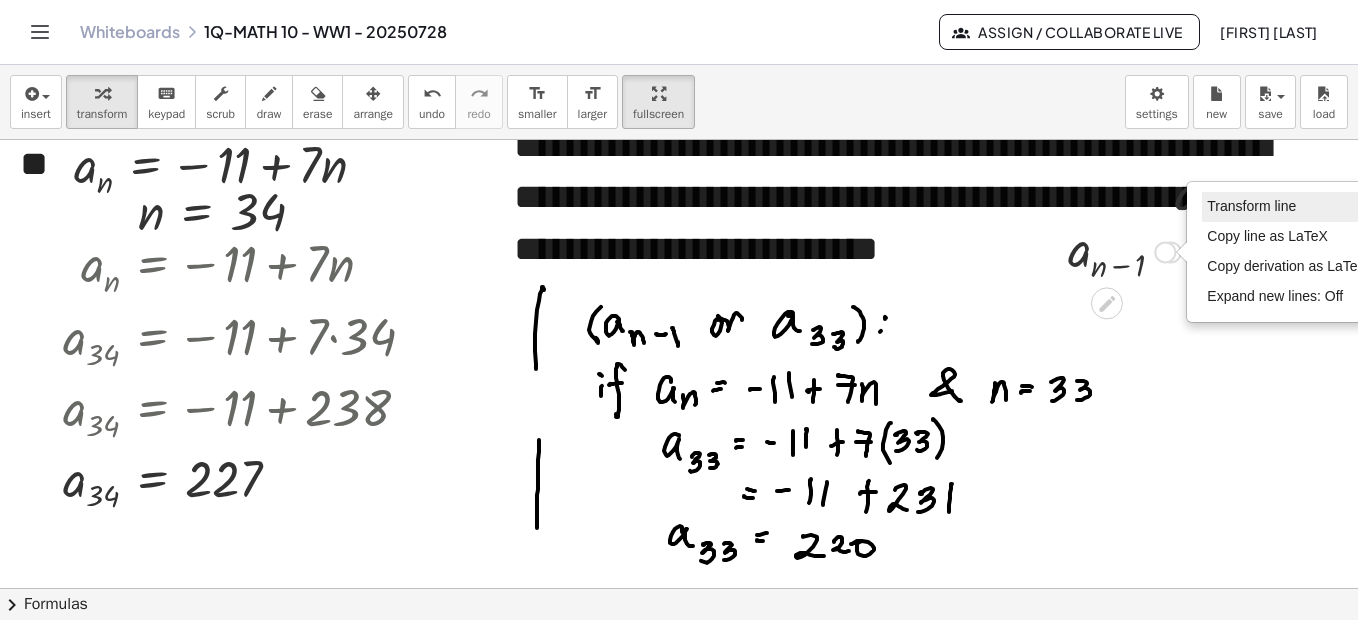 click on "Transform line" at bounding box center [1251, 206] 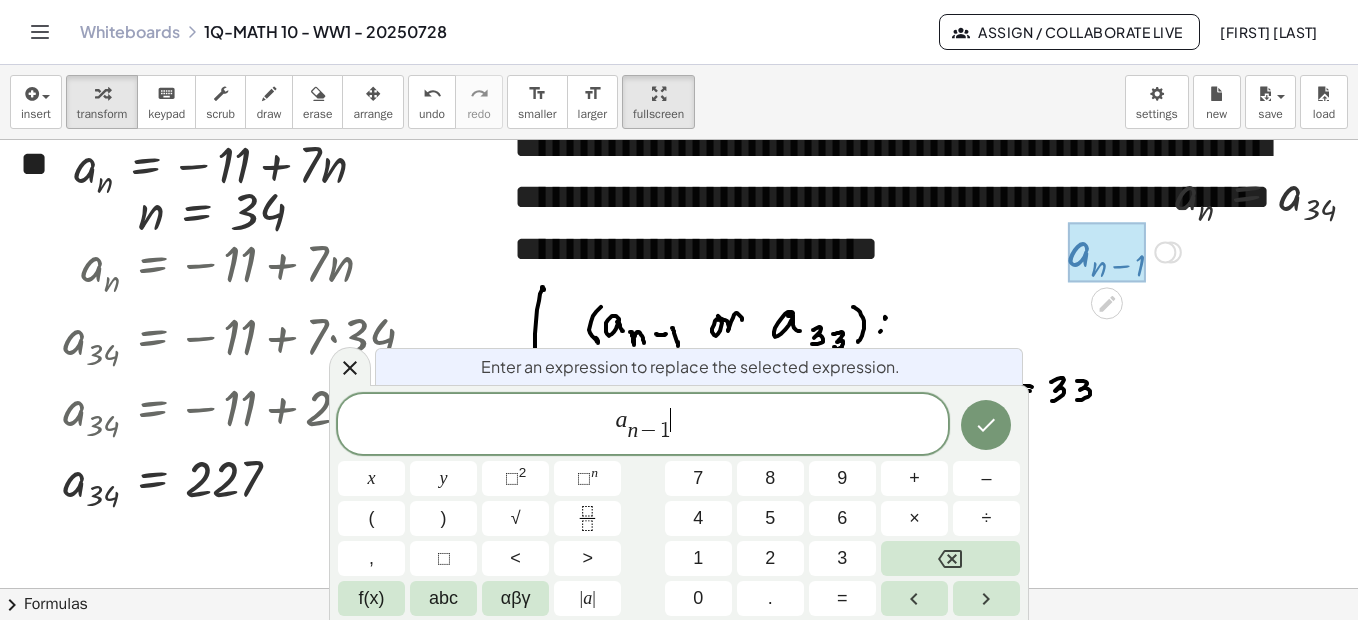 click on "a n − 1 ​ ​" at bounding box center (643, 425) 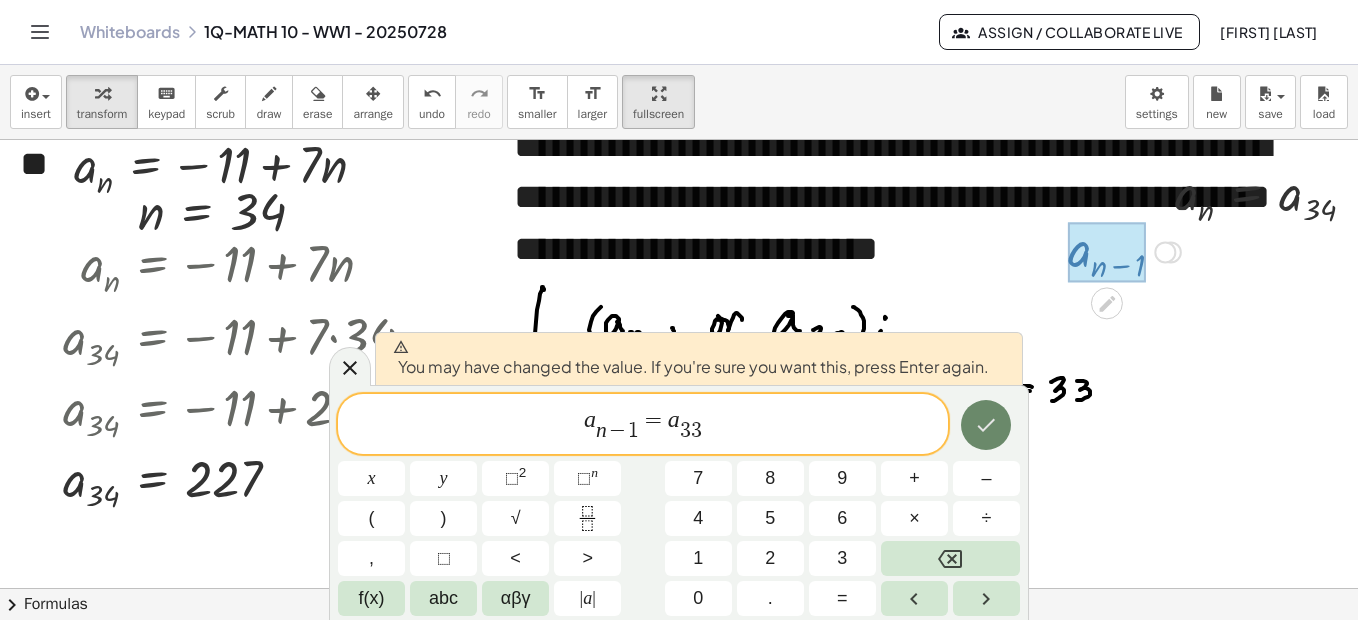 click 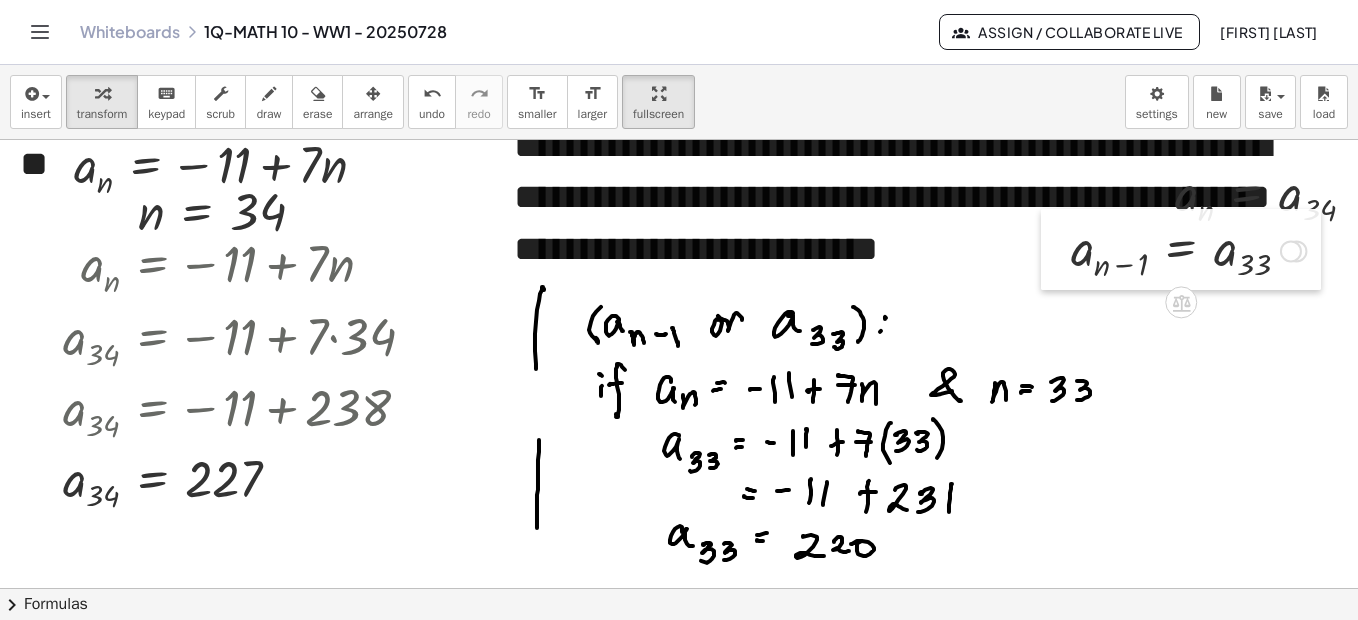 drag, startPoint x: 995, startPoint y: 227, endPoint x: 1070, endPoint y: 226, distance: 75.00667 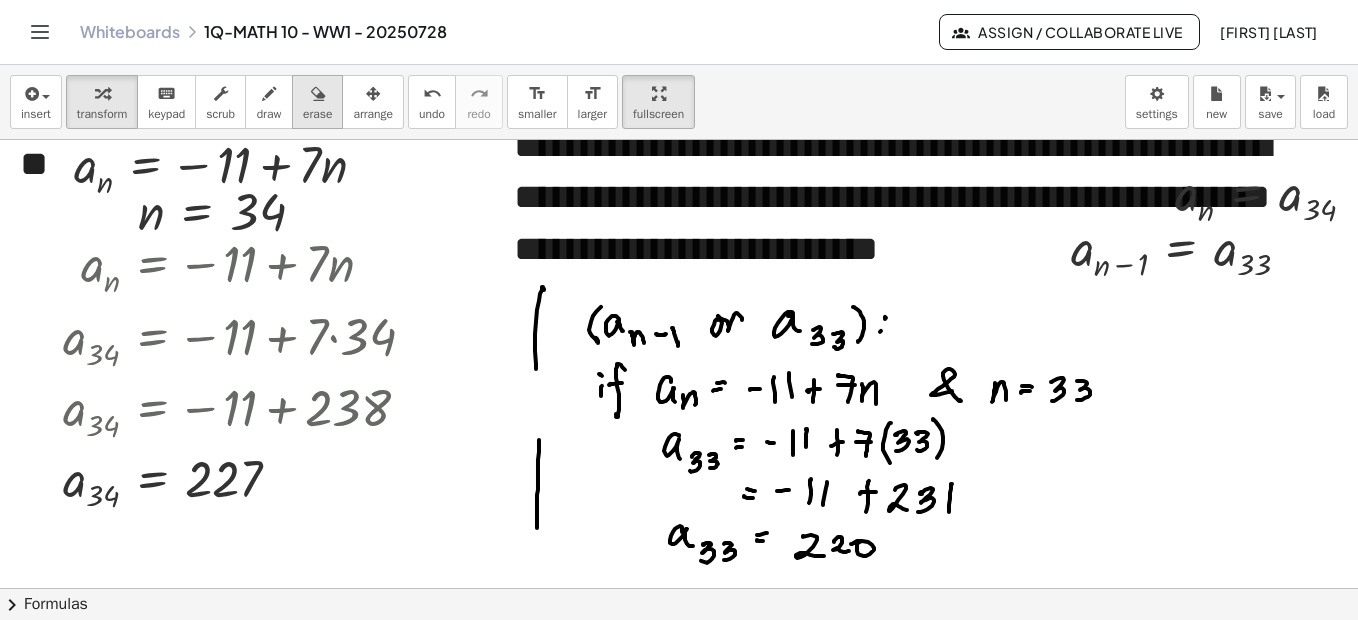 click on "erase" at bounding box center [317, 102] 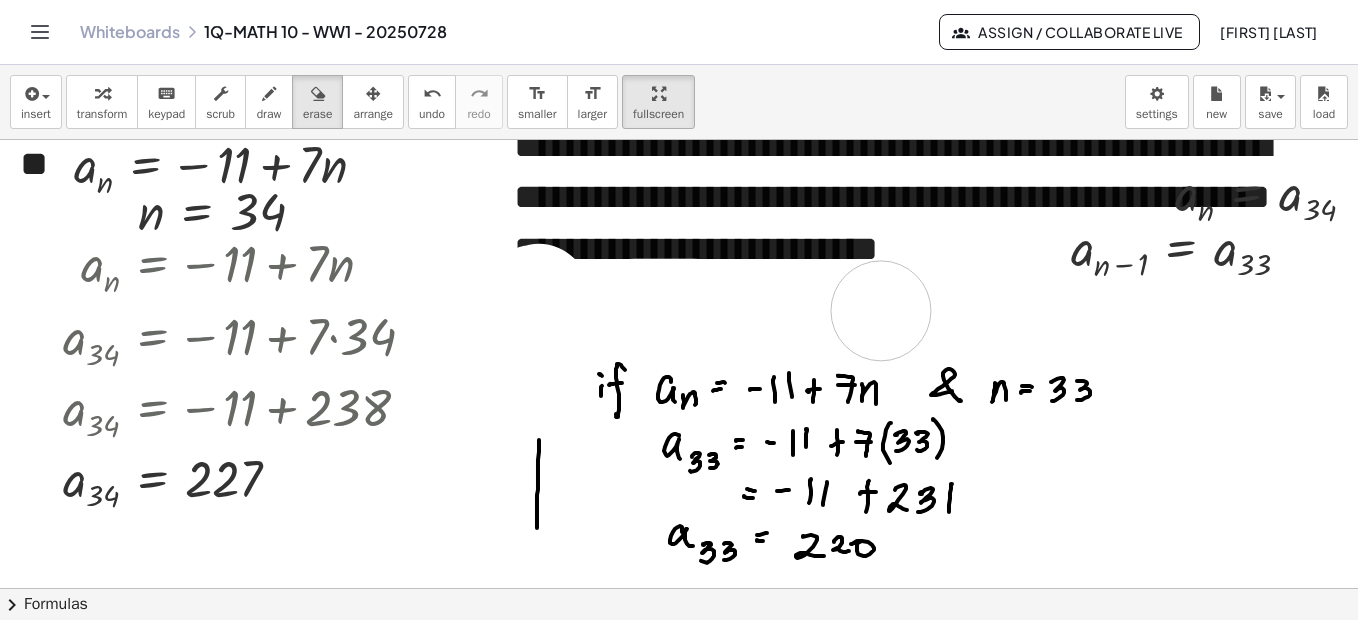 drag, startPoint x: 534, startPoint y: 295, endPoint x: 881, endPoint y: 311, distance: 347.36868 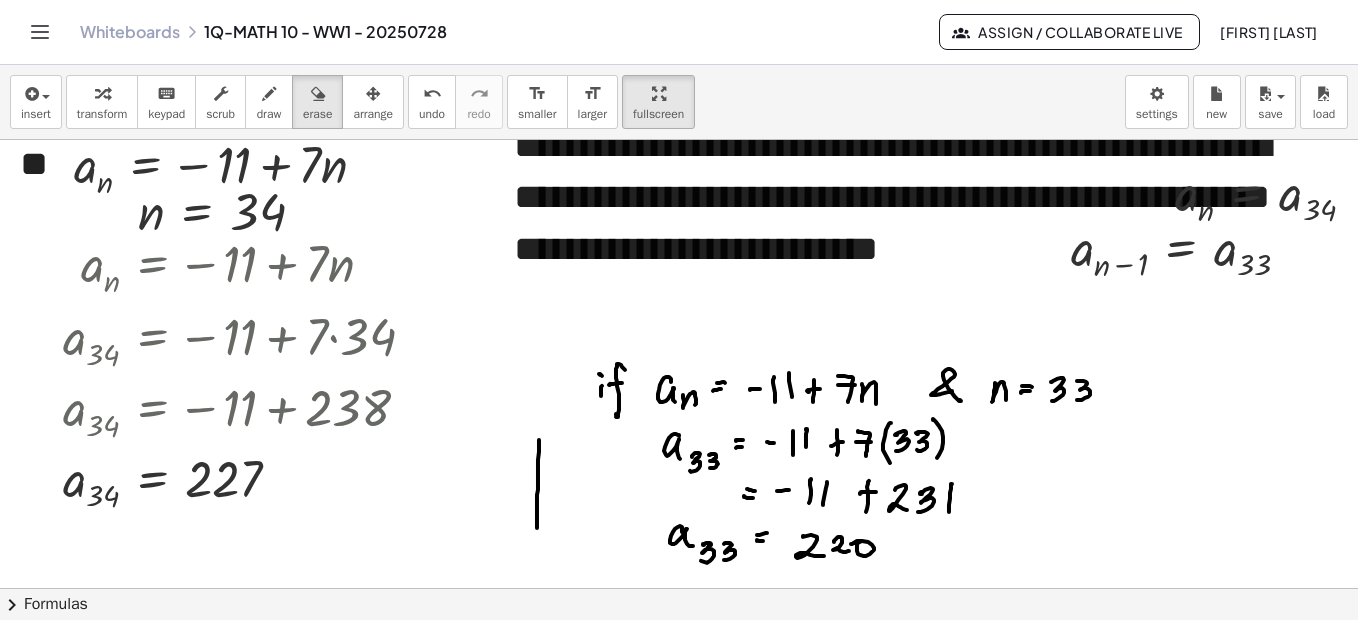 click at bounding box center [102, 94] 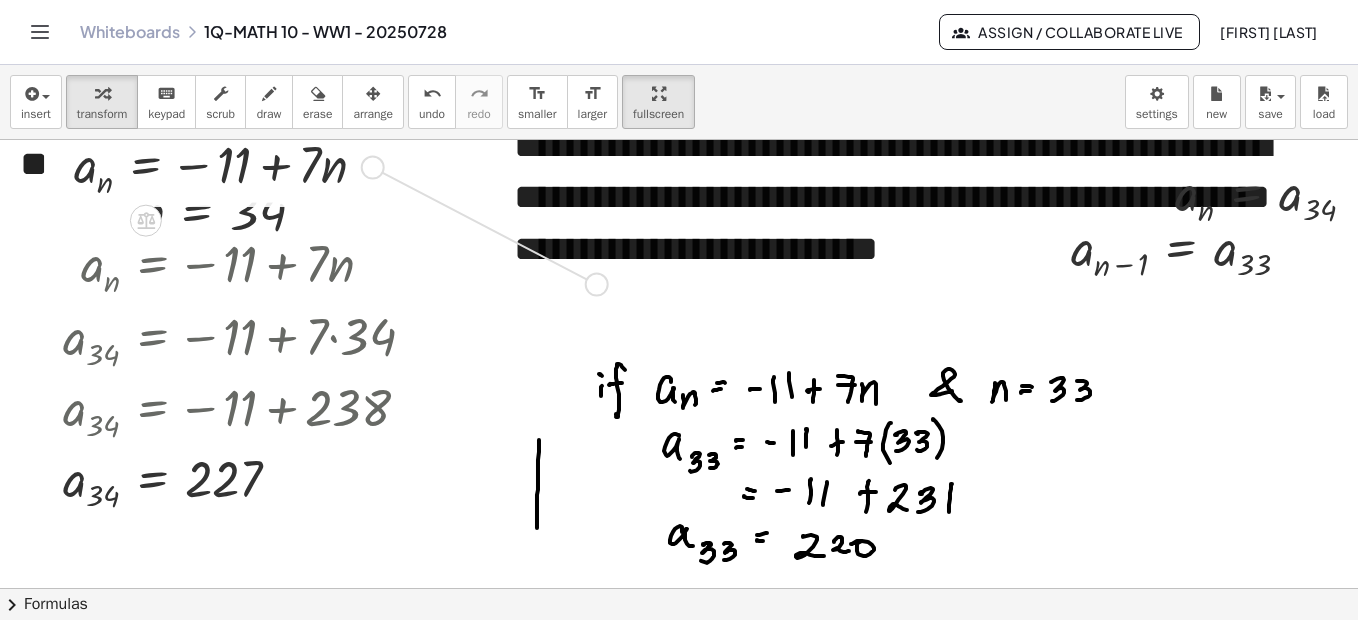 drag, startPoint x: 382, startPoint y: 167, endPoint x: 606, endPoint y: 286, distance: 253.6474 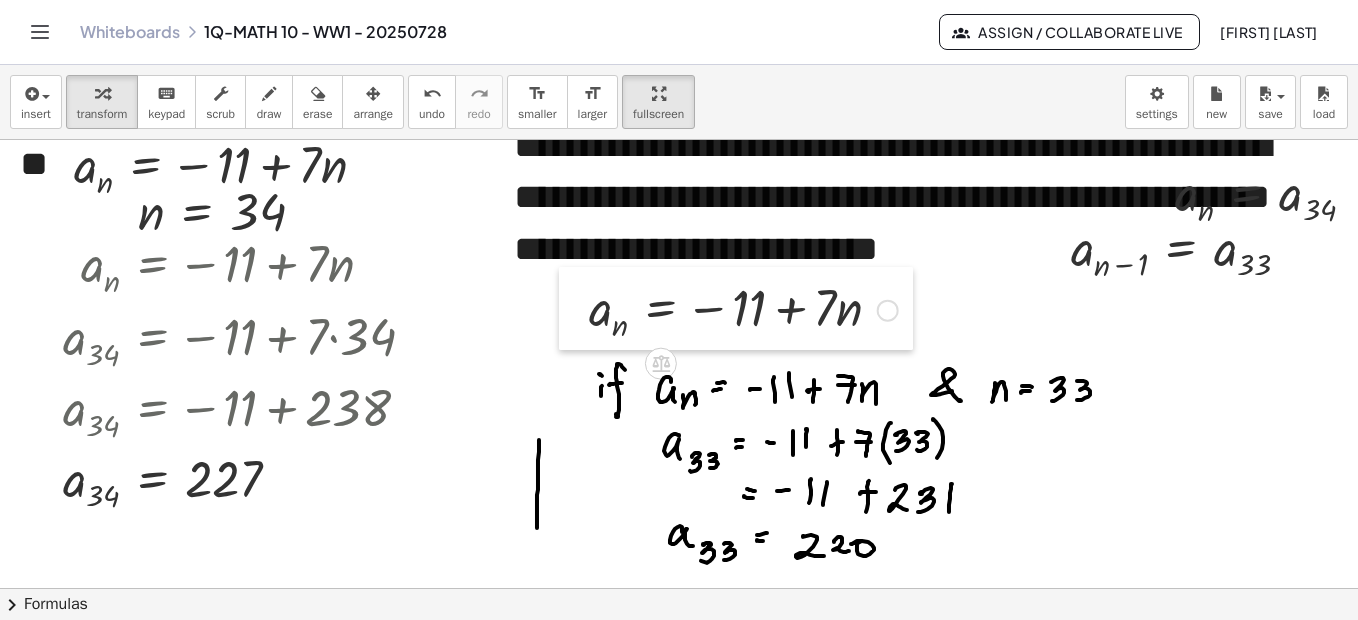 drag, startPoint x: 281, startPoint y: 262, endPoint x: 588, endPoint y: 297, distance: 308.98868 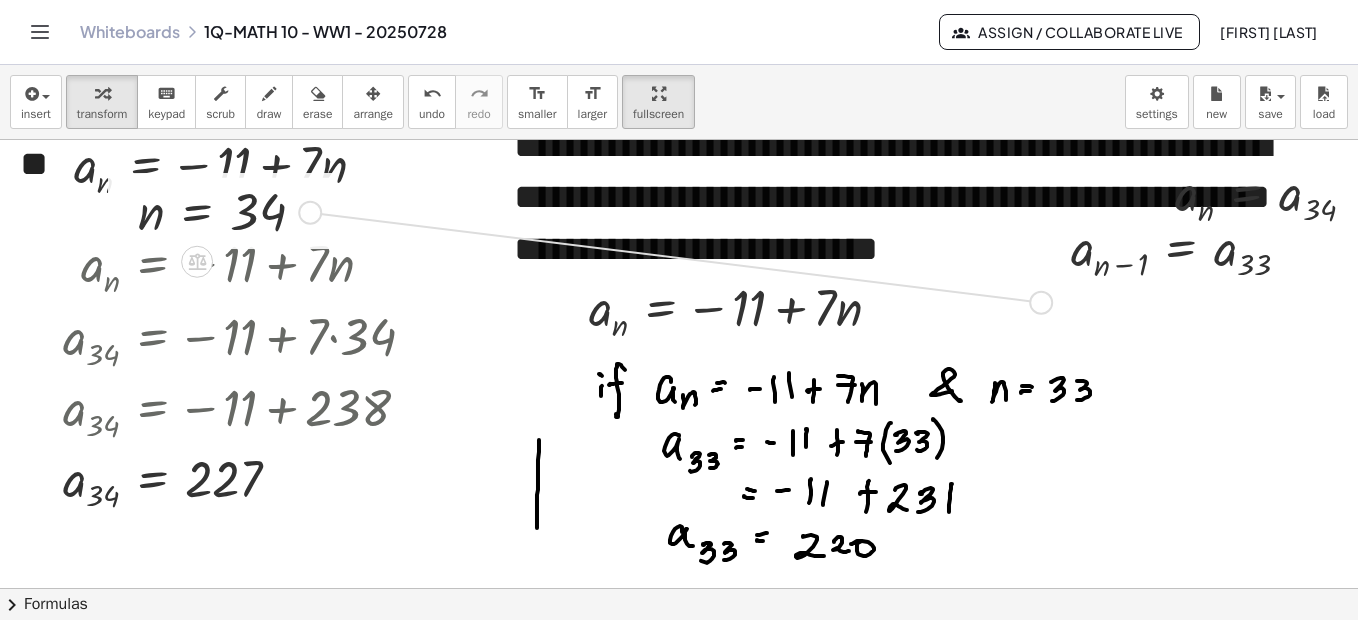 drag, startPoint x: 313, startPoint y: 214, endPoint x: 1051, endPoint y: 304, distance: 743.4675 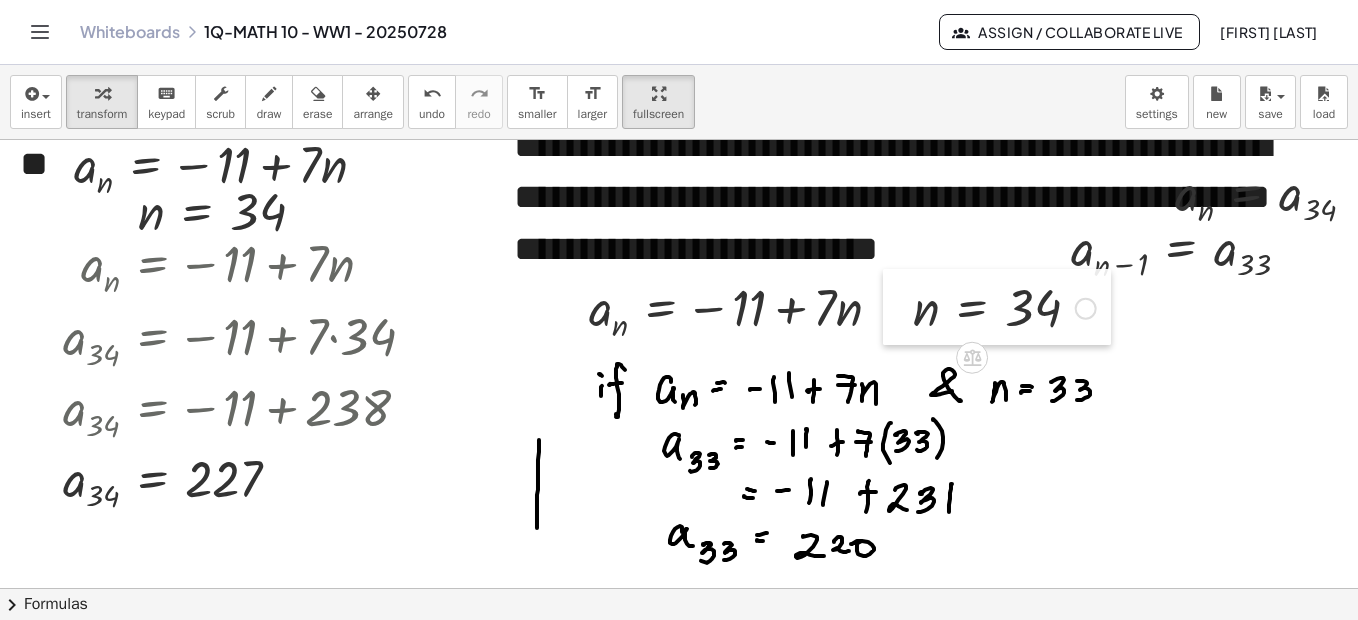 drag, startPoint x: 842, startPoint y: 272, endPoint x: 902, endPoint y: 287, distance: 61.846584 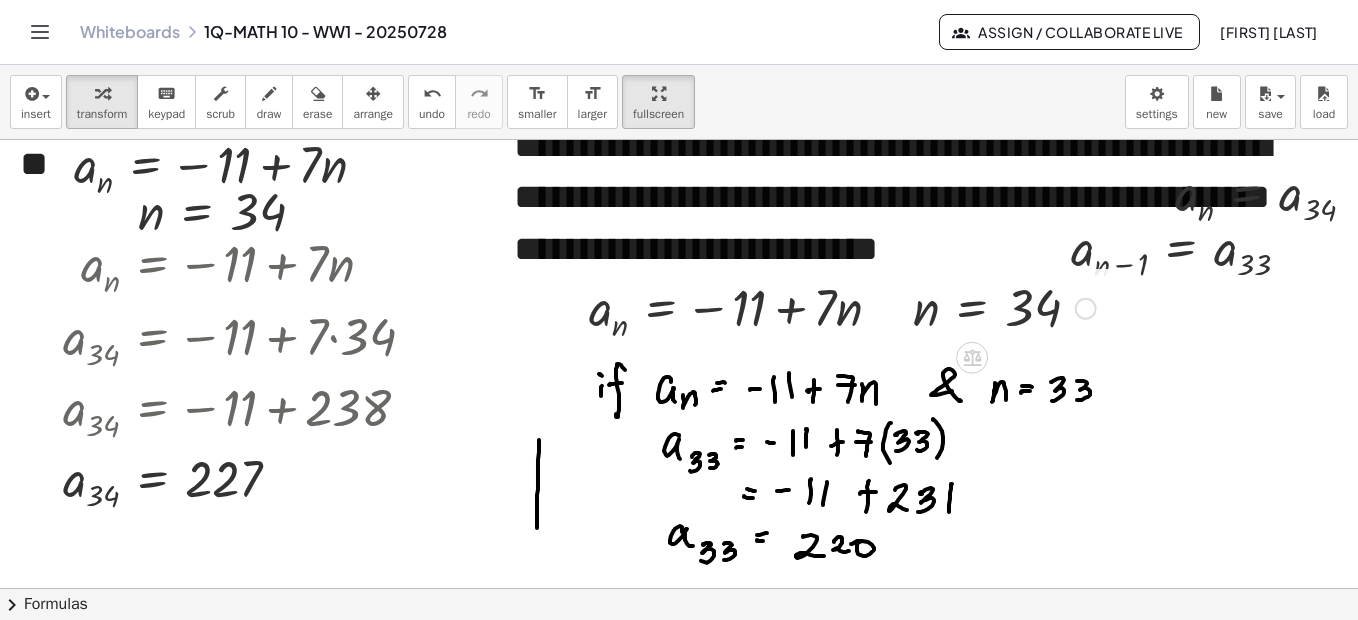 click at bounding box center [1086, 309] 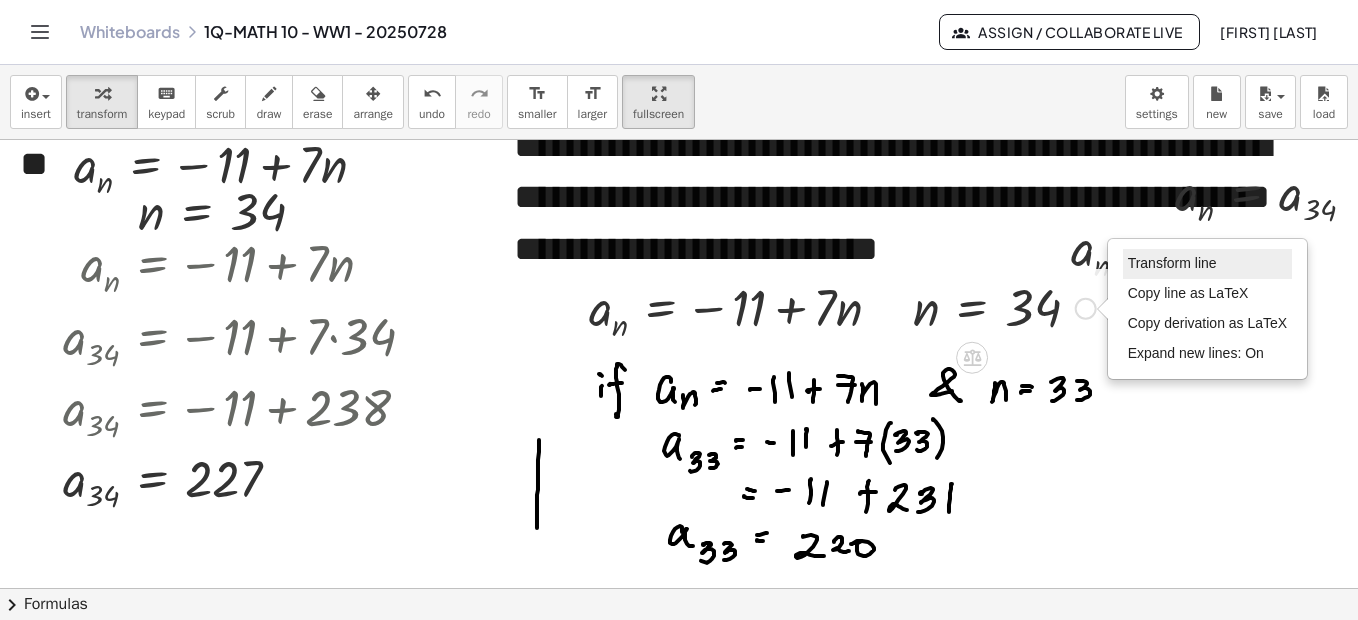 click on "Transform line" at bounding box center (1172, 263) 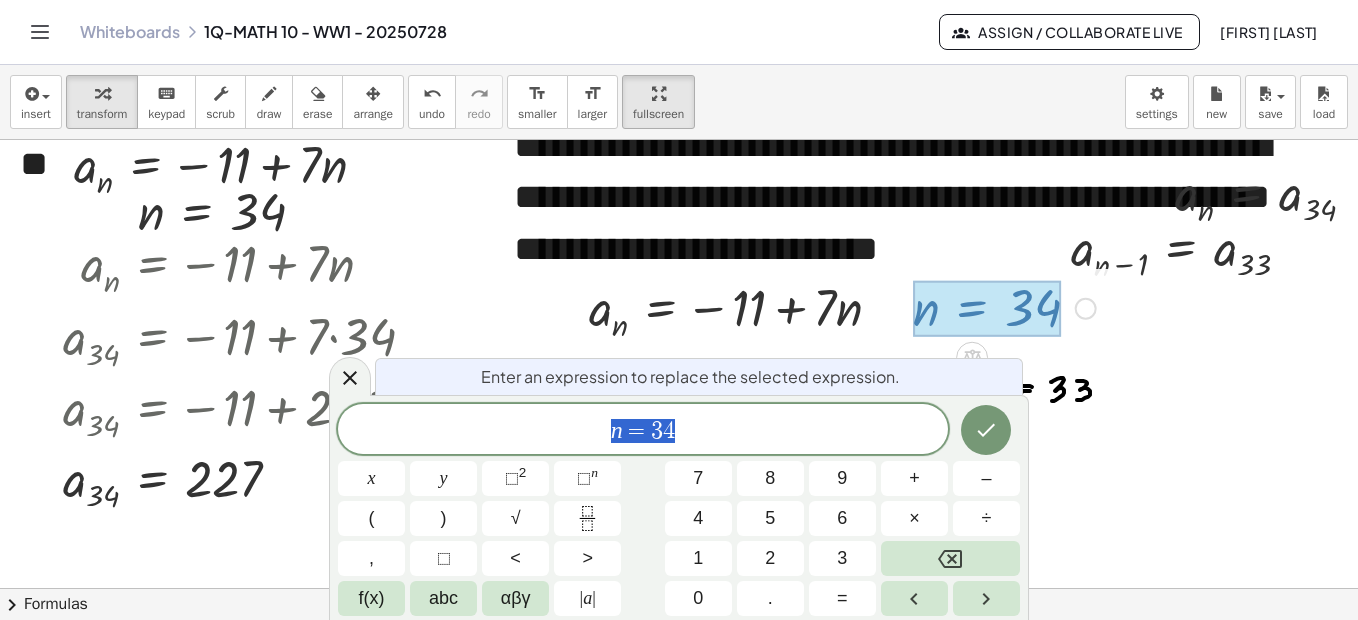 click on "n = 3 4" 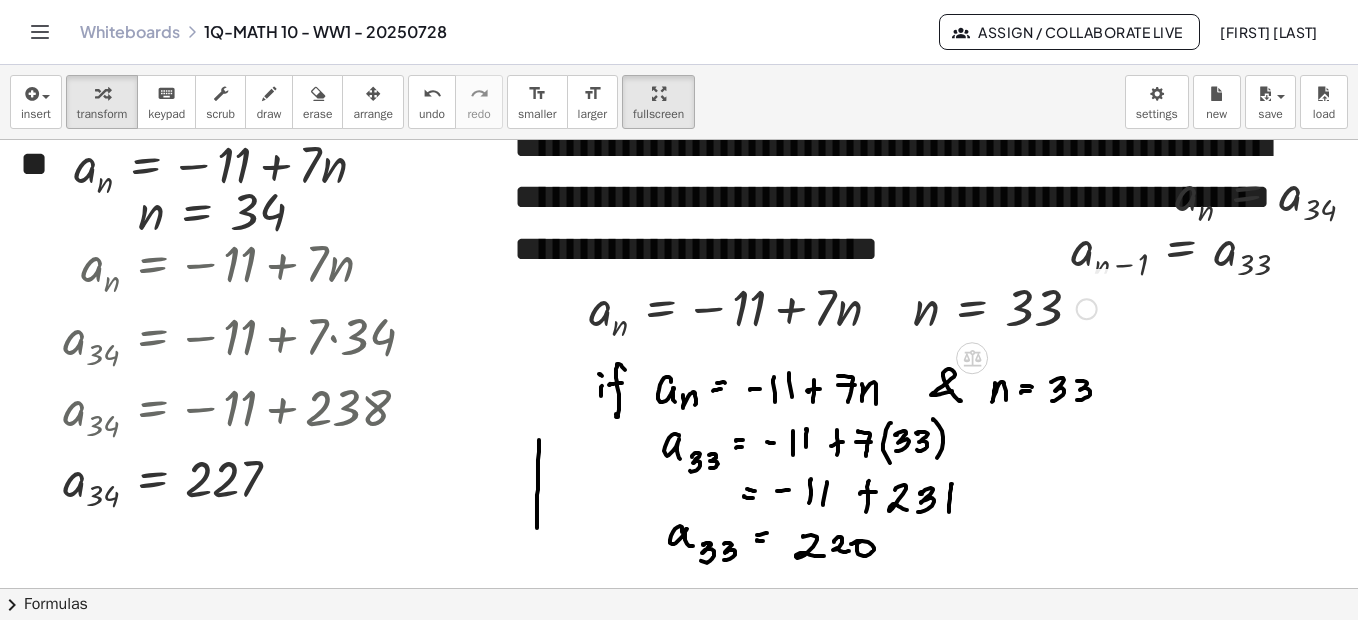 drag, startPoint x: 1086, startPoint y: 369, endPoint x: 1084, endPoint y: 299, distance: 70.028564 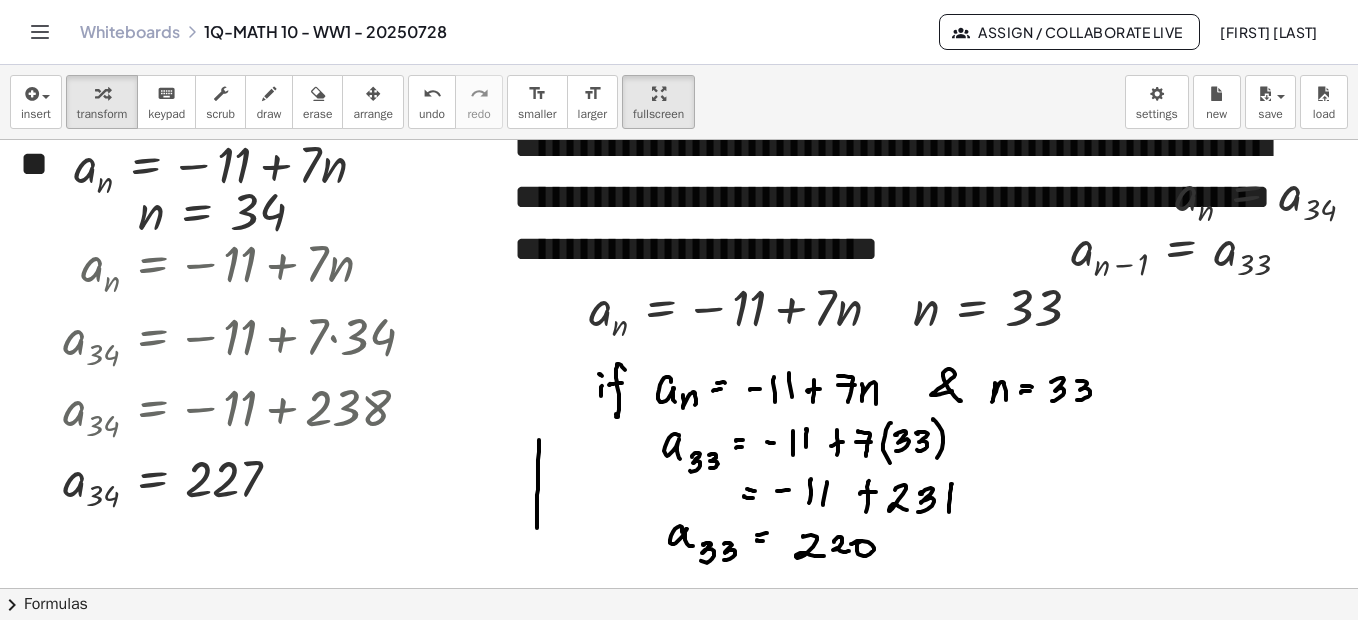 click on "erase" at bounding box center [317, 114] 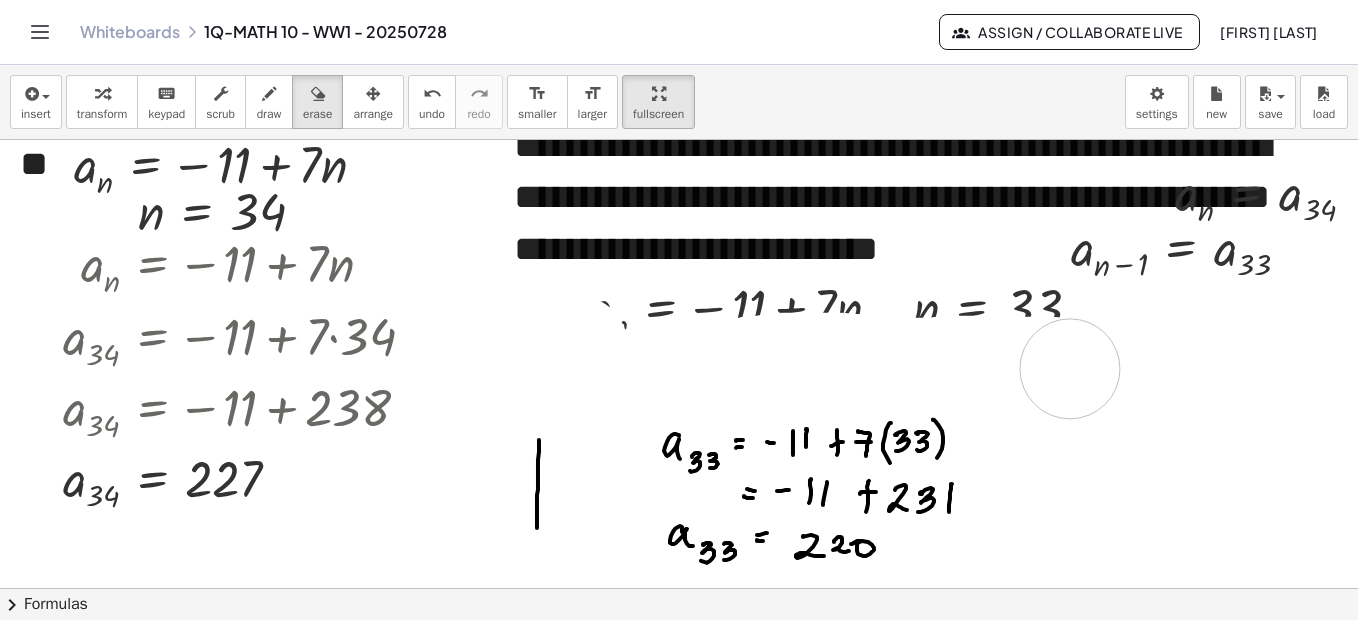 drag, startPoint x: 576, startPoint y: 346, endPoint x: 1070, endPoint y: 369, distance: 494.53513 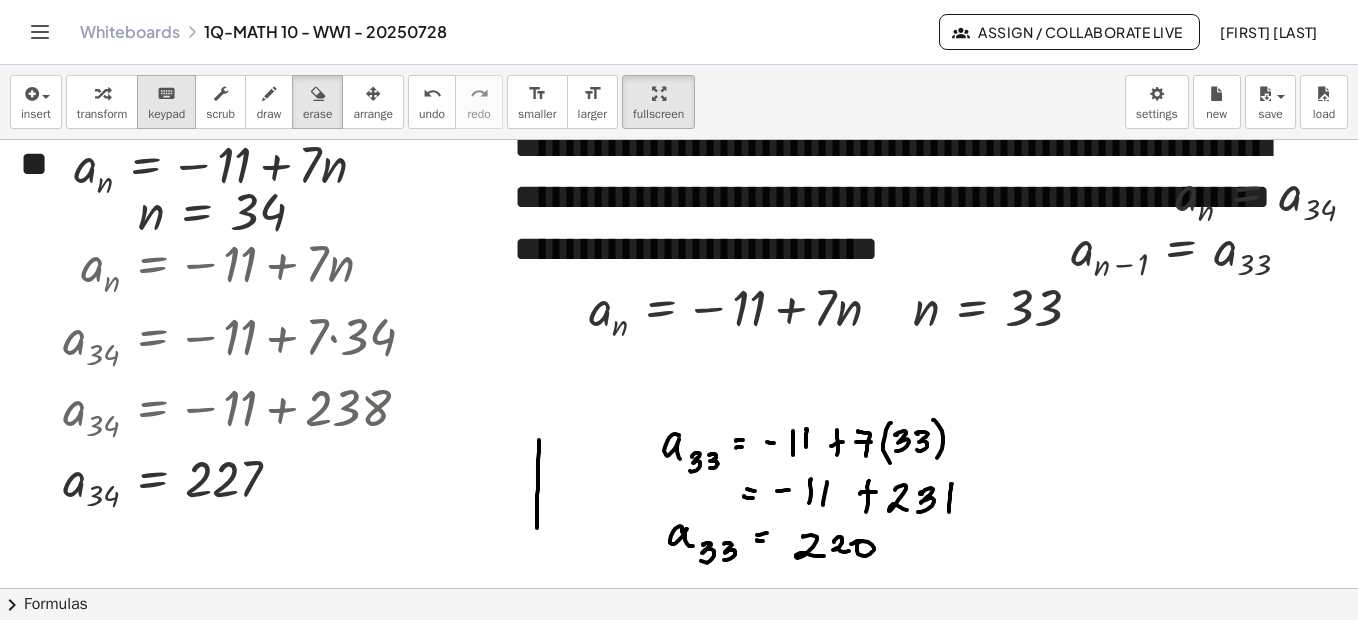 click at bounding box center [102, 94] 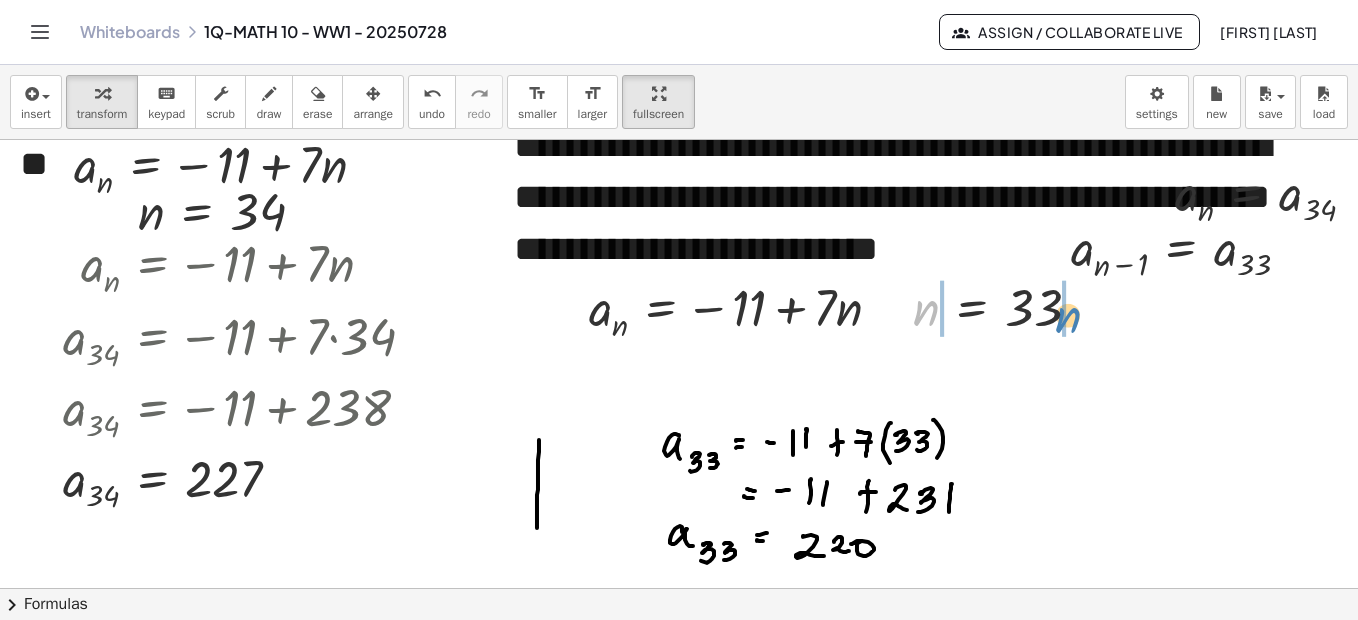 drag, startPoint x: 924, startPoint y: 313, endPoint x: 1066, endPoint y: 320, distance: 142.17242 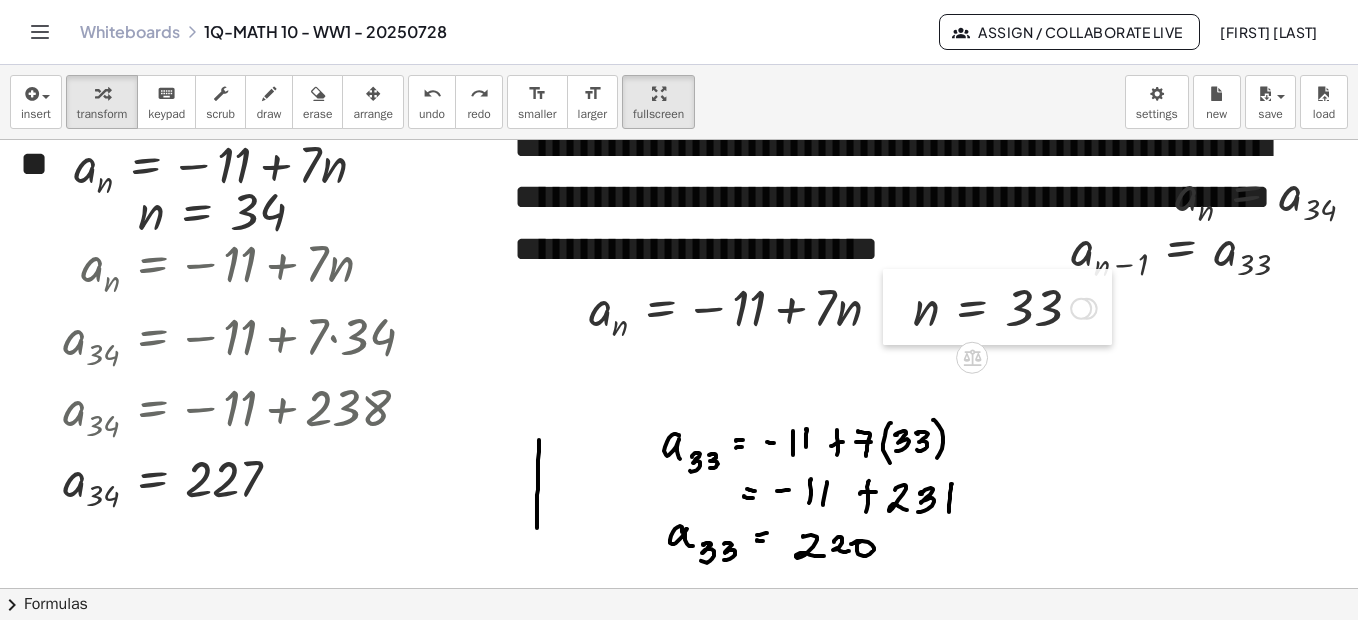click at bounding box center (898, 307) 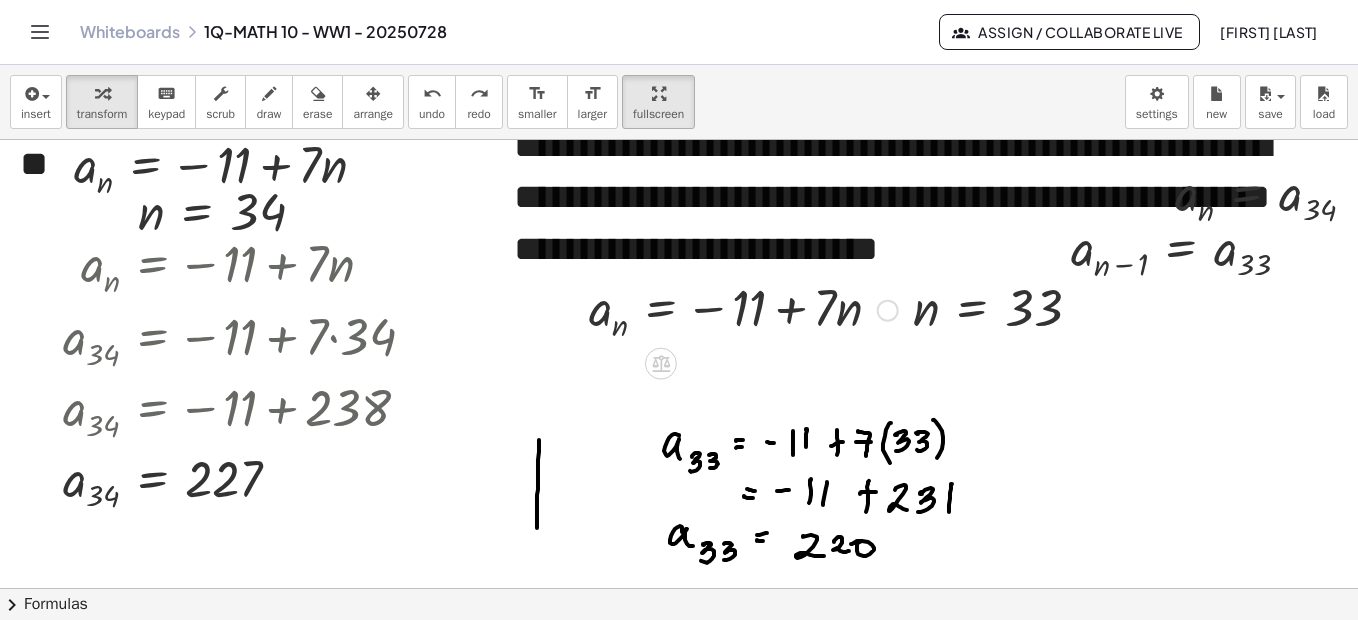 click at bounding box center (743, 308) 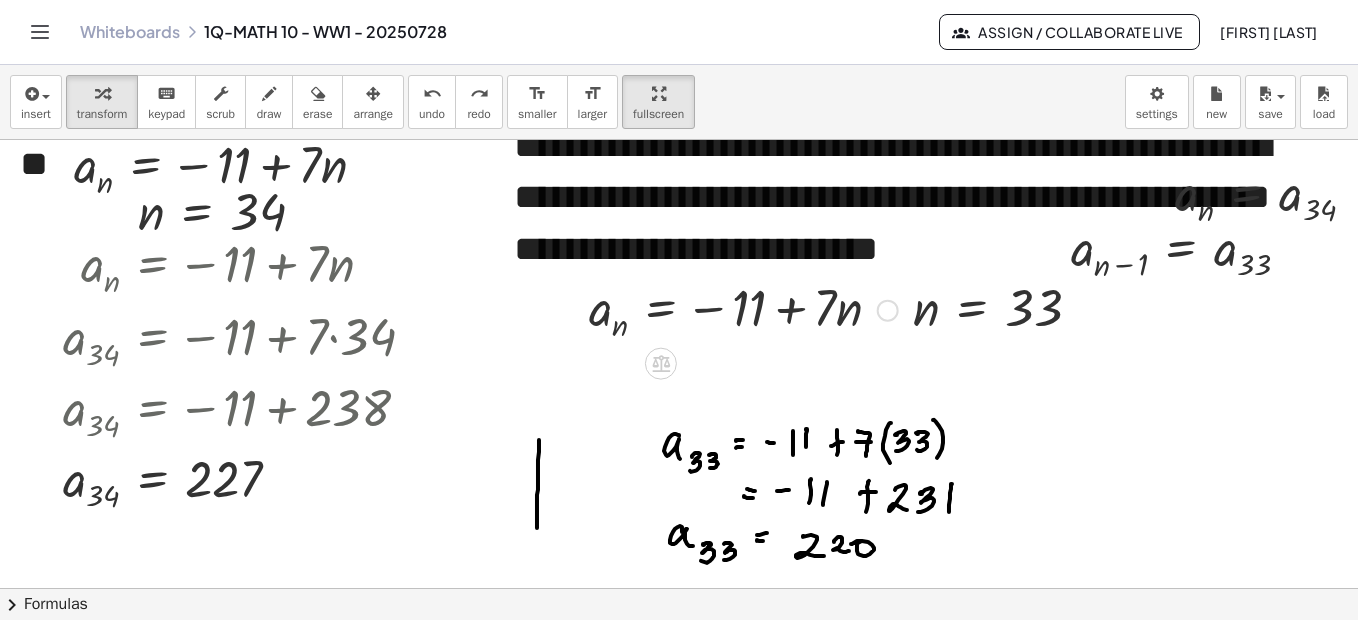 click at bounding box center [888, 311] 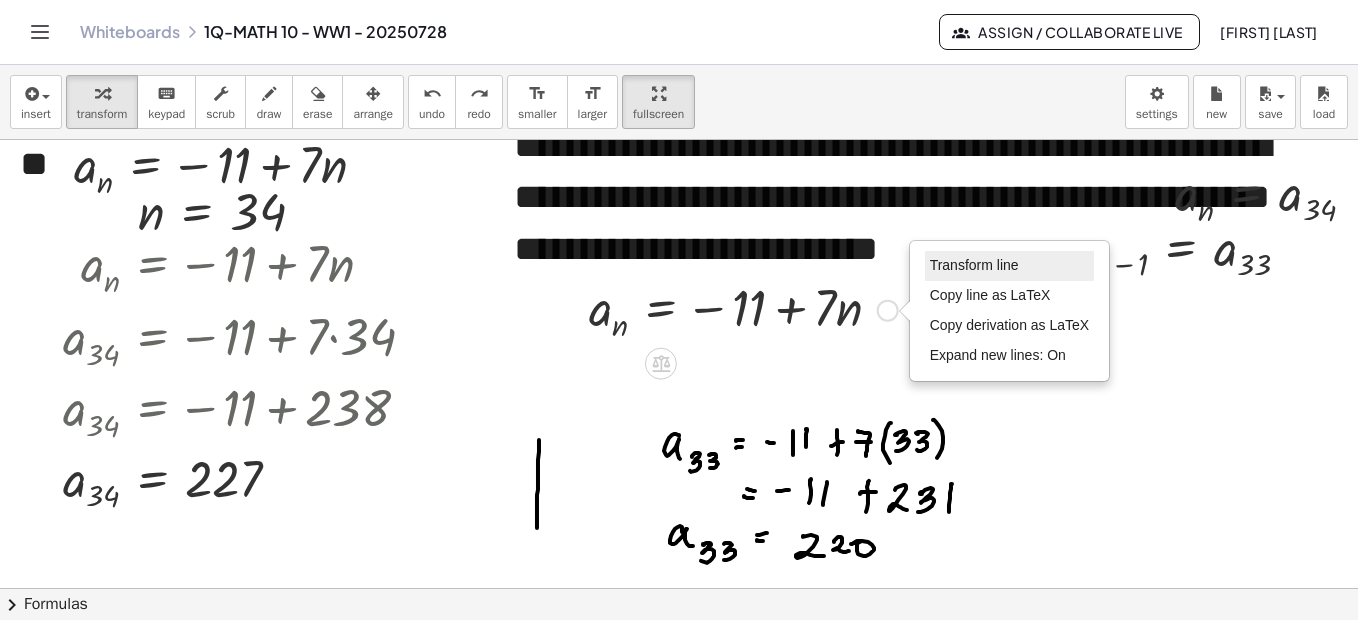 click on "Transform line" at bounding box center [974, 265] 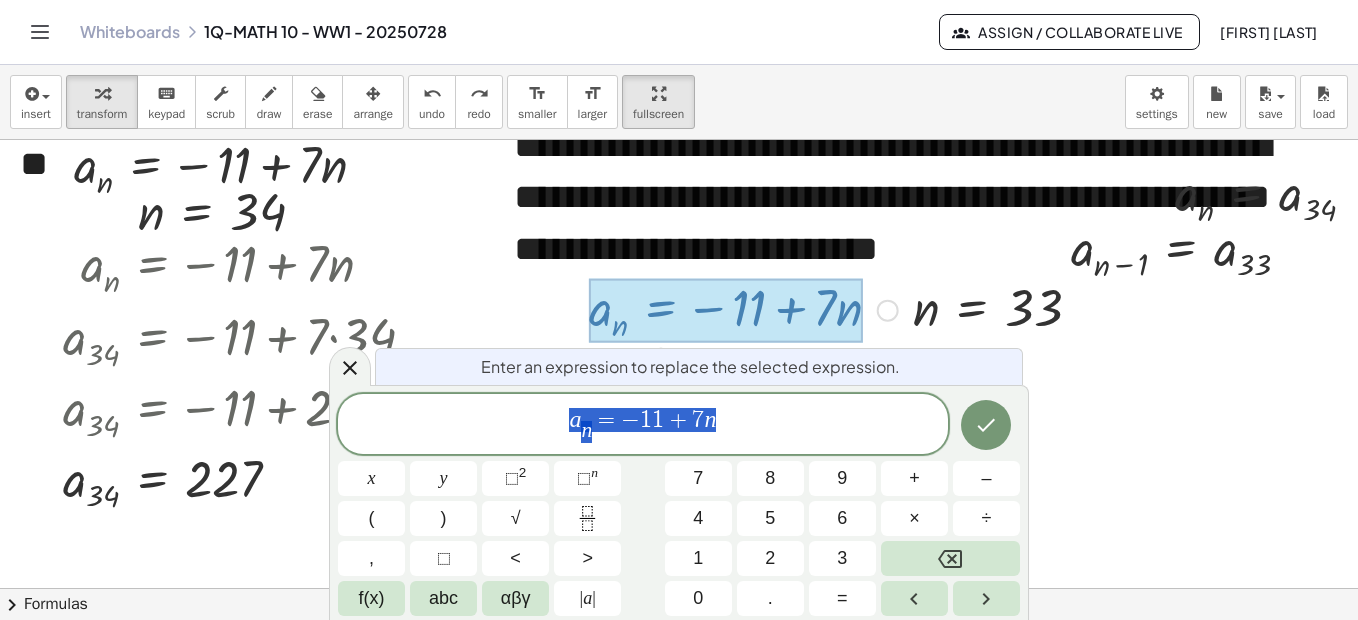 click on "a n ​ = − 1 1 + 7 n" at bounding box center [643, 425] 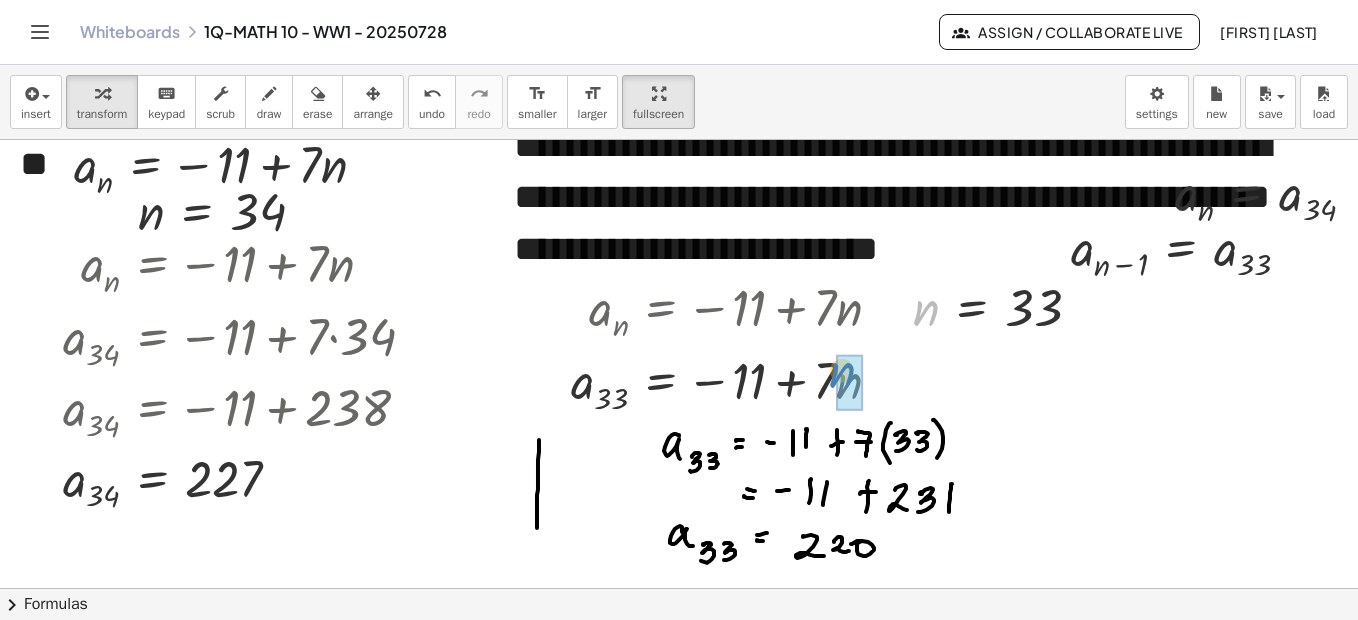 drag, startPoint x: 927, startPoint y: 310, endPoint x: 867, endPoint y: 353, distance: 73.817345 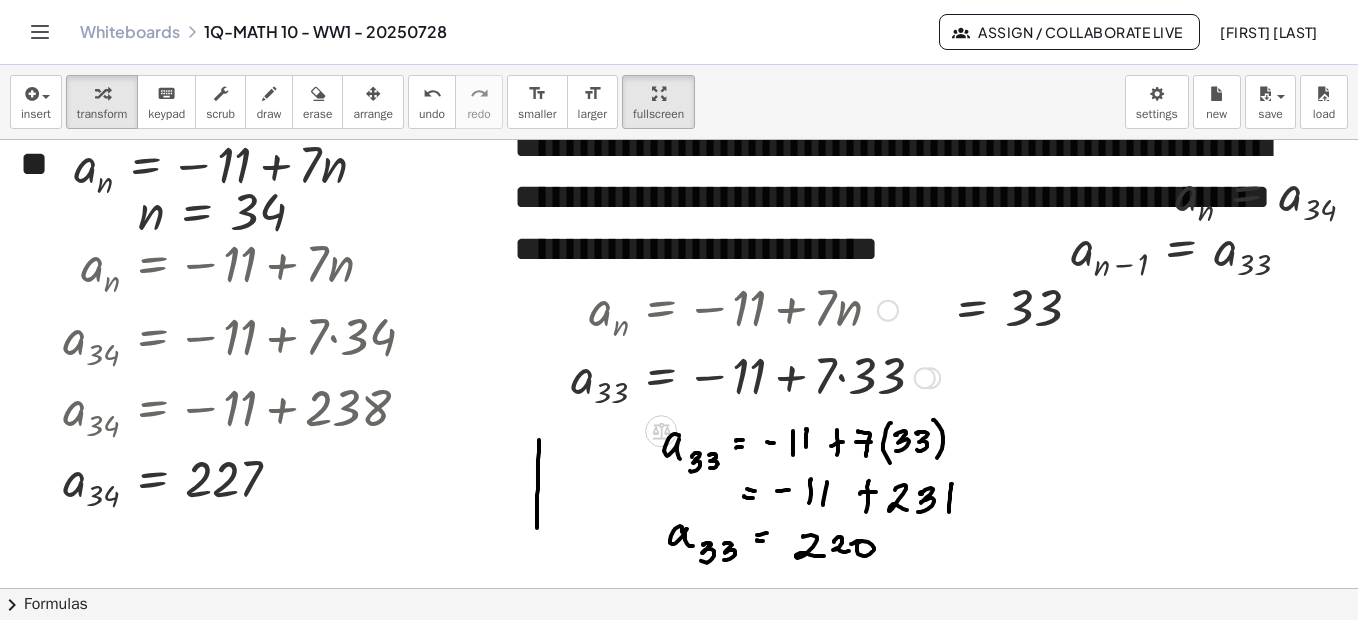drag, startPoint x: 926, startPoint y: 458, endPoint x: 903, endPoint y: 373, distance: 88.0568 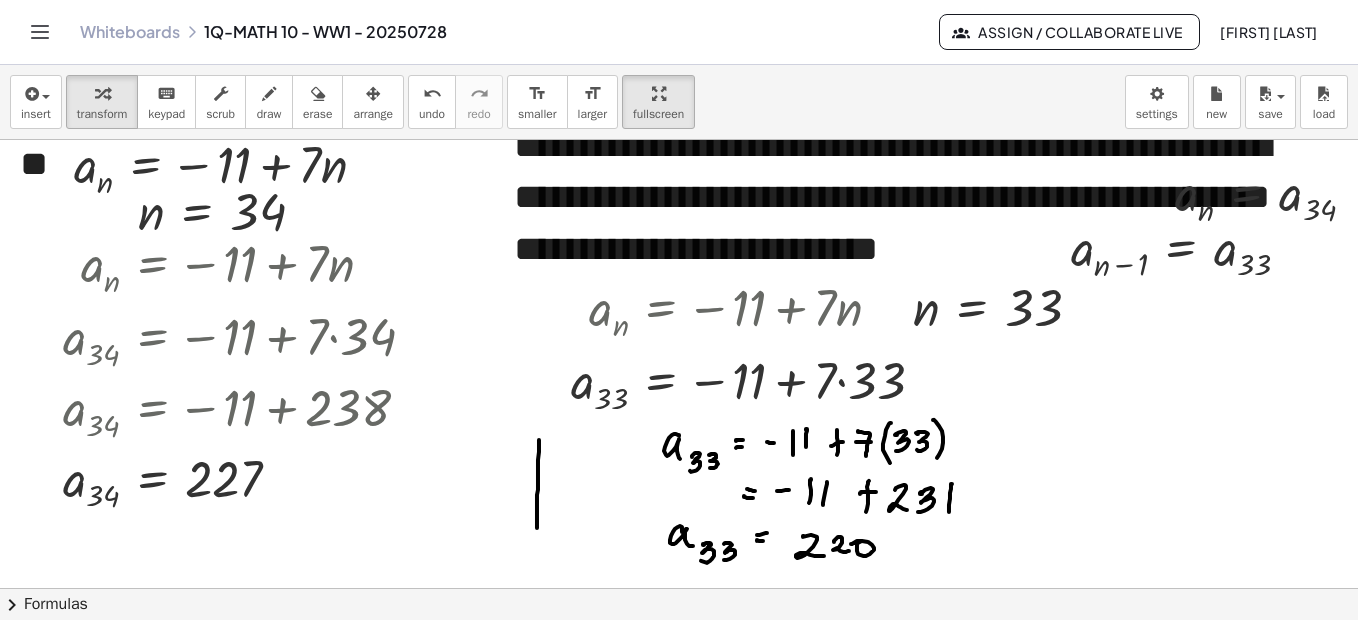 drag, startPoint x: 317, startPoint y: 105, endPoint x: 676, endPoint y: 473, distance: 514.106 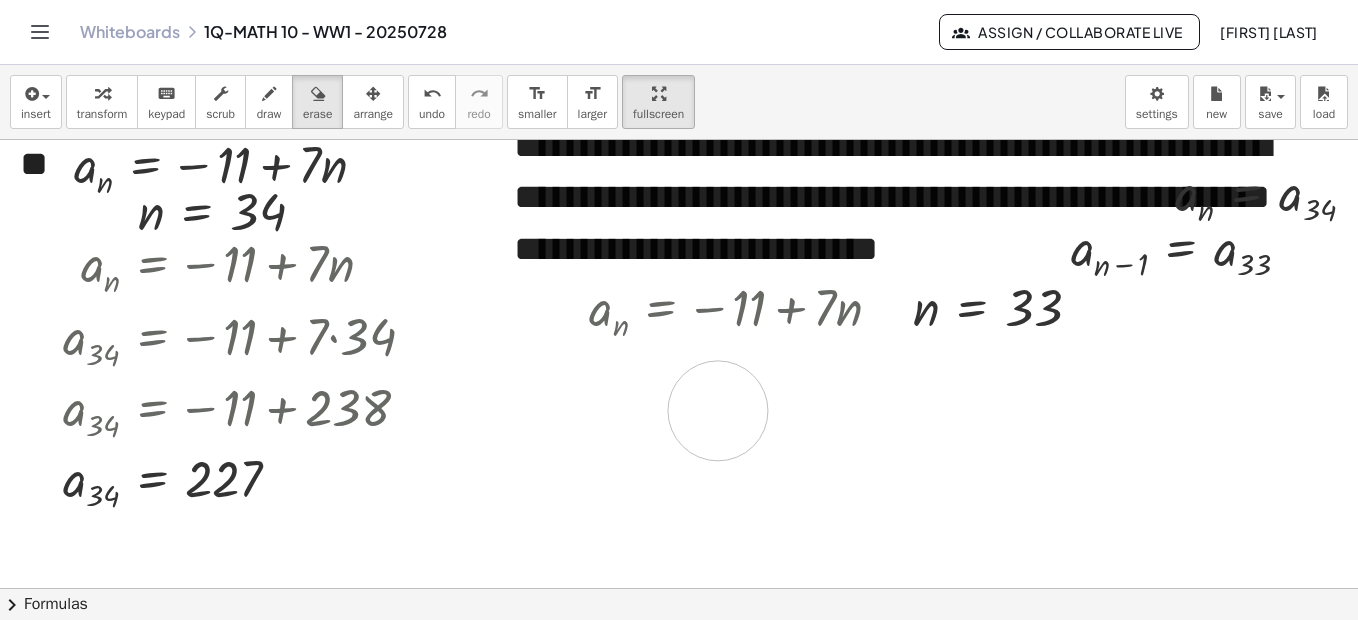 drag, startPoint x: 644, startPoint y: 431, endPoint x: 718, endPoint y: 411, distance: 76.655075 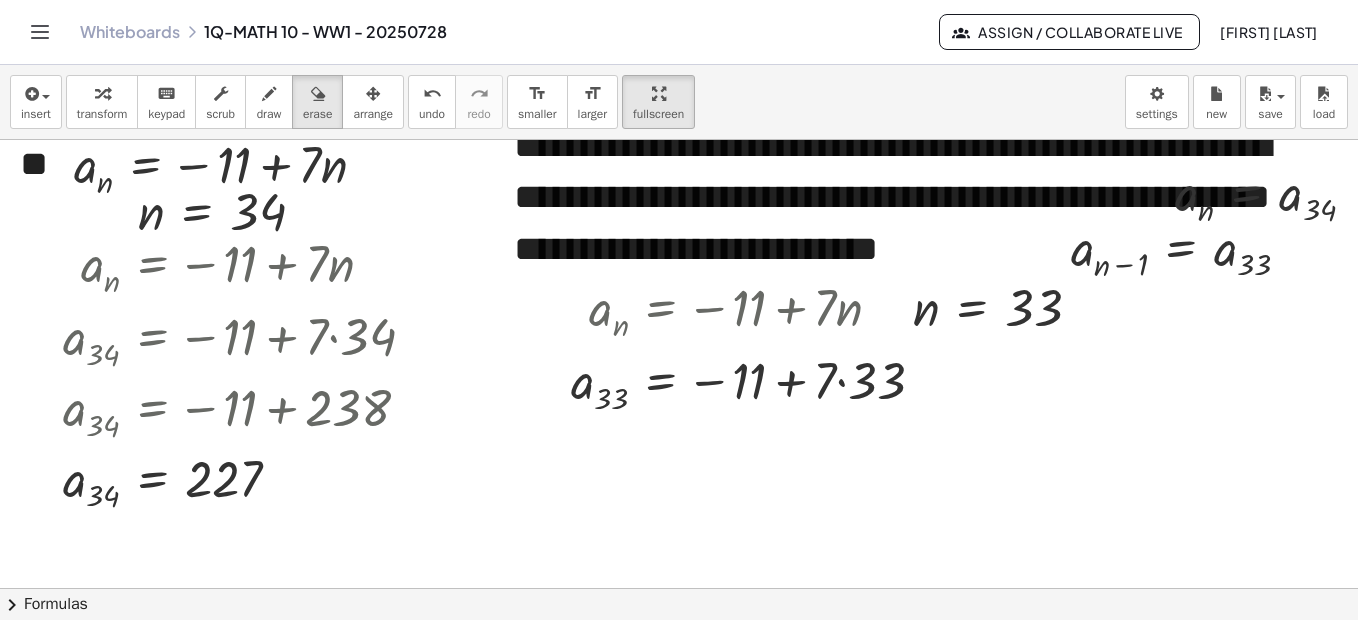 click on "transform" at bounding box center (102, 114) 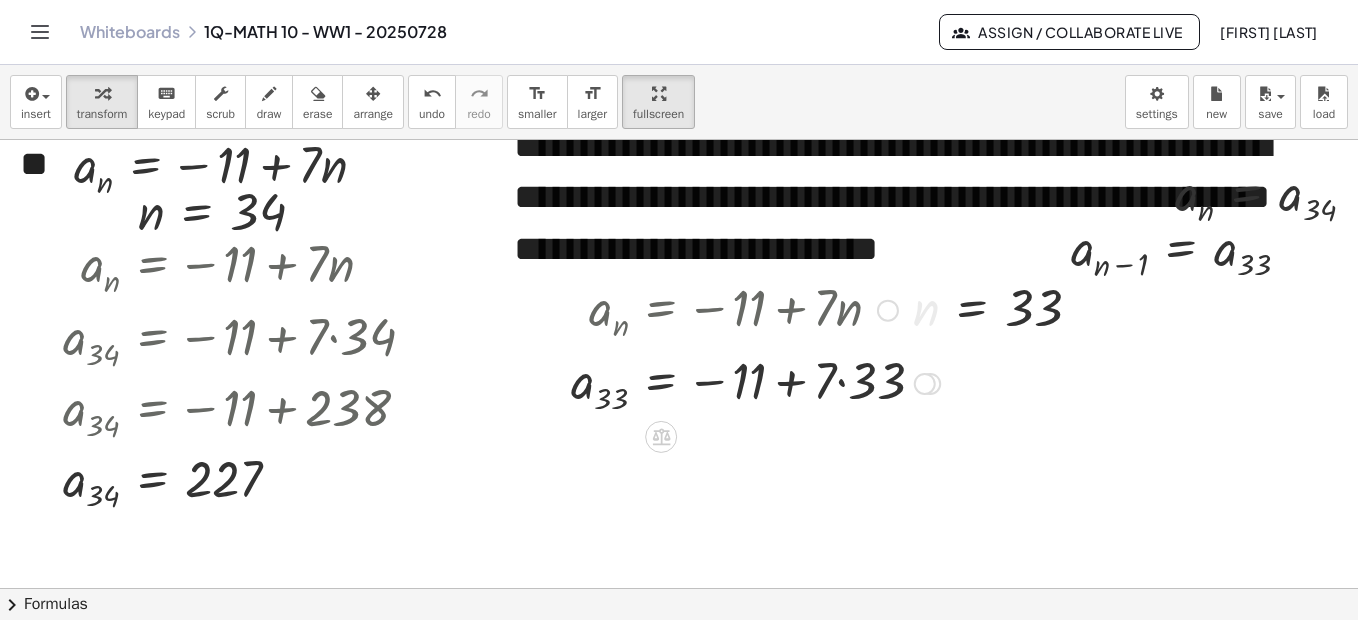 click at bounding box center [755, 381] 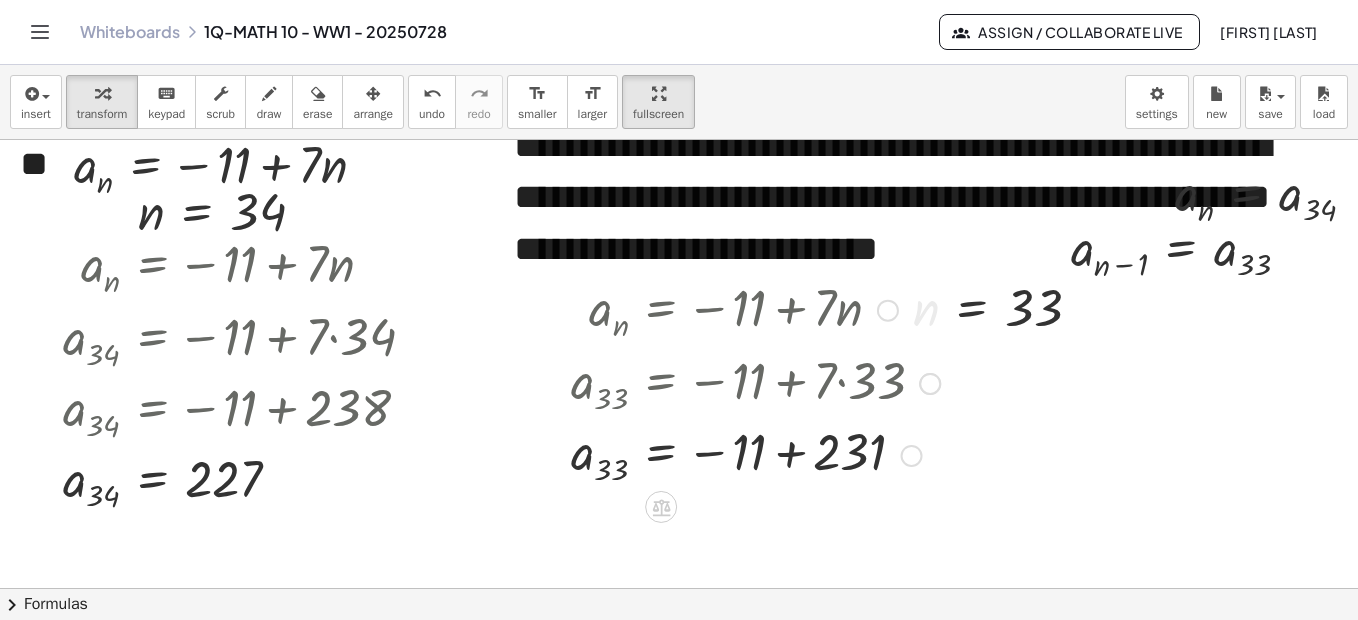 click at bounding box center [755, 454] 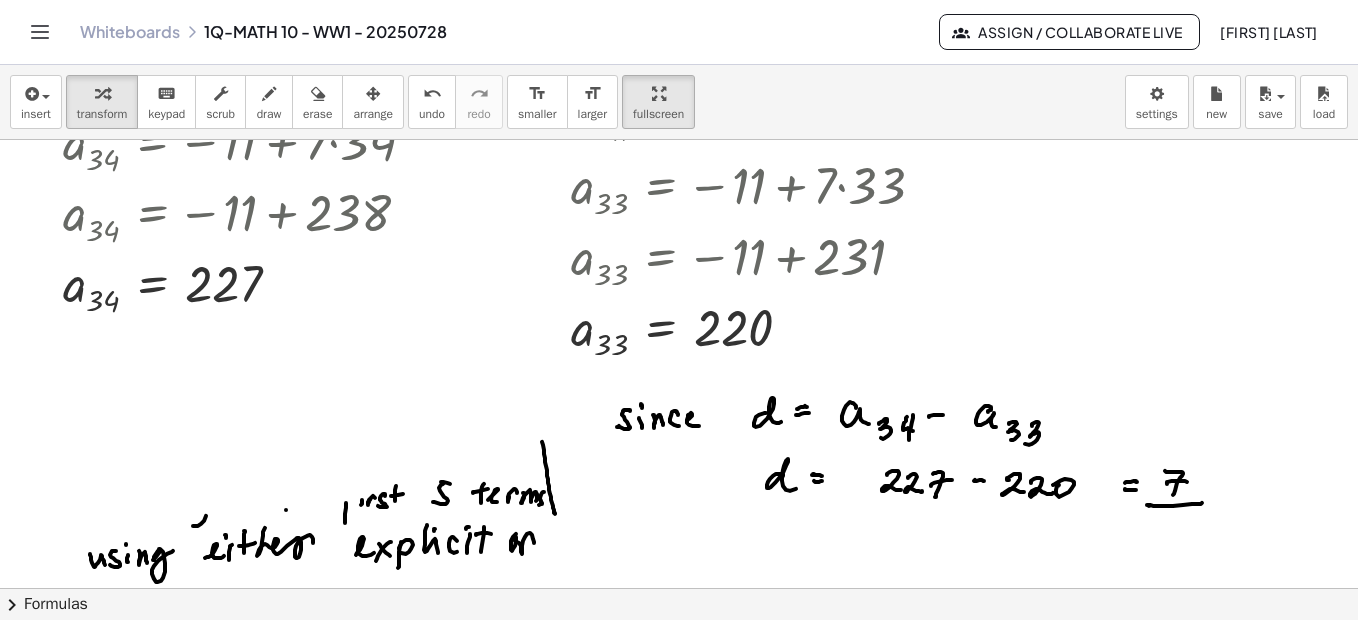 scroll, scrollTop: 2767, scrollLeft: 0, axis: vertical 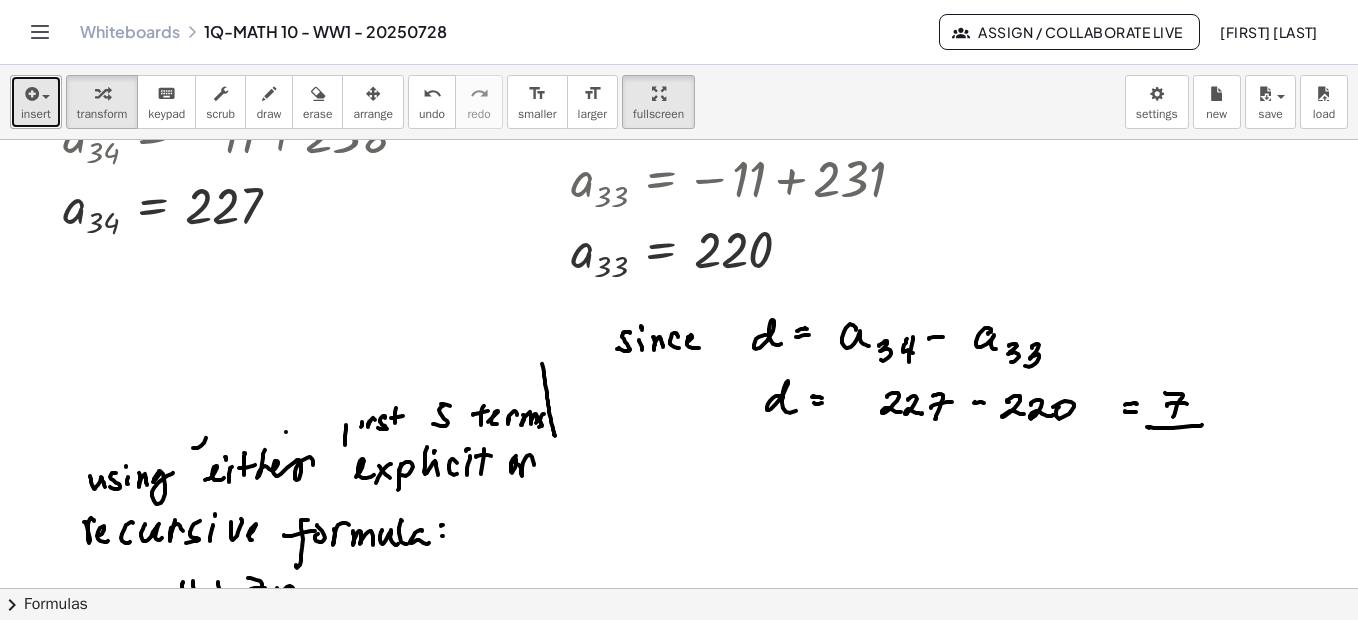 click on "insert" at bounding box center [36, 114] 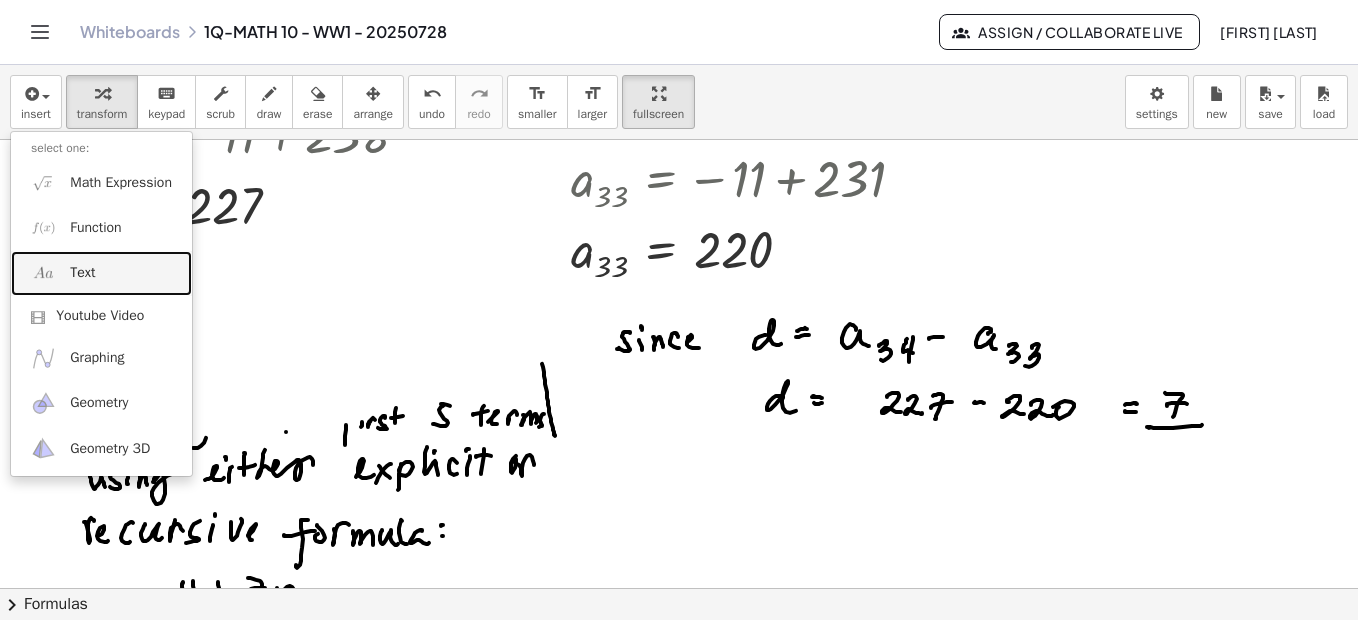 click on "Text" at bounding box center (101, 273) 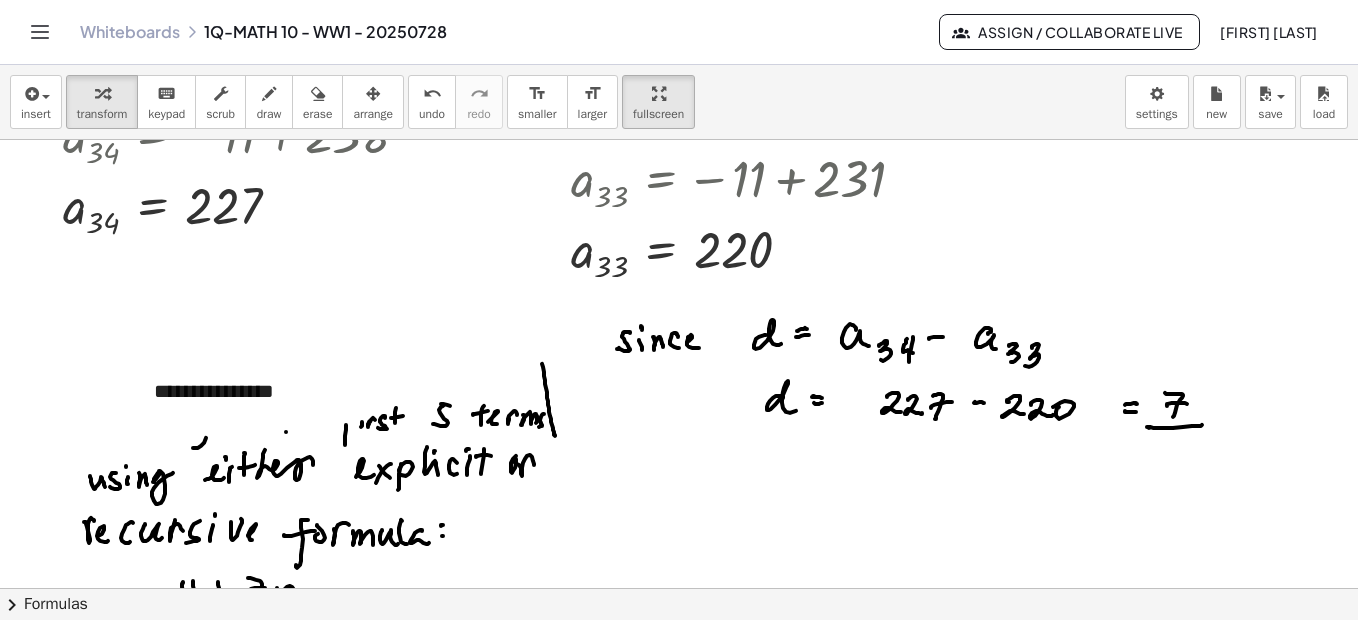 type 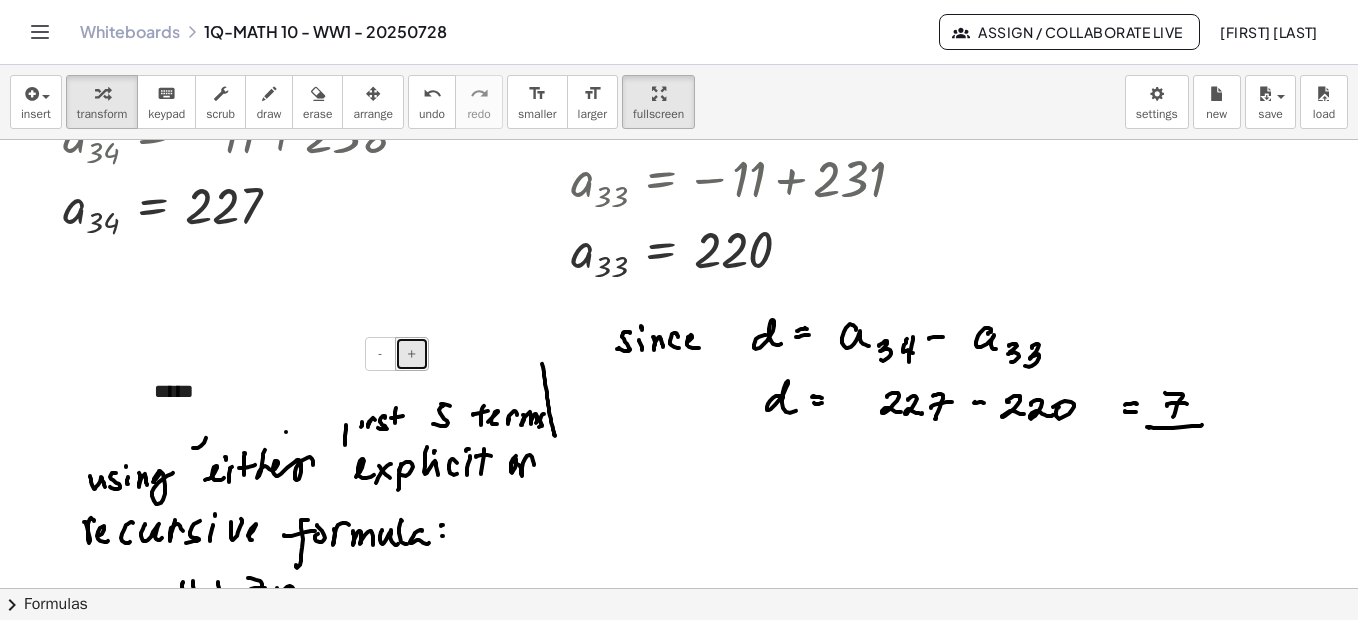 click on "+" at bounding box center (412, 354) 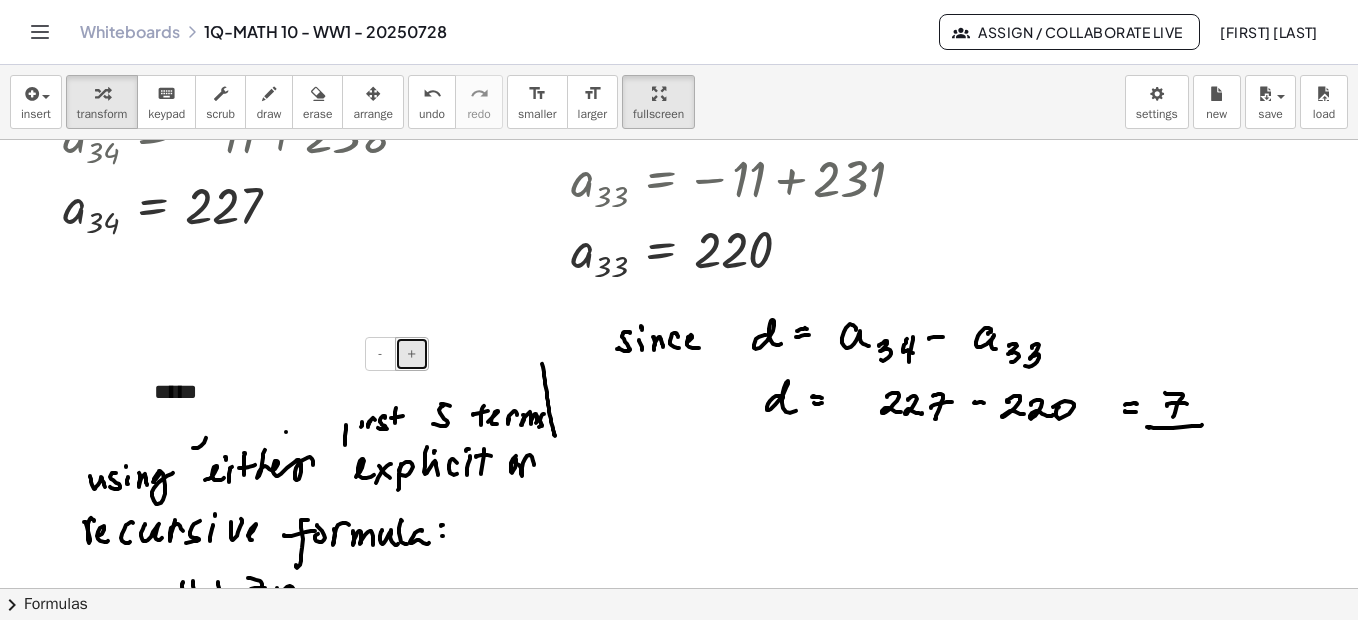 click on "+" at bounding box center [412, 354] 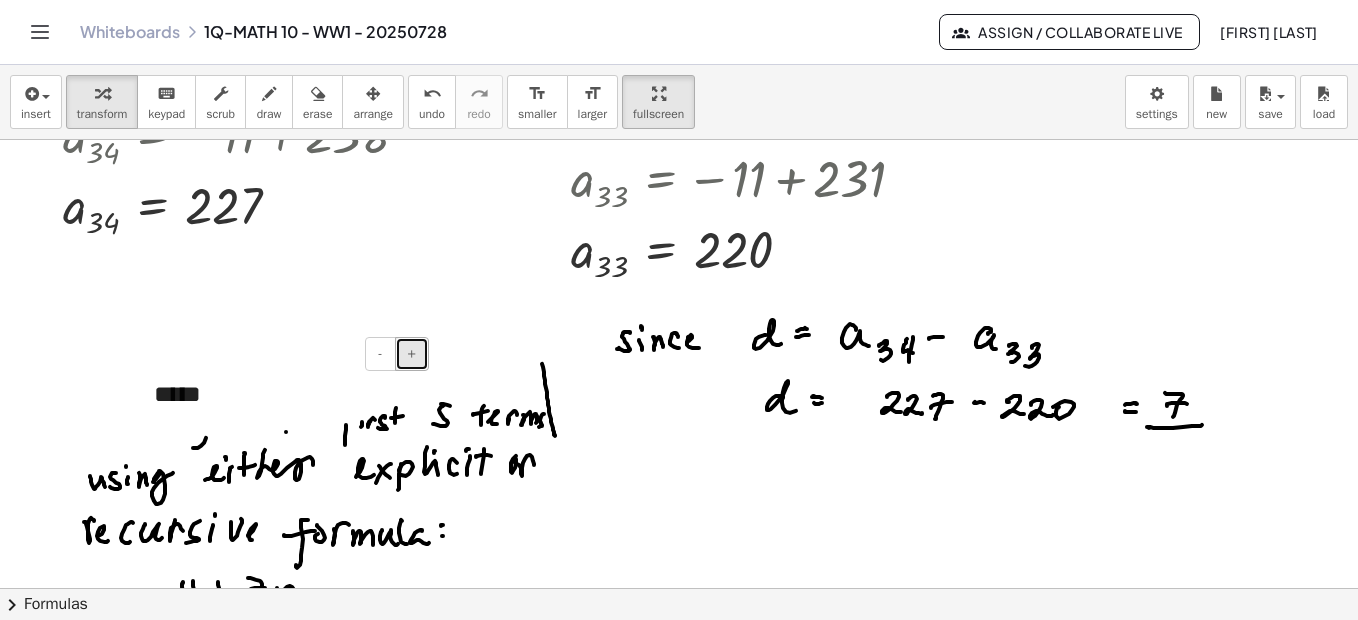 click on "+" at bounding box center (412, 354) 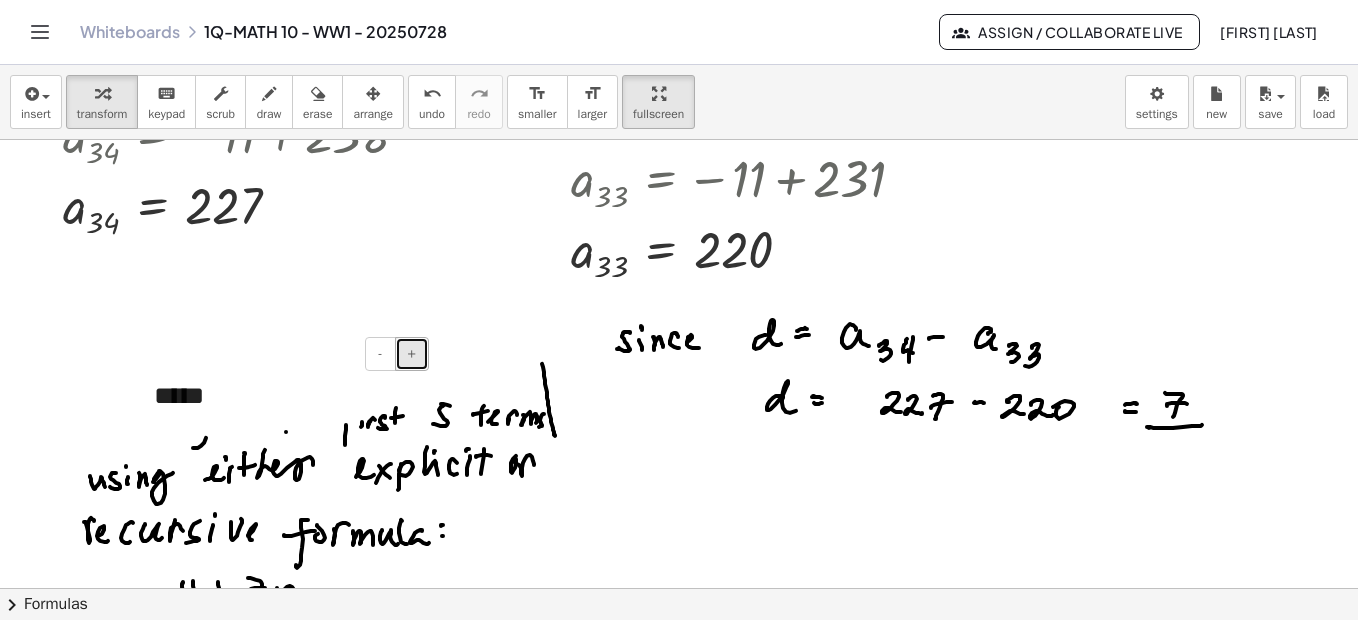 click on "+" at bounding box center (412, 354) 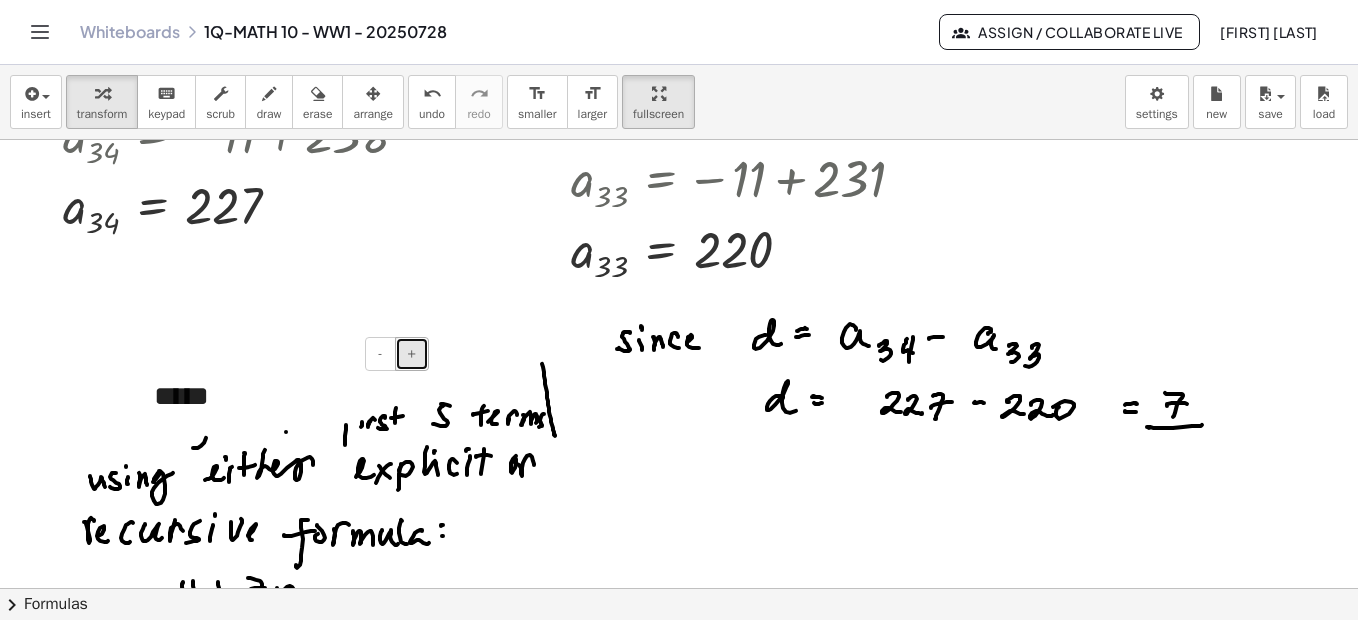 click on "+" at bounding box center [412, 354] 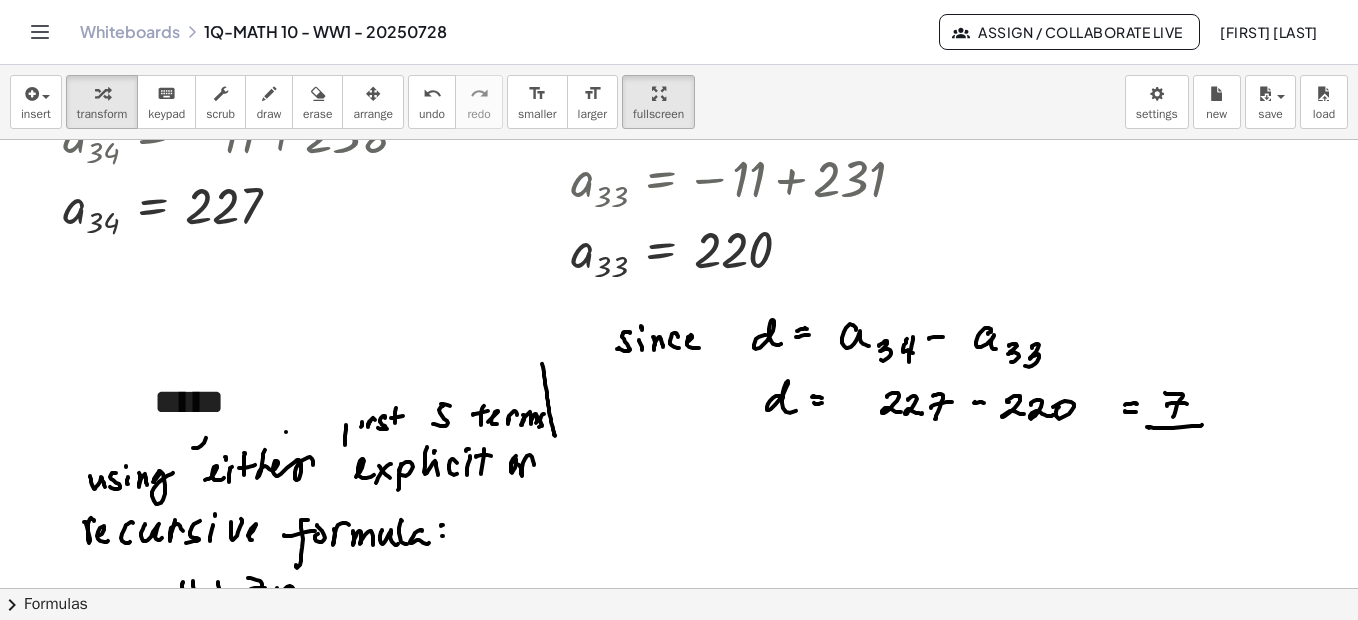 click at bounding box center (373, 93) 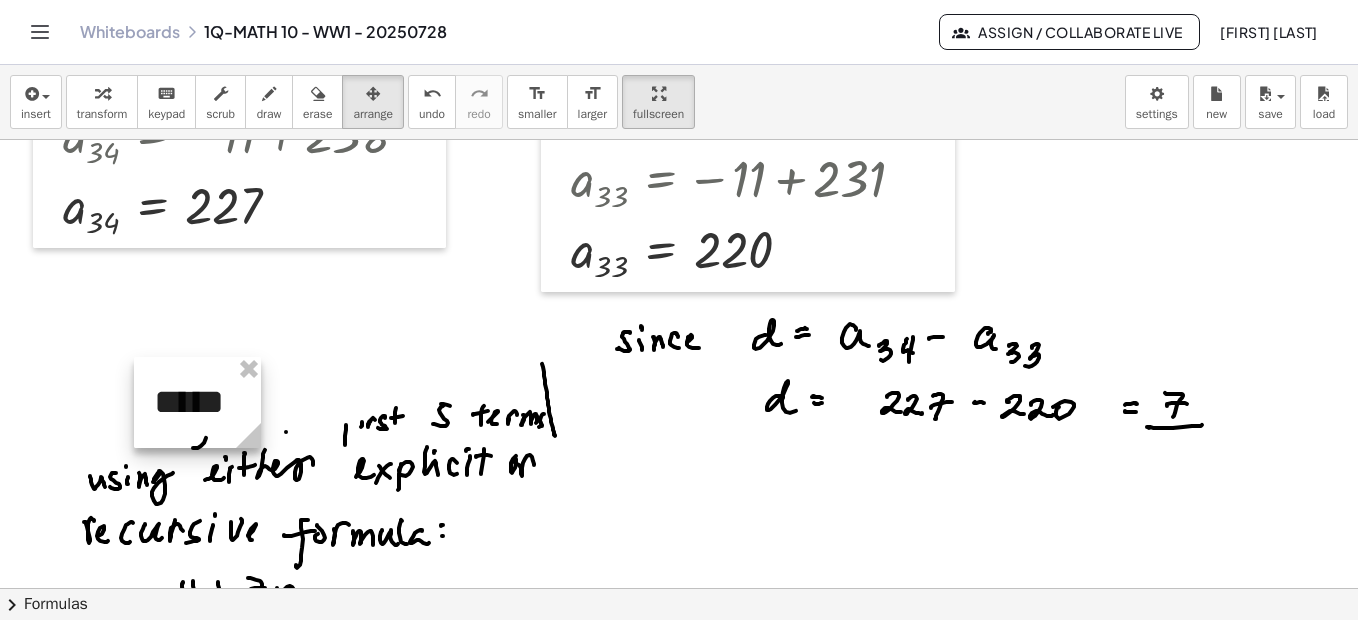 drag, startPoint x: 425, startPoint y: 437, endPoint x: 252, endPoint y: 434, distance: 173.02602 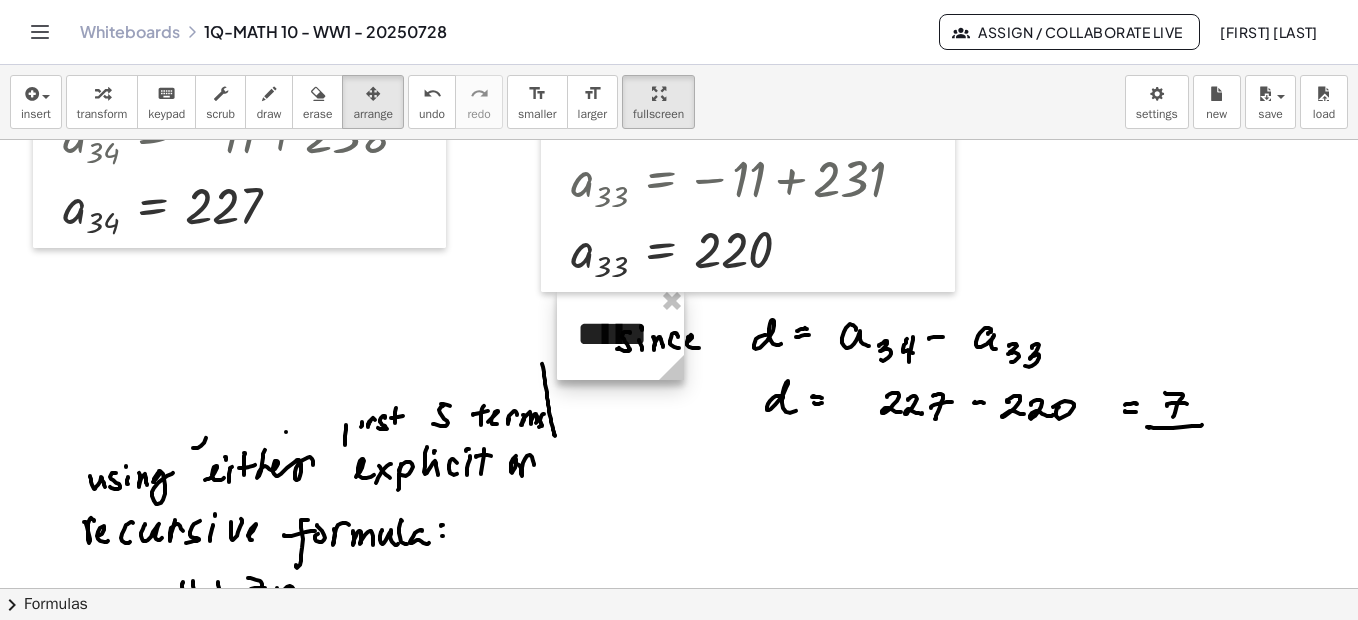 drag, startPoint x: 171, startPoint y: 373, endPoint x: 594, endPoint y: 305, distance: 428.43085 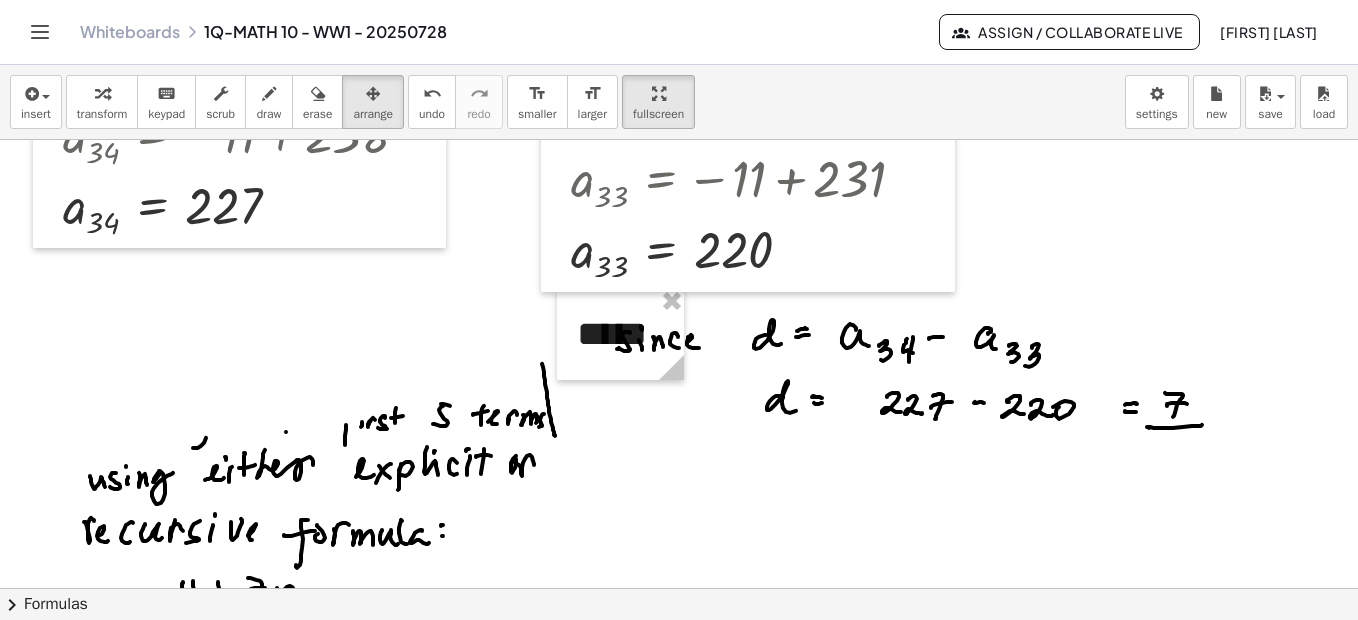 click on "transform" at bounding box center [102, 114] 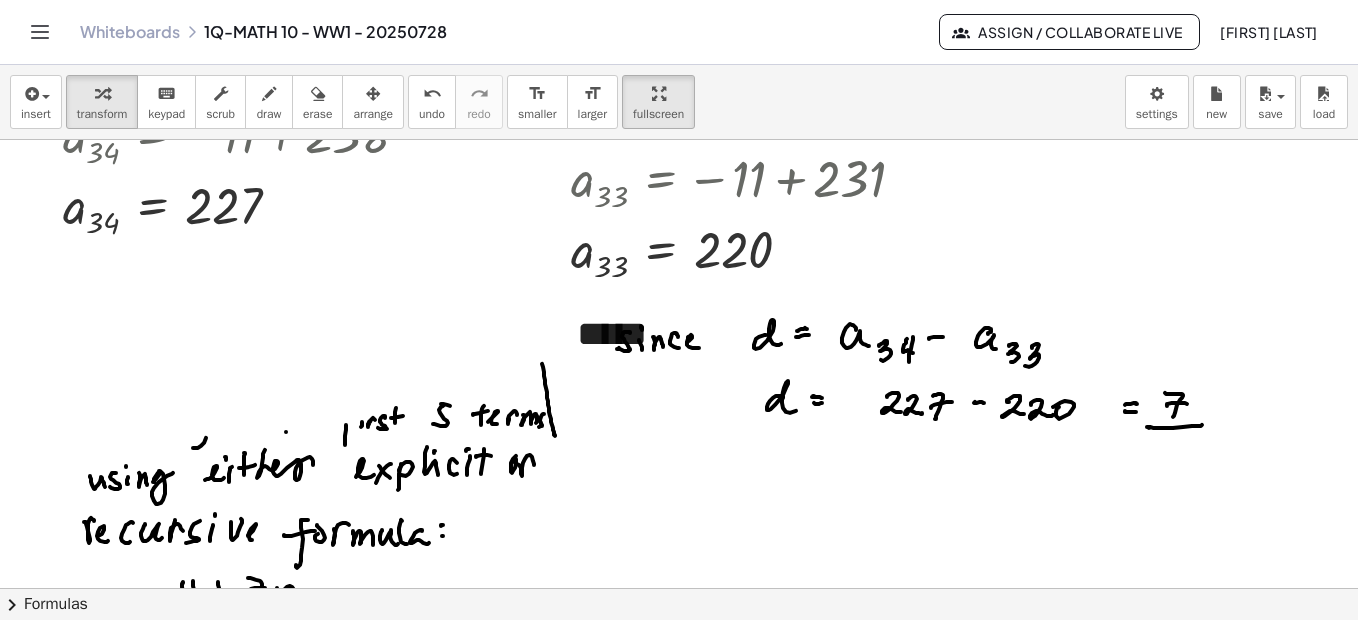click at bounding box center [957, 1153] 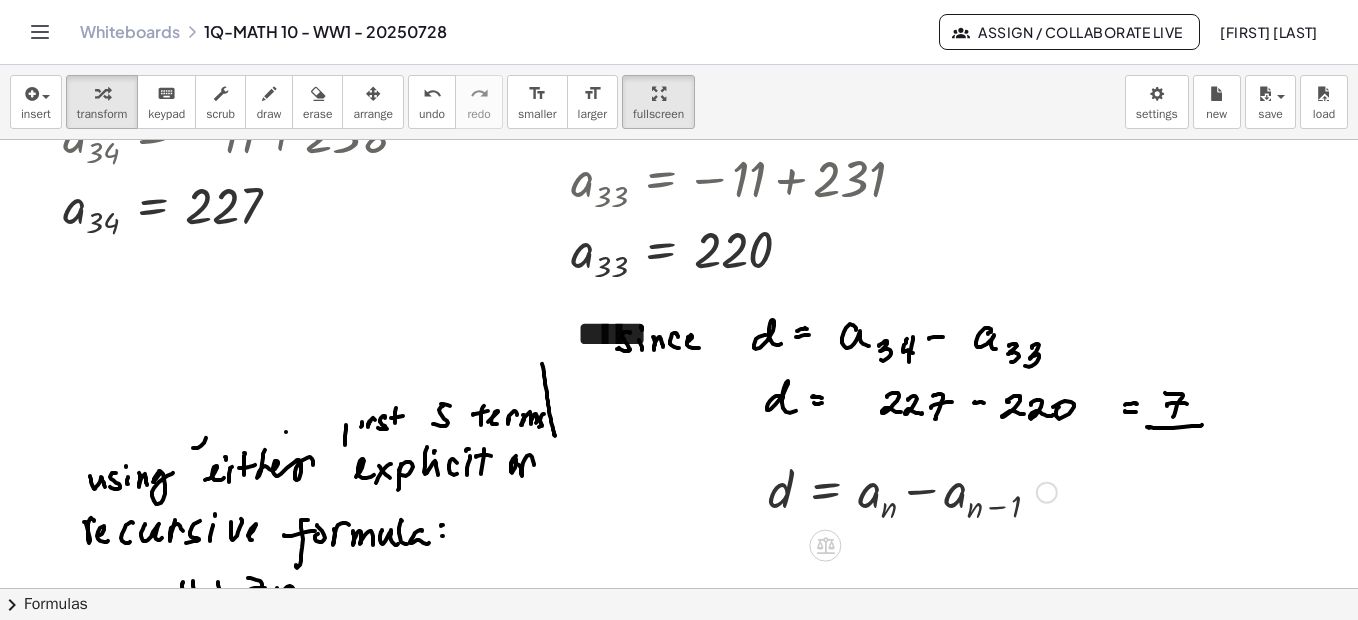click at bounding box center (1047, 493) 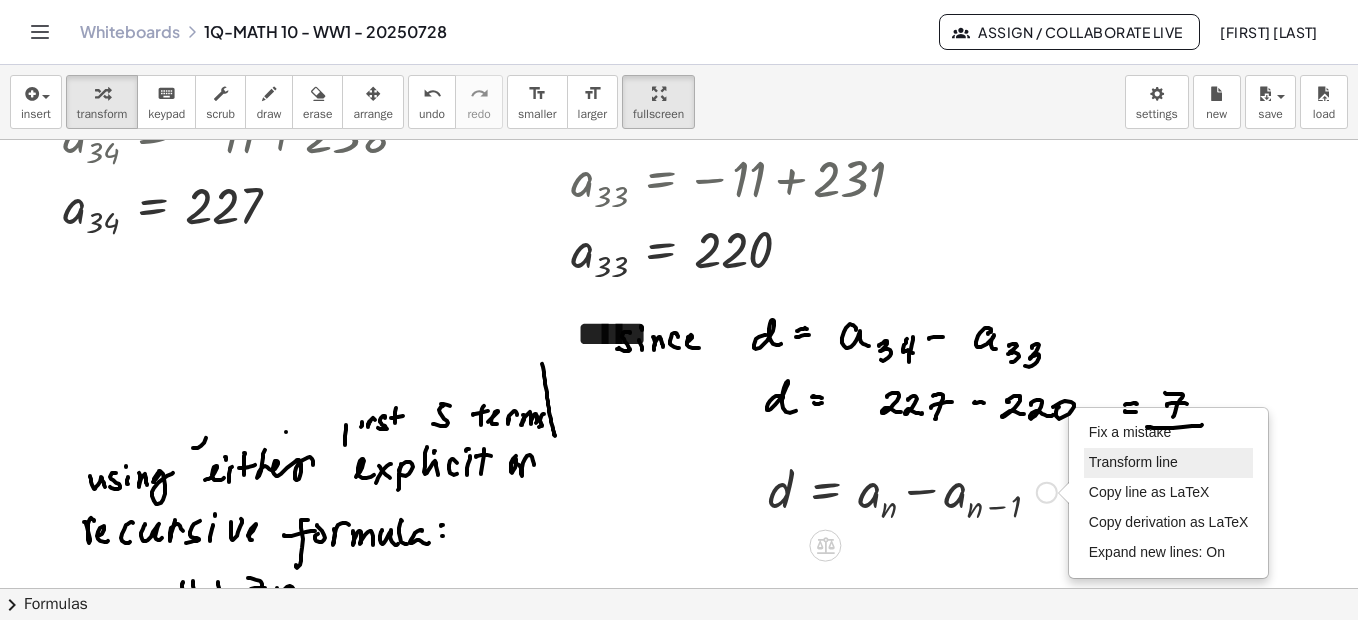 click on "Transform line" at bounding box center [1133, 462] 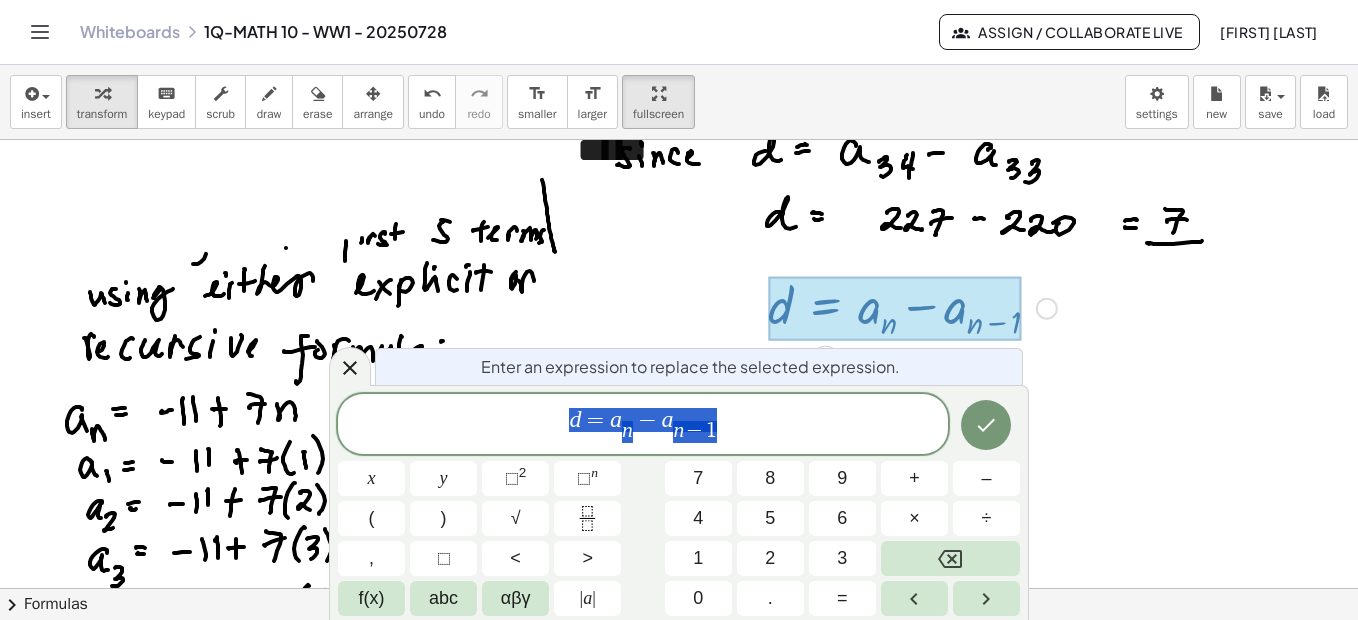 scroll, scrollTop: 2954, scrollLeft: 0, axis: vertical 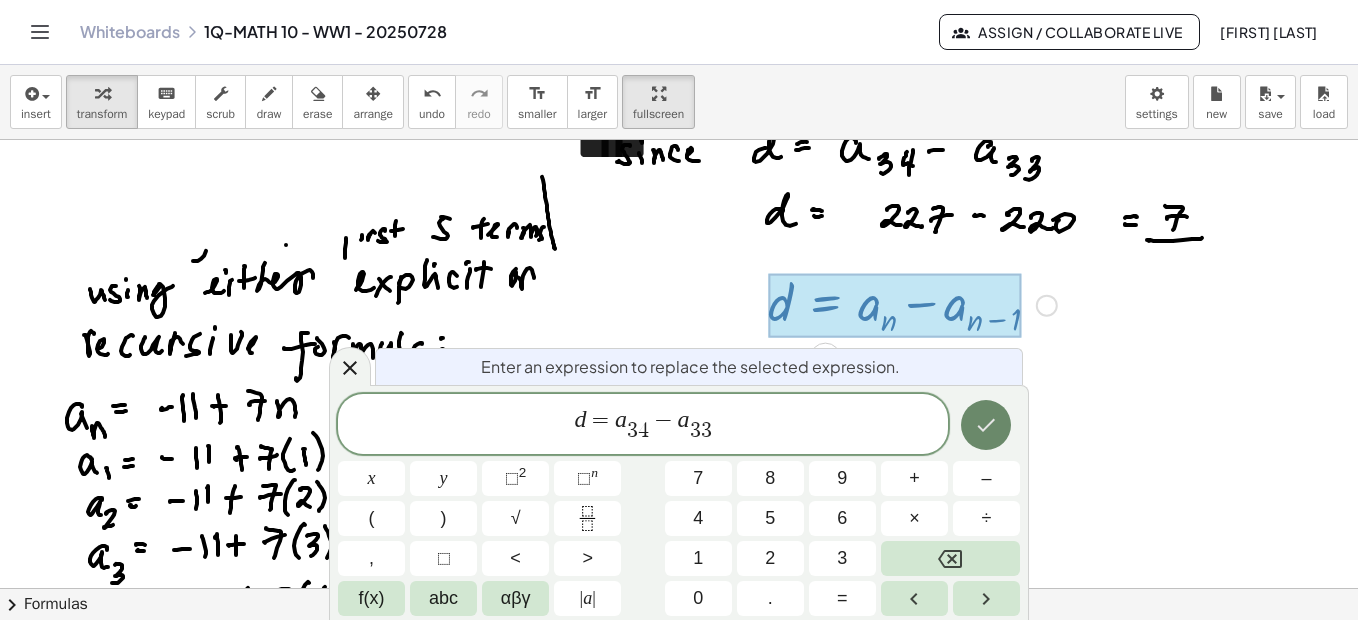 click at bounding box center [986, 425] 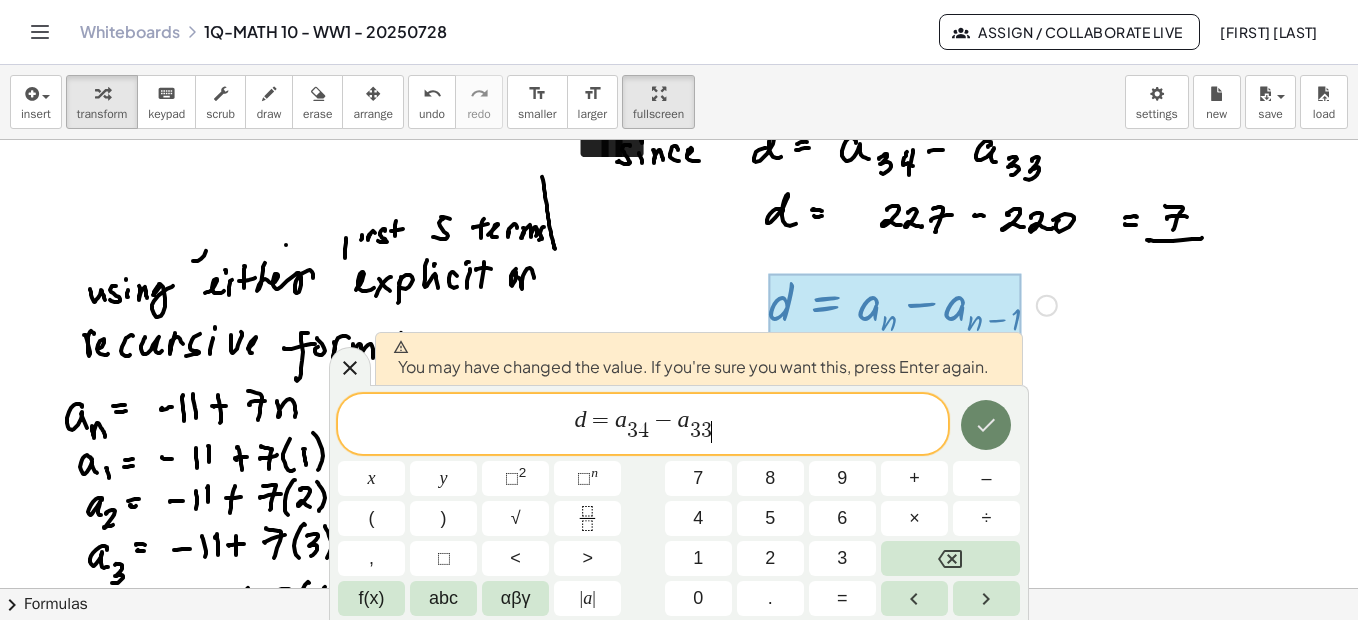 click 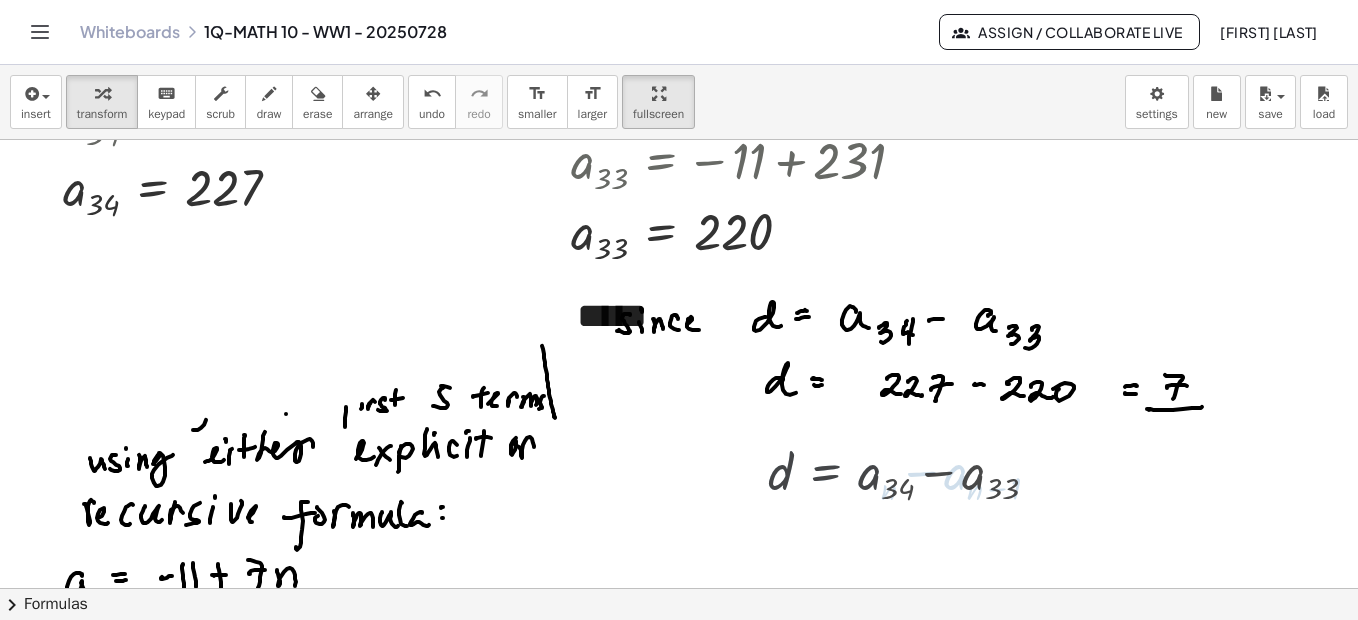 scroll, scrollTop: 2767, scrollLeft: 0, axis: vertical 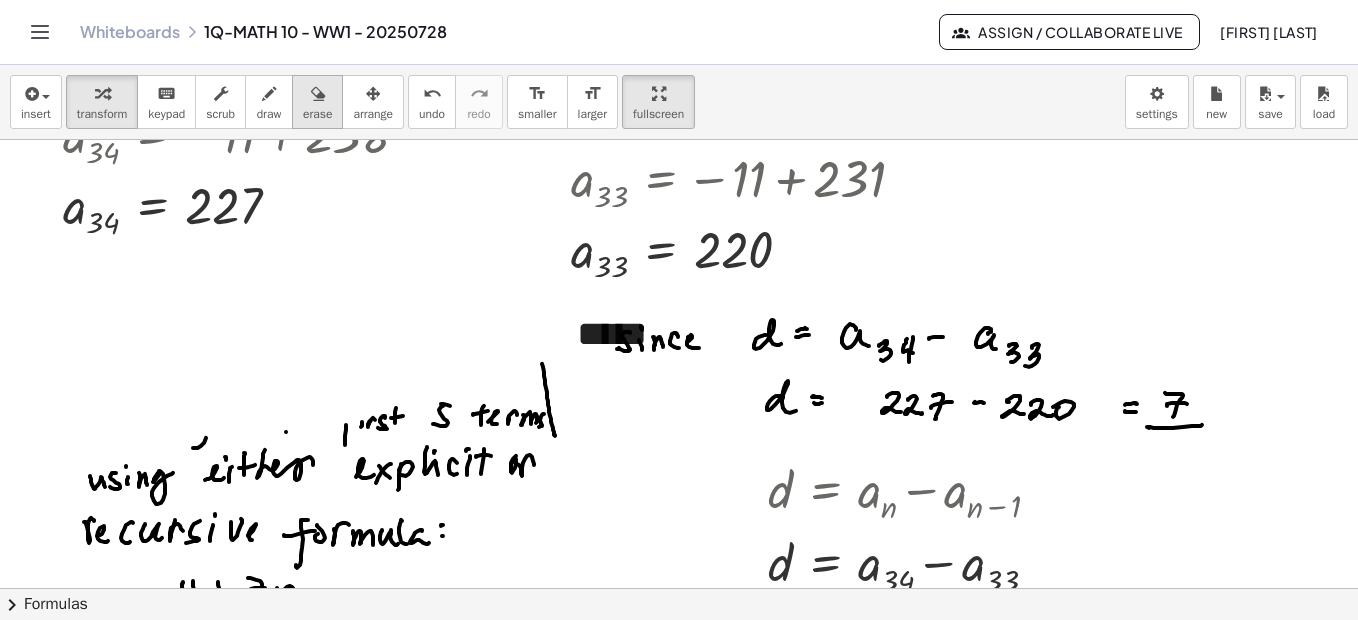 click on "erase" at bounding box center [317, 102] 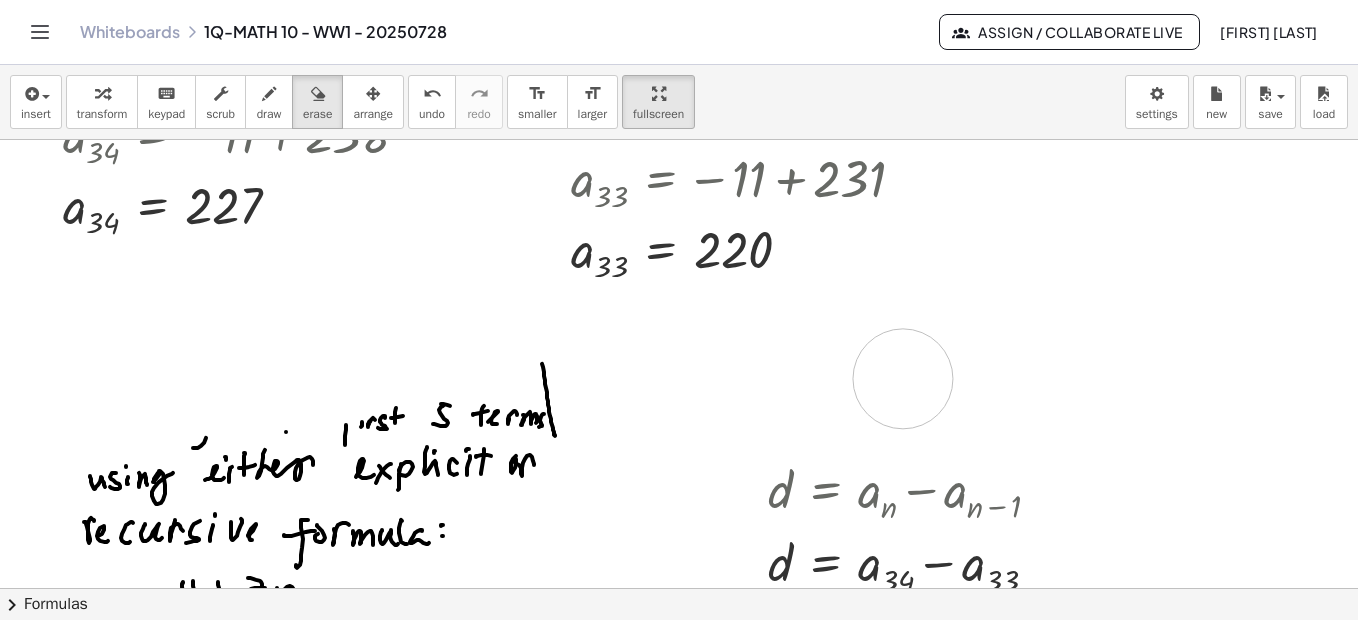 drag, startPoint x: 629, startPoint y: 332, endPoint x: 897, endPoint y: 399, distance: 276.24808 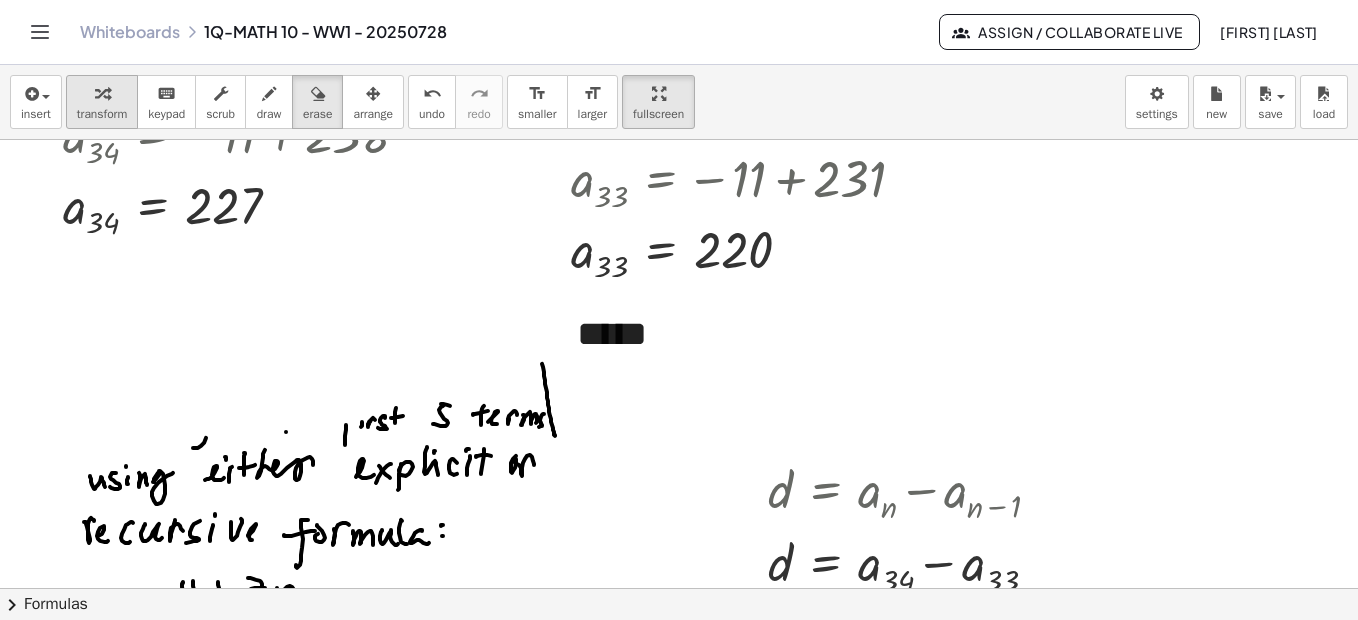 click at bounding box center [102, 94] 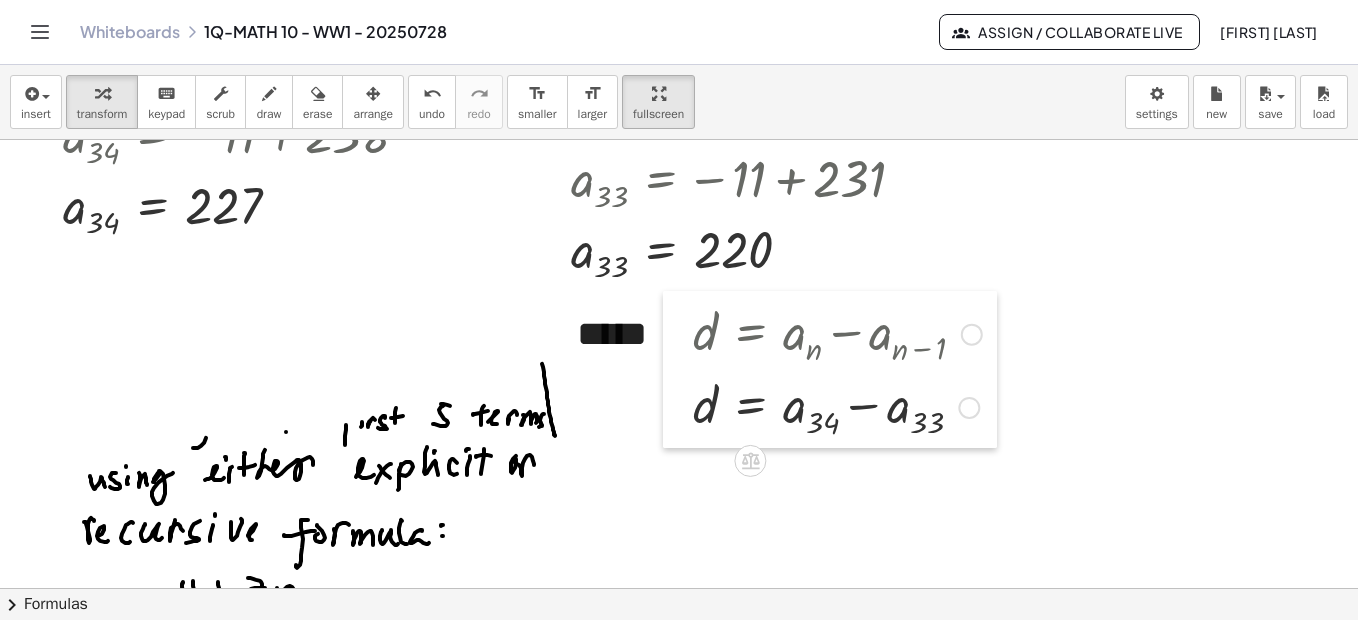 drag, startPoint x: 741, startPoint y: 478, endPoint x: 666, endPoint y: 320, distance: 174.89711 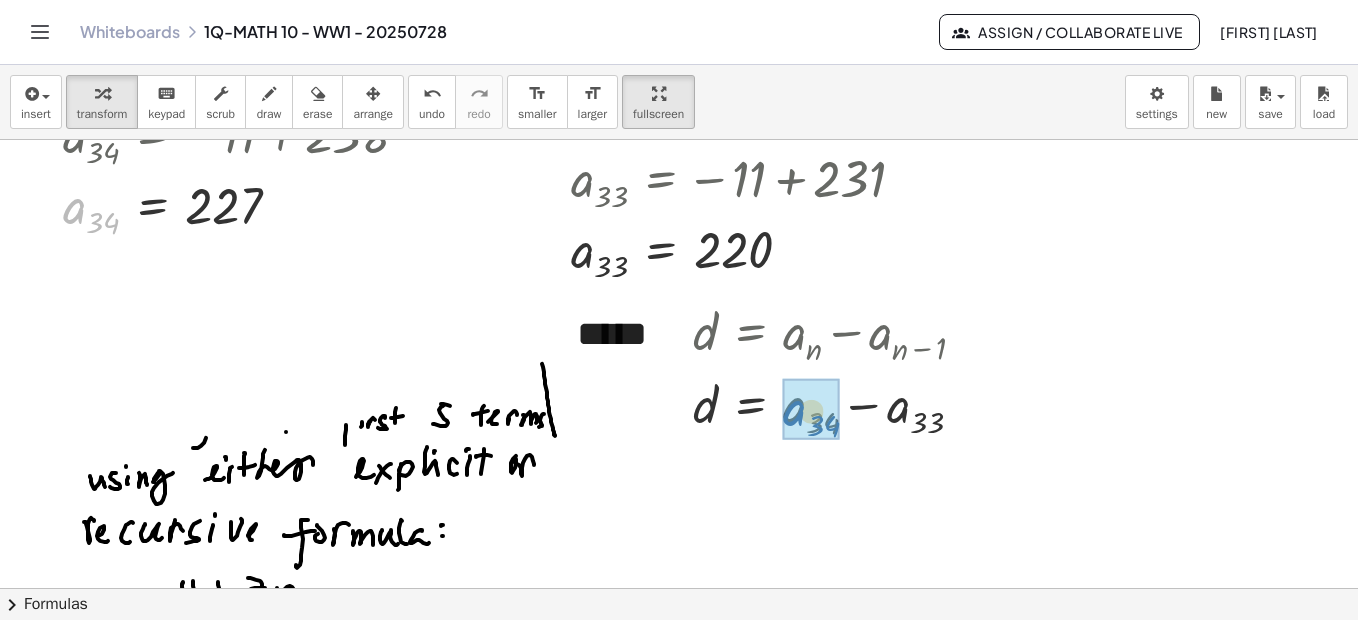 drag, startPoint x: 68, startPoint y: 212, endPoint x: 787, endPoint y: 414, distance: 746.8367 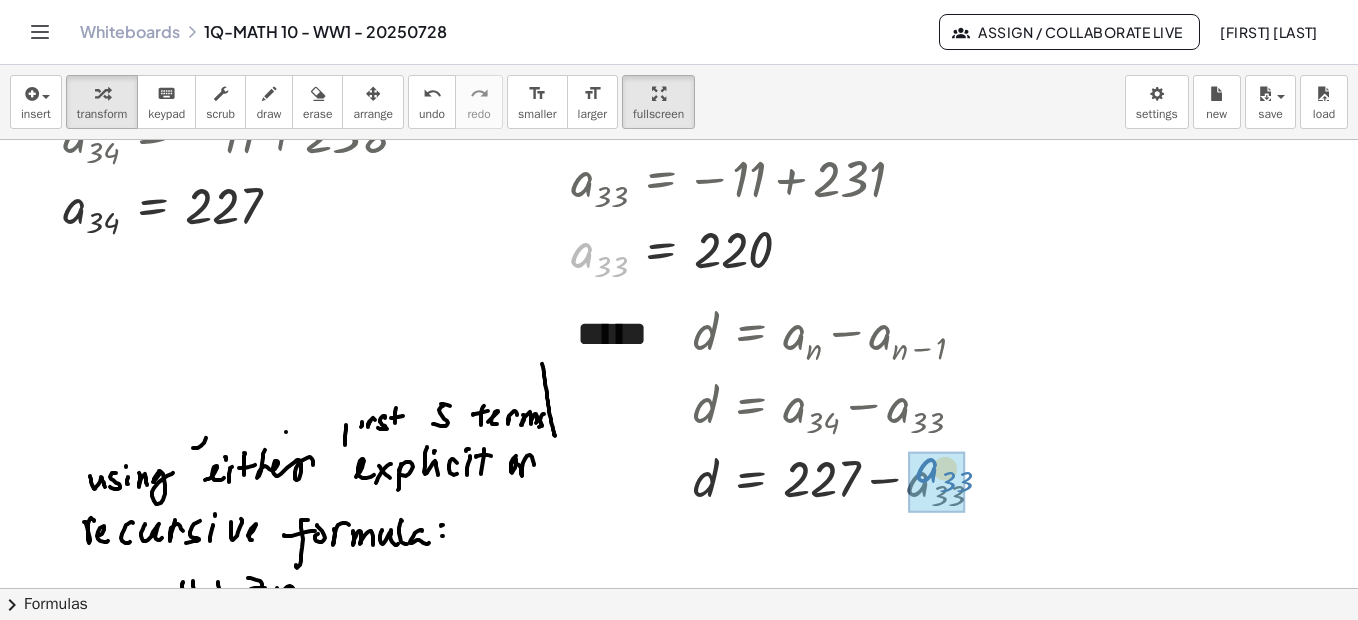 drag, startPoint x: 571, startPoint y: 256, endPoint x: 916, endPoint y: 466, distance: 403.88736 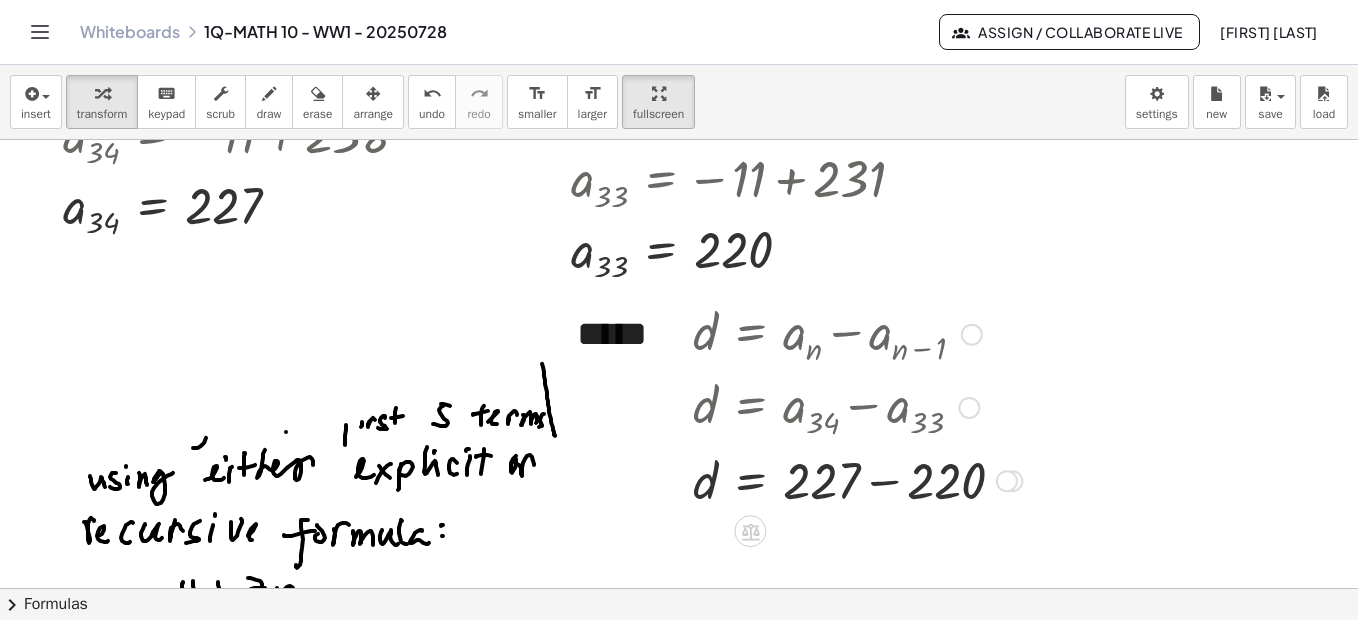 click at bounding box center (857, 479) 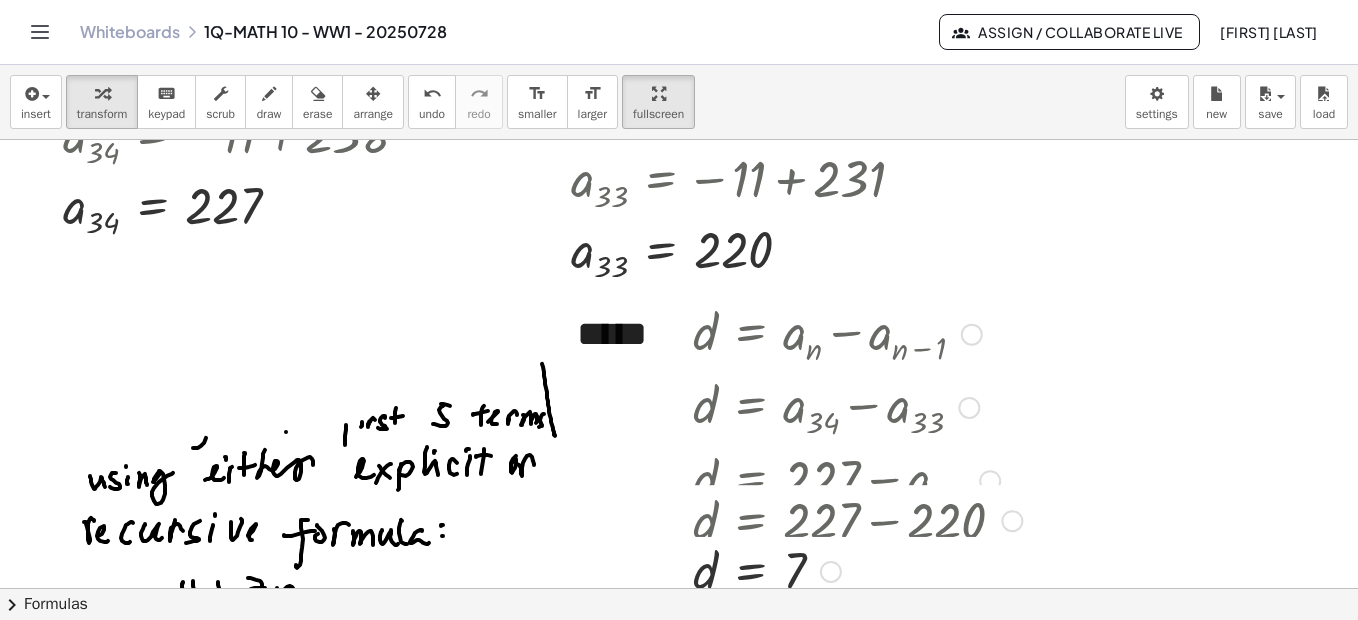 drag, startPoint x: 828, startPoint y: 483, endPoint x: 836, endPoint y: 585, distance: 102.31325 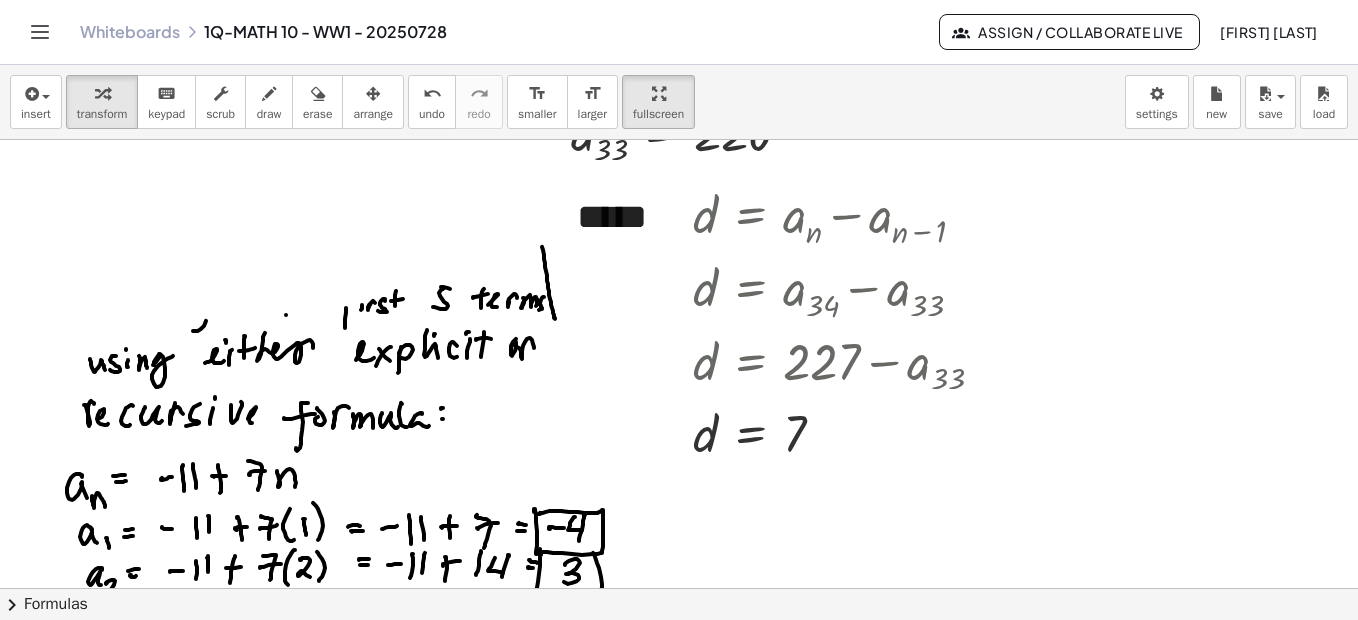 scroll, scrollTop: 2904, scrollLeft: 0, axis: vertical 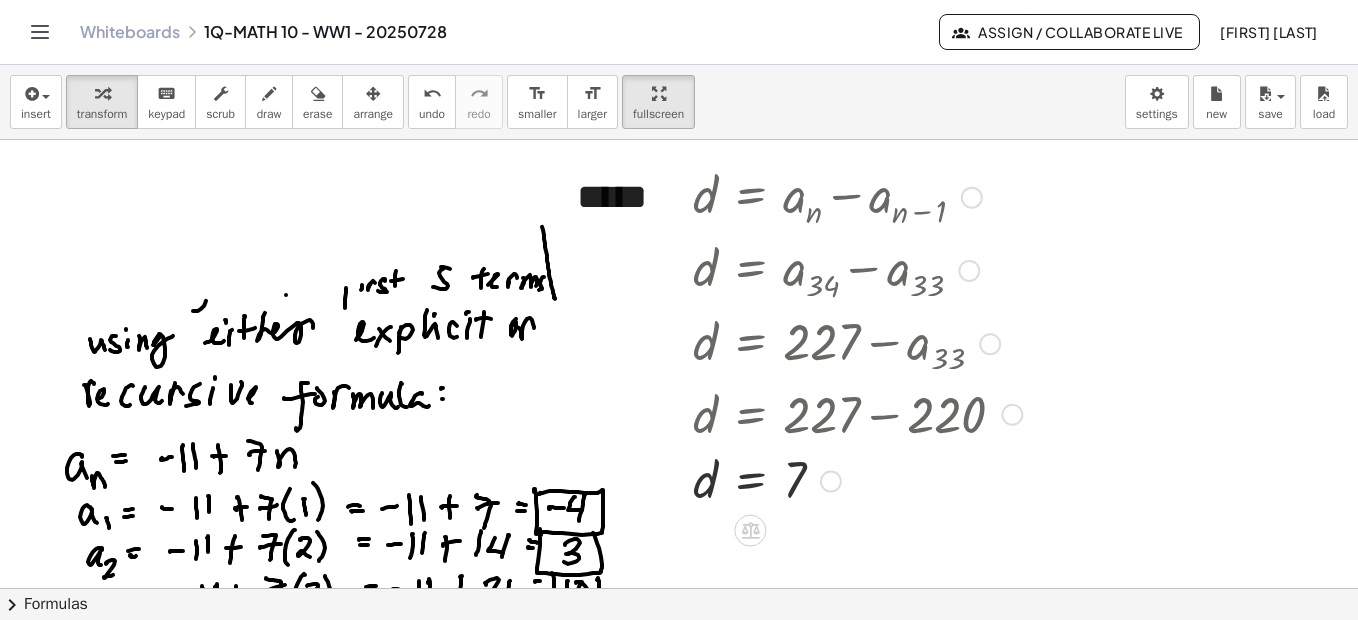 drag, startPoint x: 828, startPoint y: 416, endPoint x: 921, endPoint y: 487, distance: 117.00427 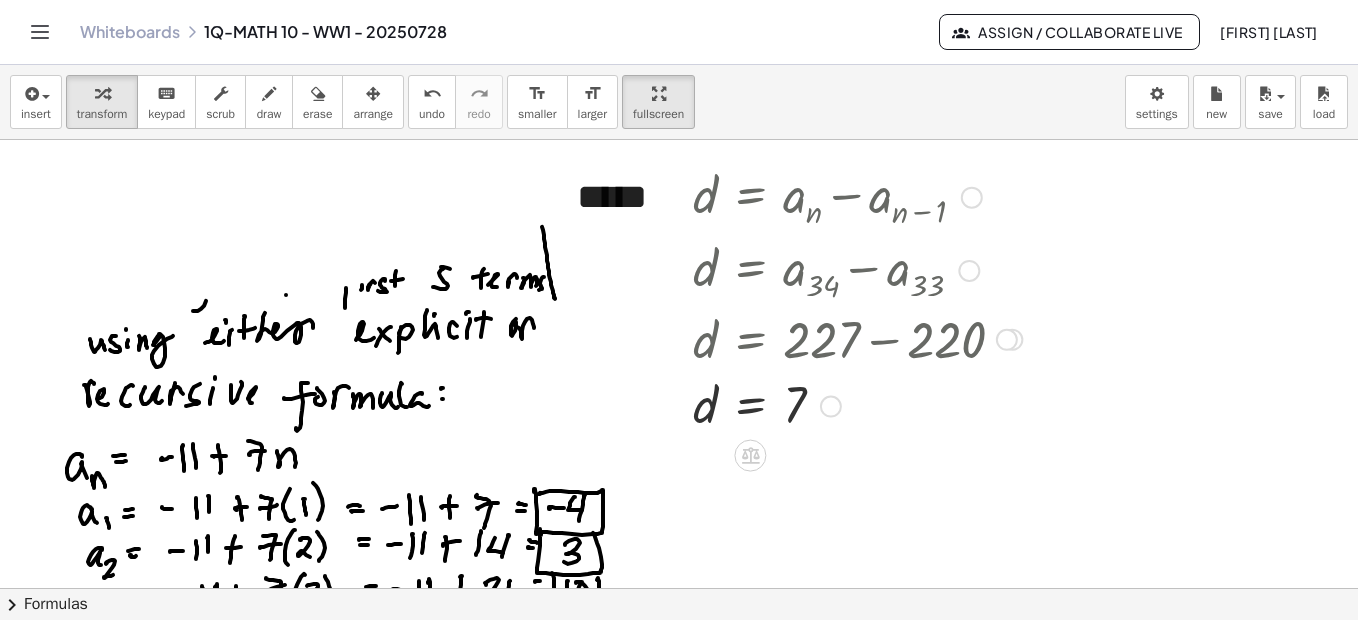drag, startPoint x: 1007, startPoint y: 410, endPoint x: 988, endPoint y: 330, distance: 82.2253 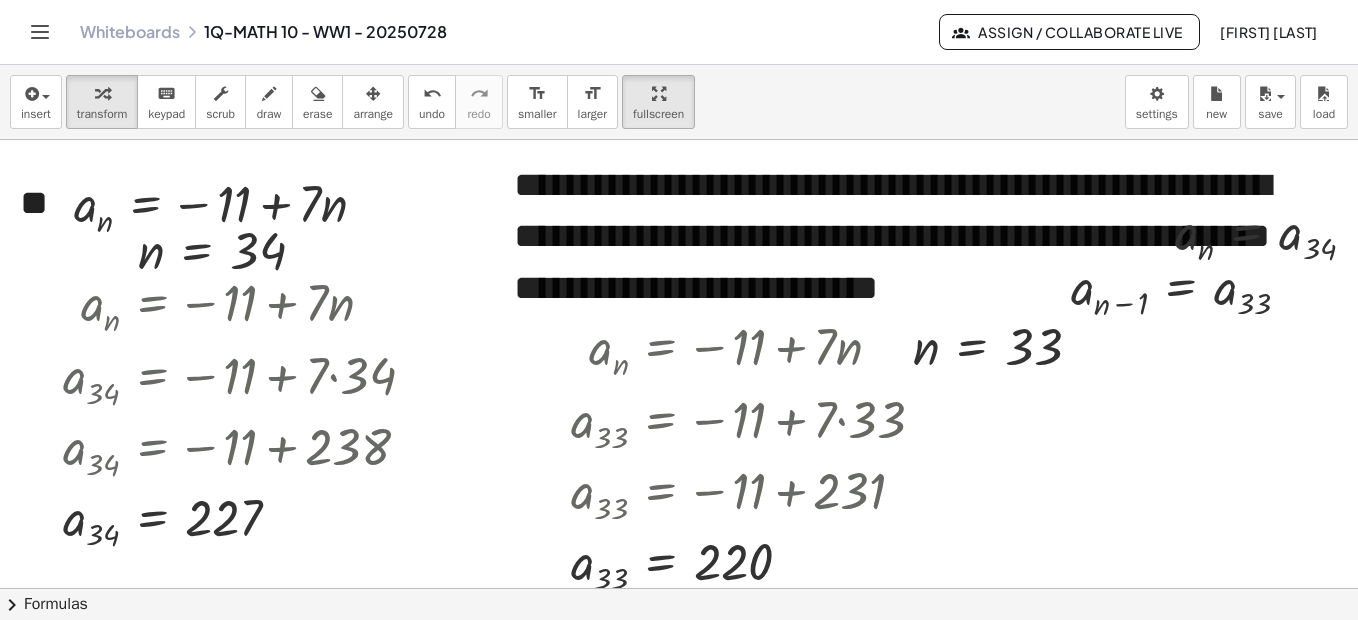 scroll, scrollTop: 2494, scrollLeft: 0, axis: vertical 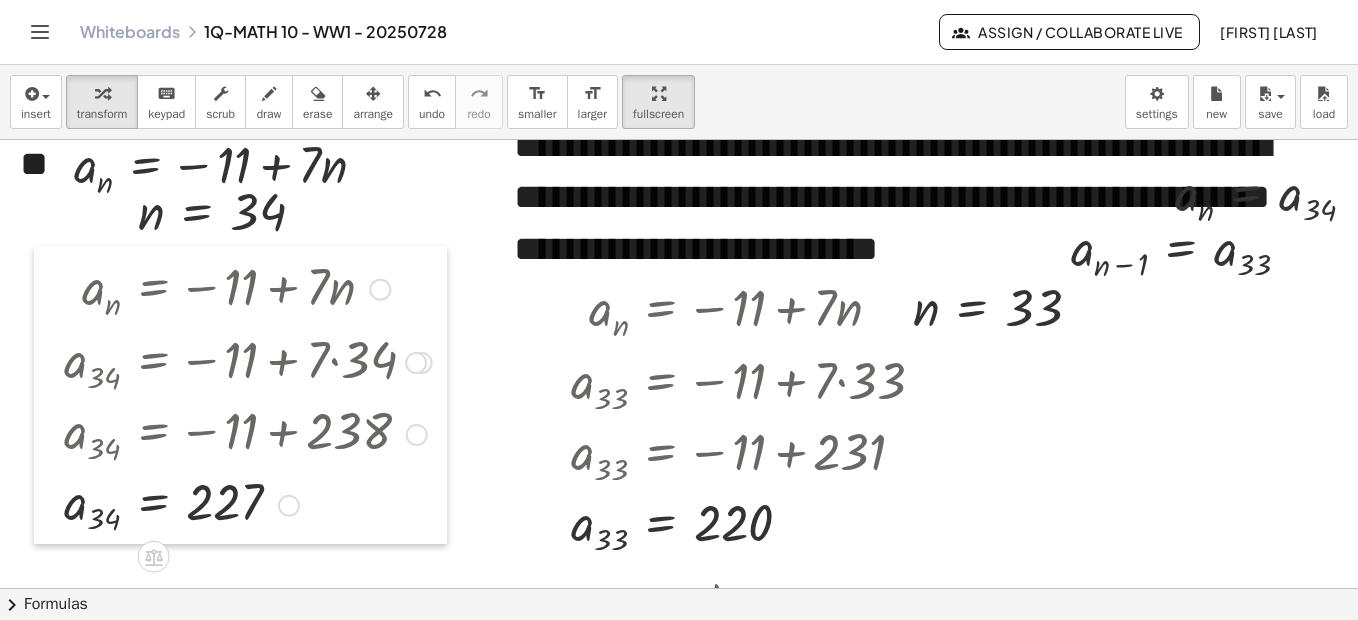 drag, startPoint x: 46, startPoint y: 236, endPoint x: 47, endPoint y: 259, distance: 23.021729 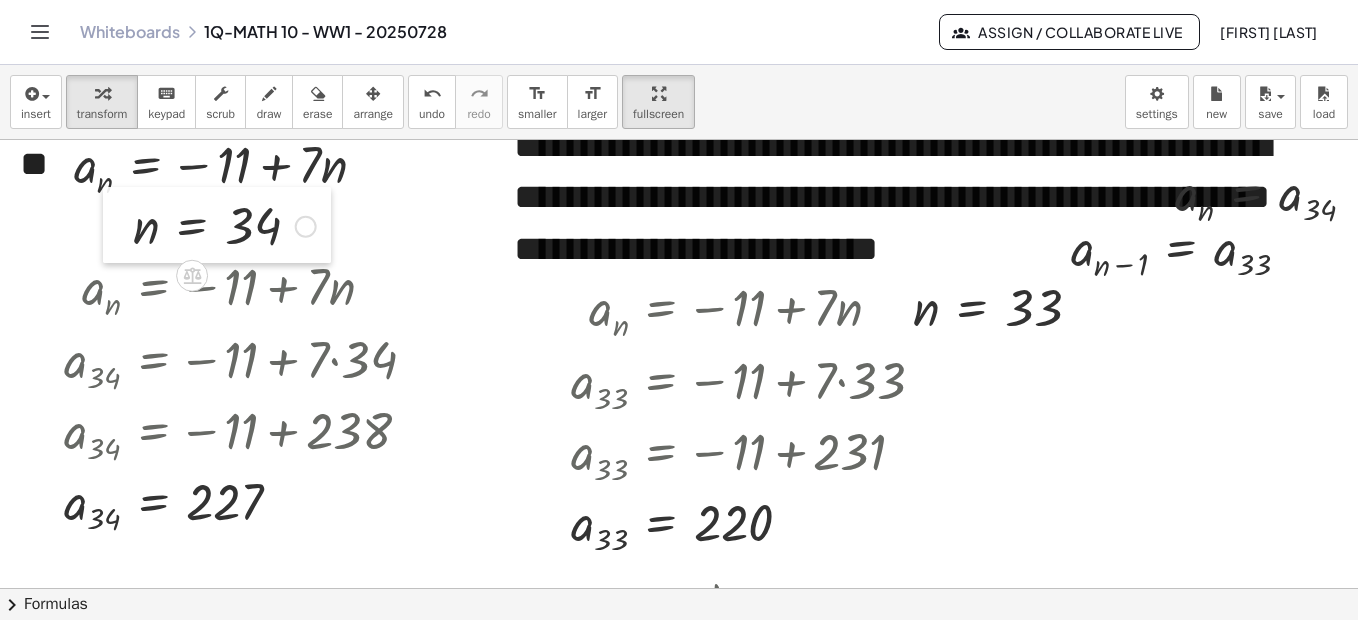 drag, startPoint x: 118, startPoint y: 202, endPoint x: 113, endPoint y: 216, distance: 14.866069 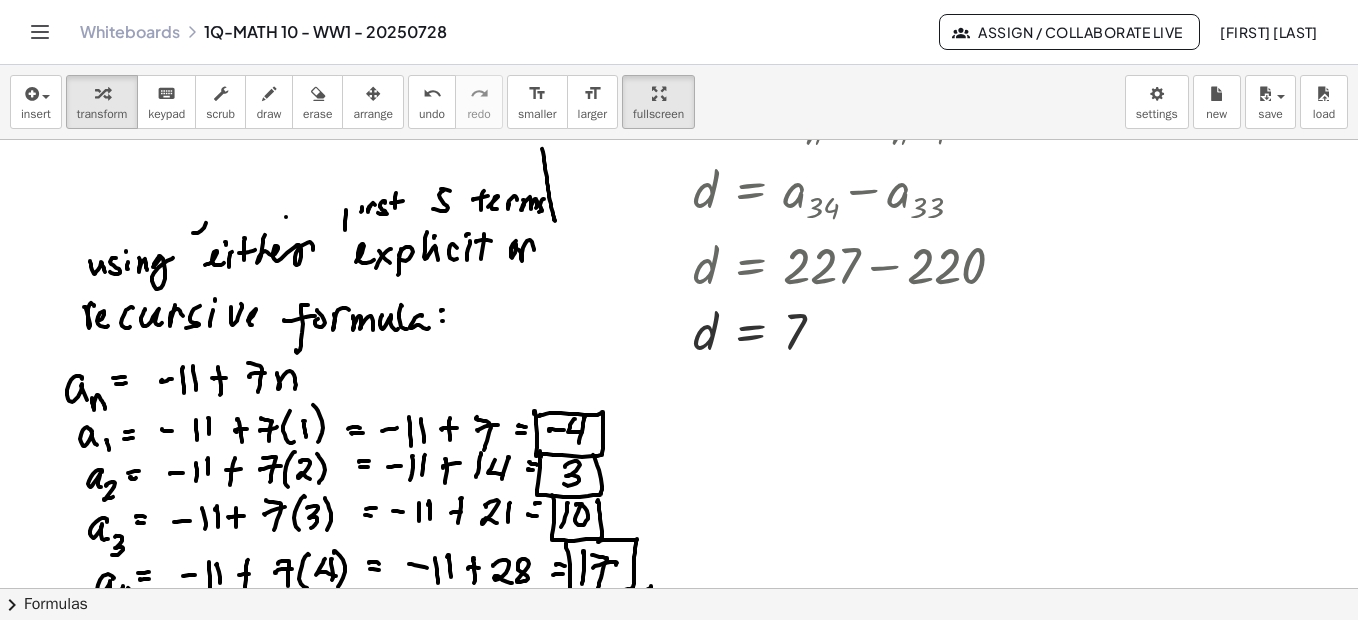 scroll, scrollTop: 3001, scrollLeft: 0, axis: vertical 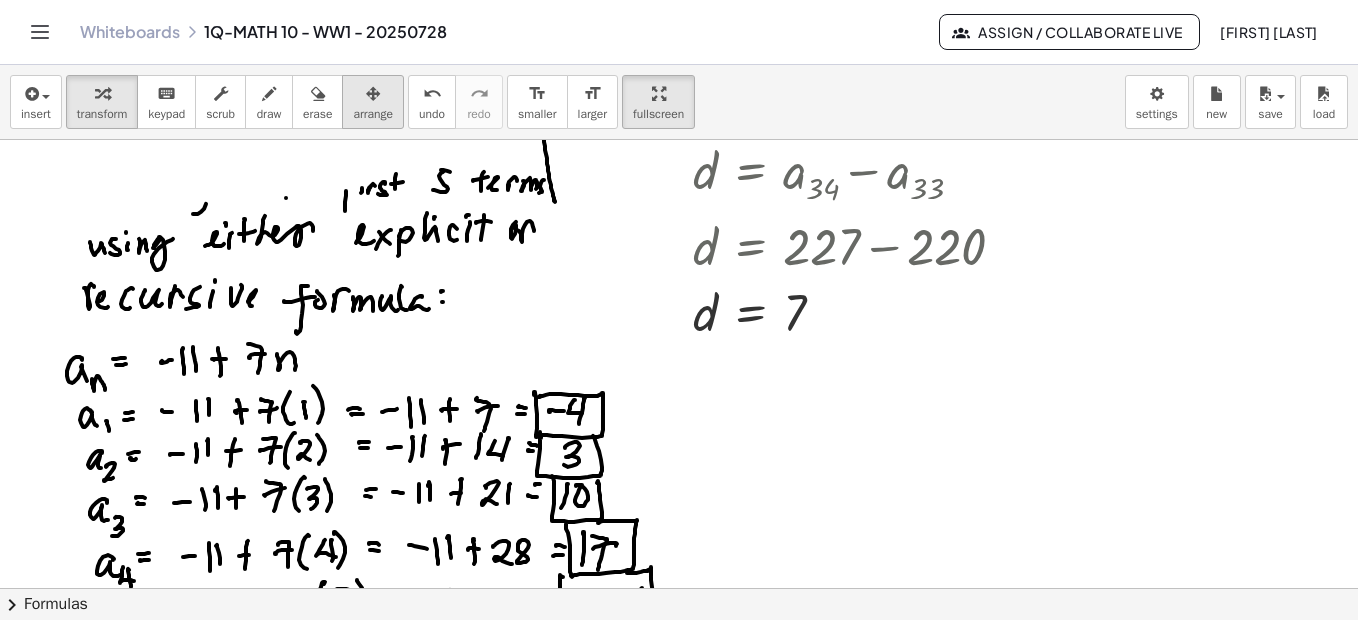click on "arrange" at bounding box center (373, 114) 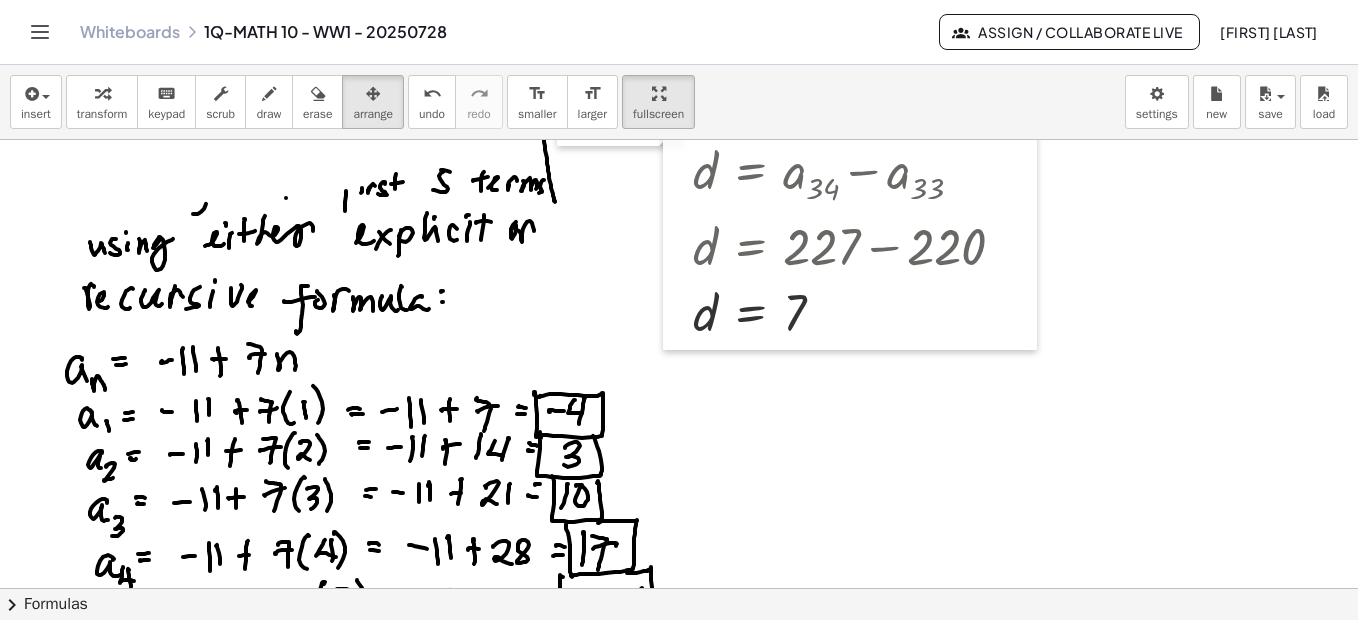 drag, startPoint x: 426, startPoint y: 207, endPoint x: 112, endPoint y: 212, distance: 314.0398 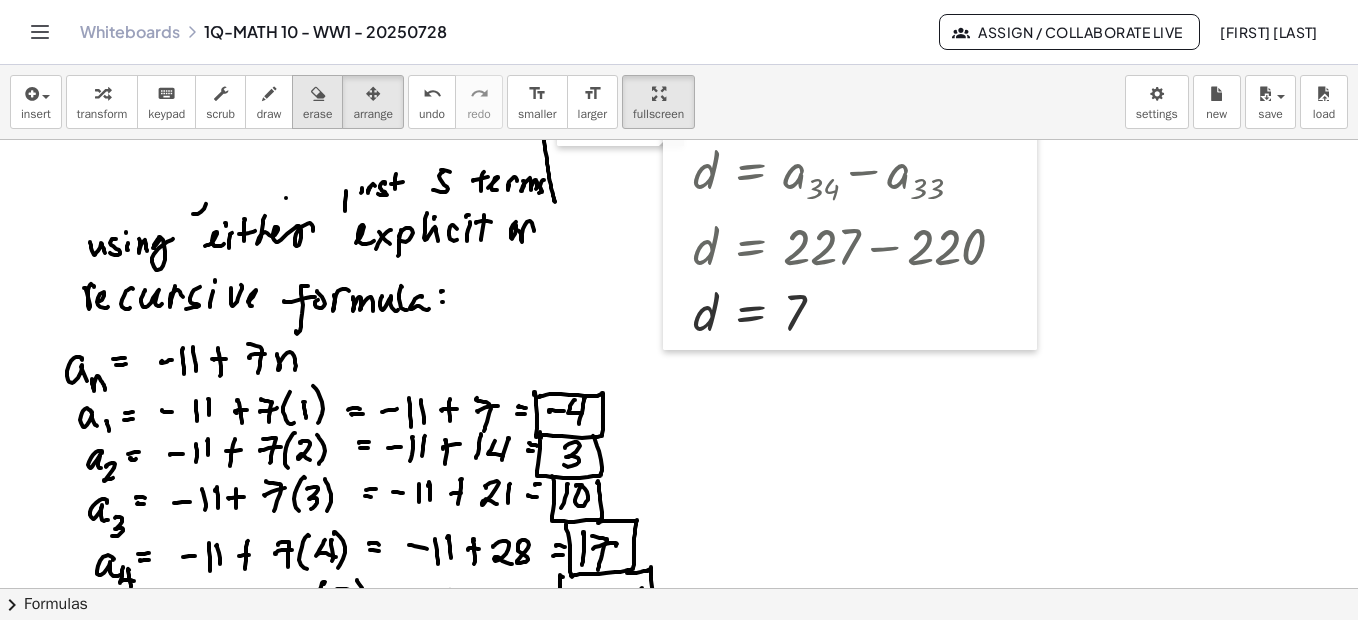 click on "erase" at bounding box center (317, 114) 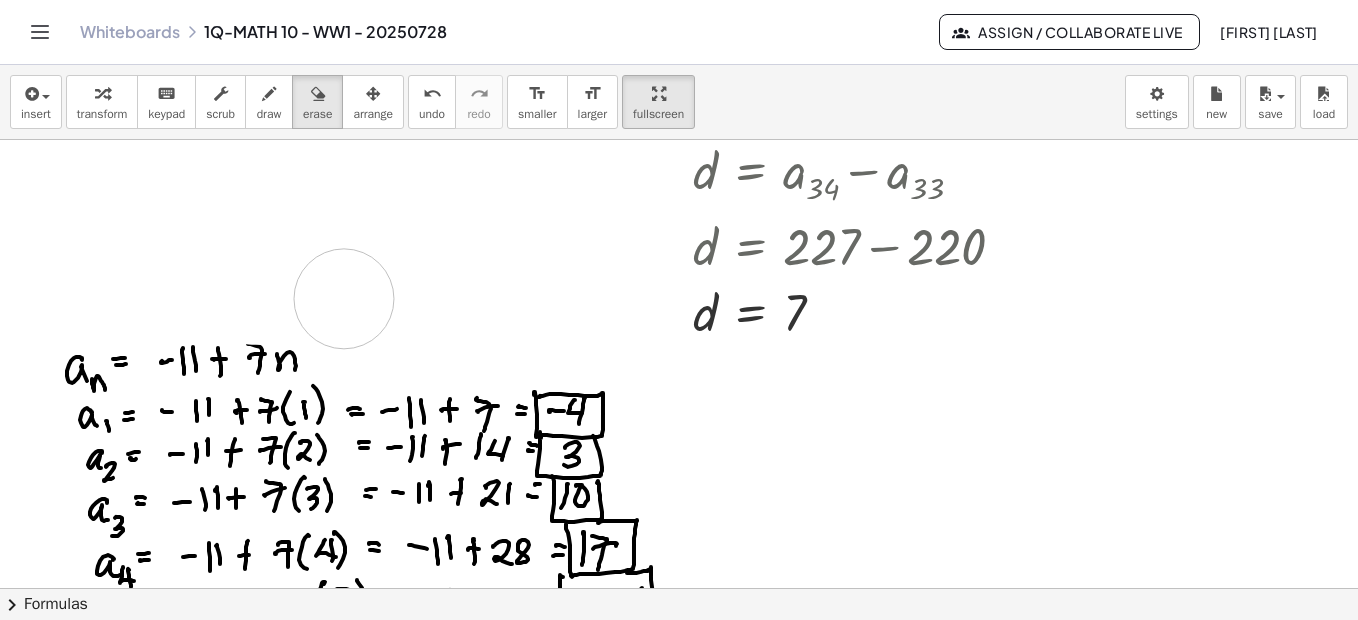 drag, startPoint x: 141, startPoint y: 169, endPoint x: 1344, endPoint y: 411, distance: 1227.0994 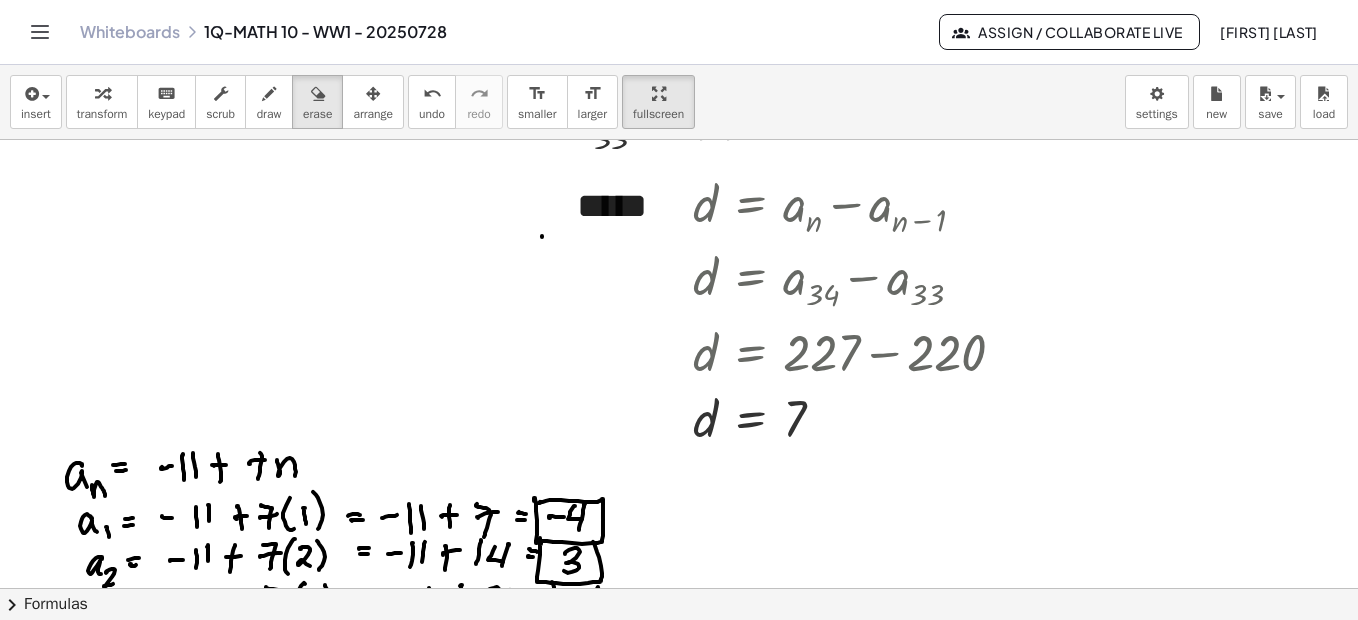scroll, scrollTop: 2935, scrollLeft: 0, axis: vertical 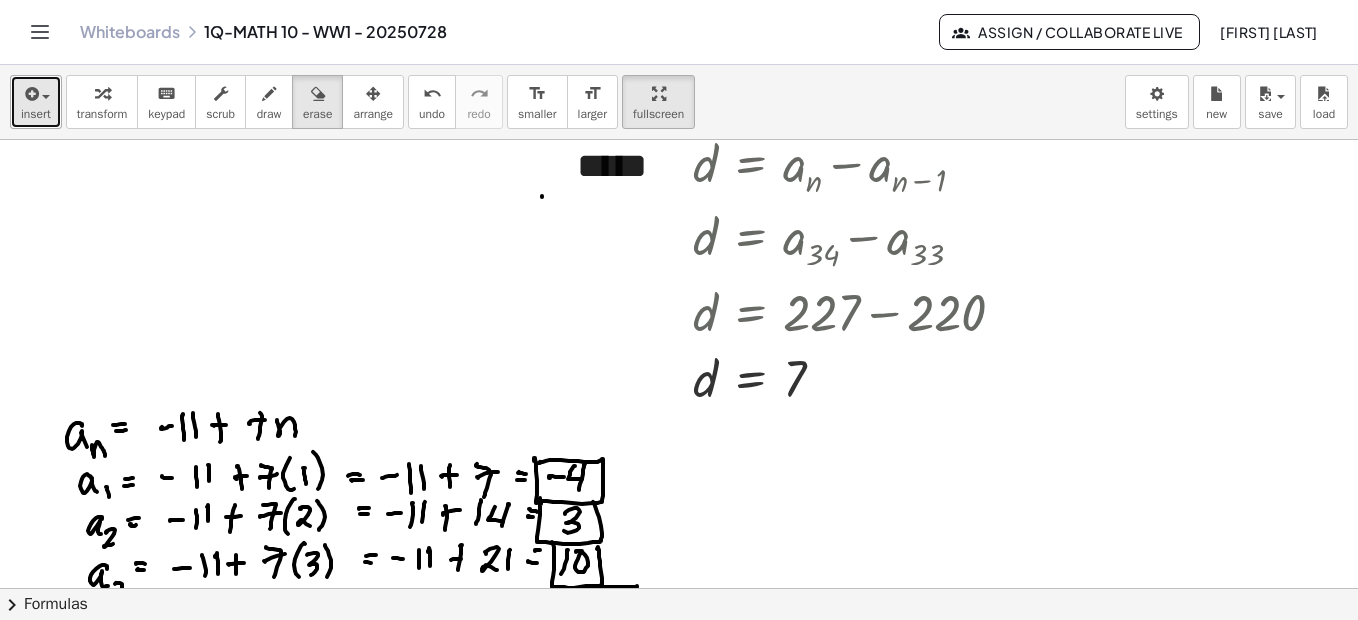click on "insert" at bounding box center (36, 114) 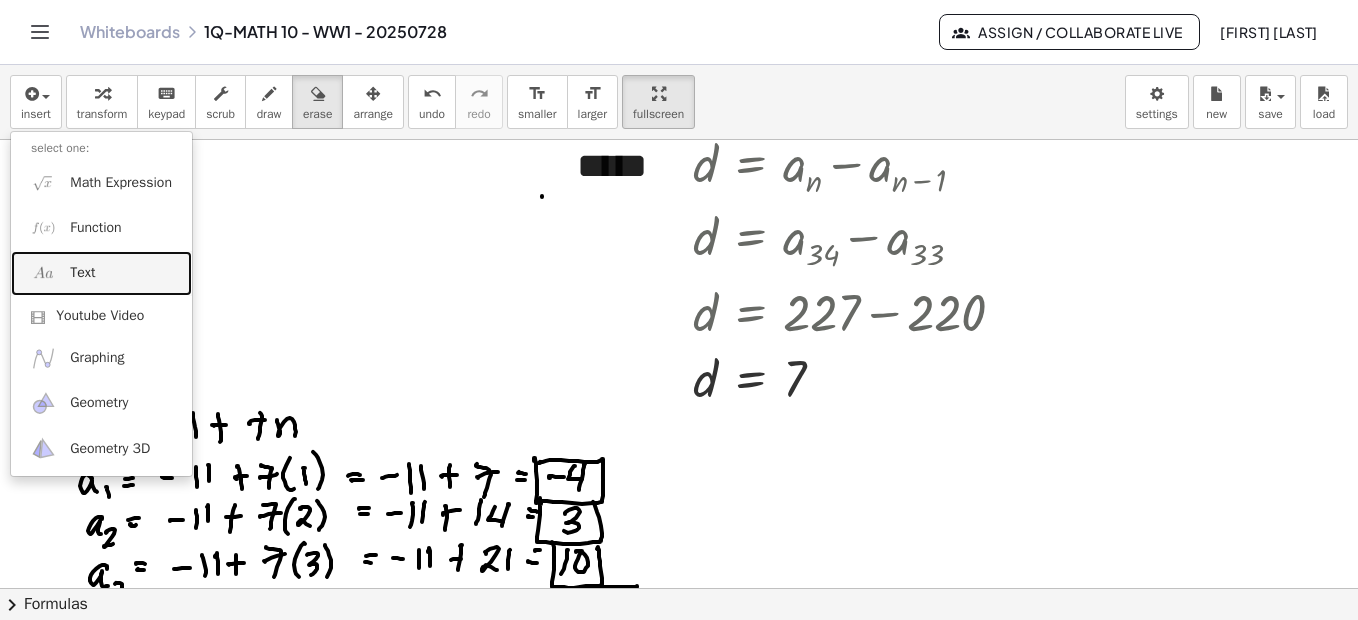 click on "Text" at bounding box center [82, 273] 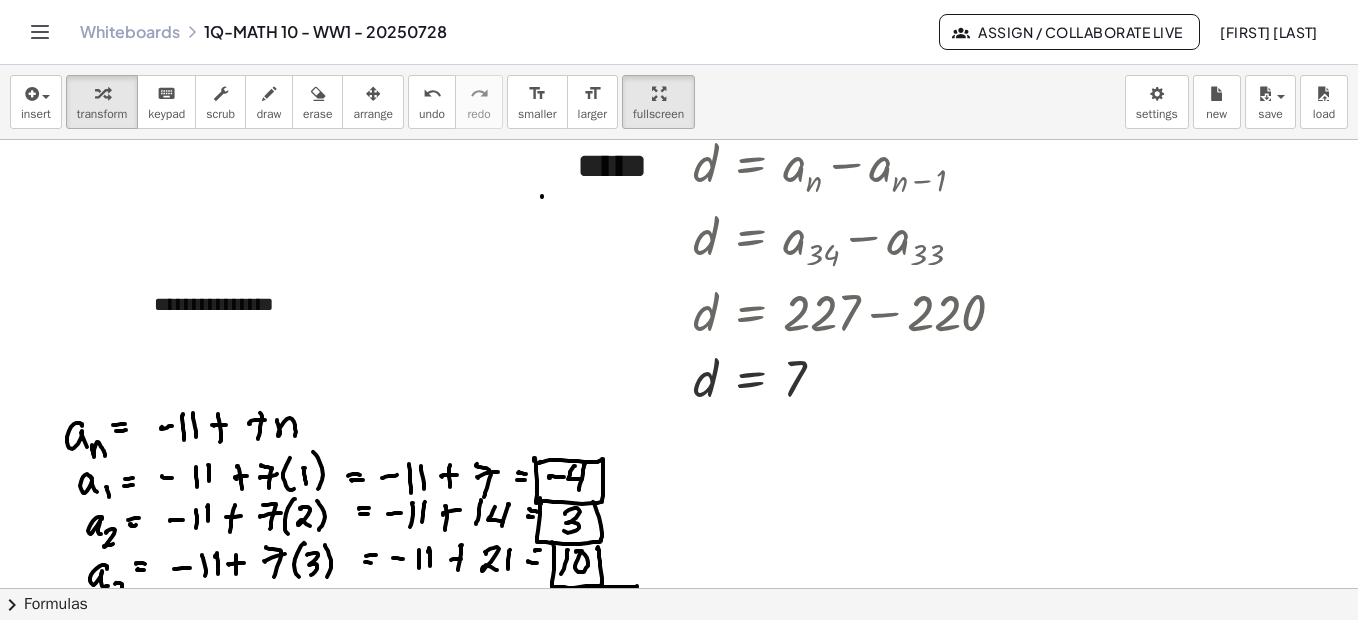 type 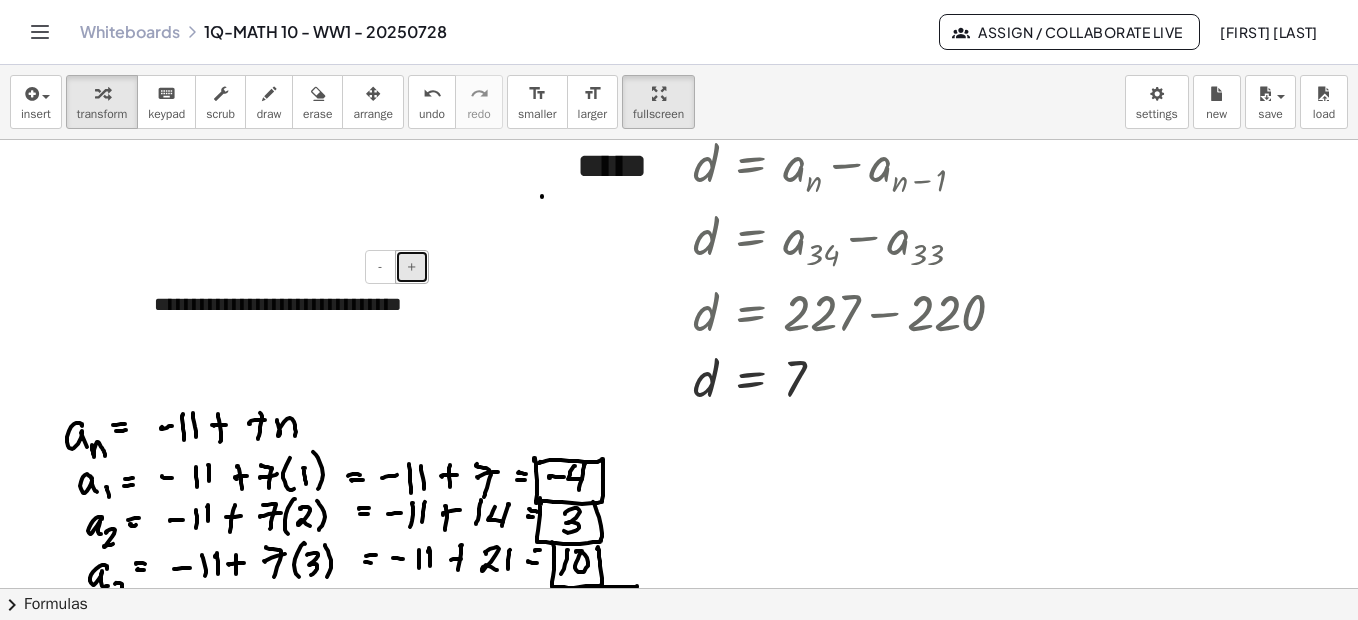 click on "+" at bounding box center [412, 266] 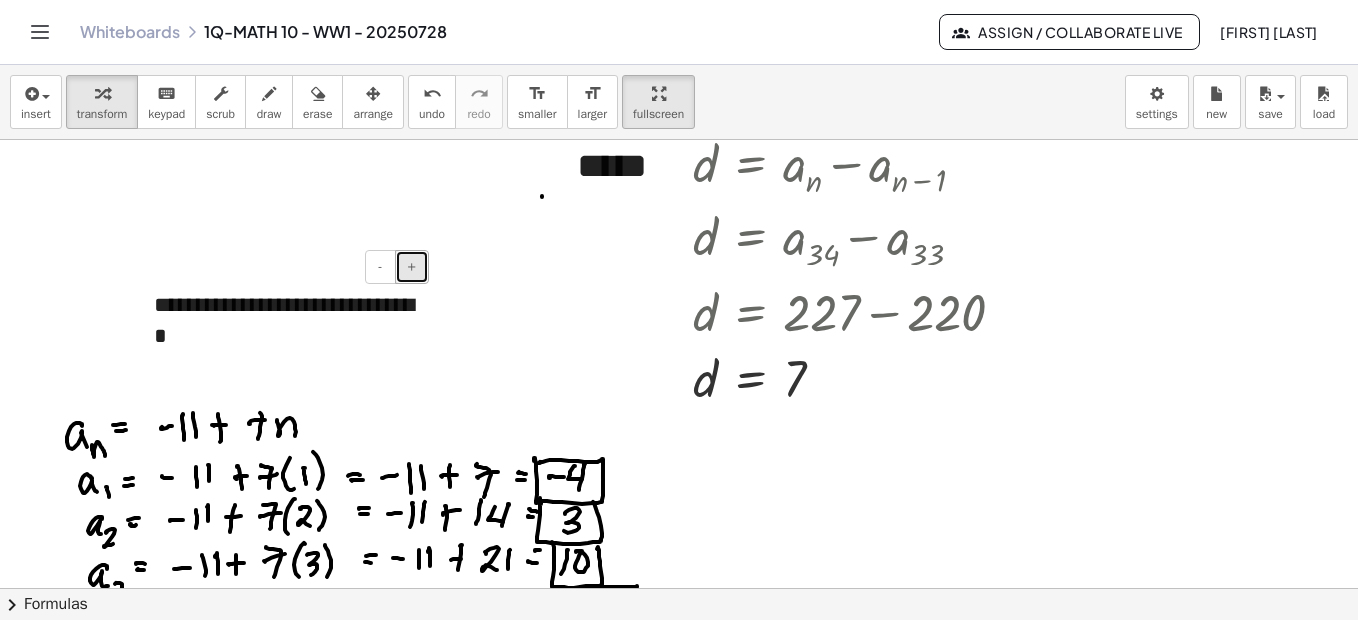 click on "+" at bounding box center [412, 266] 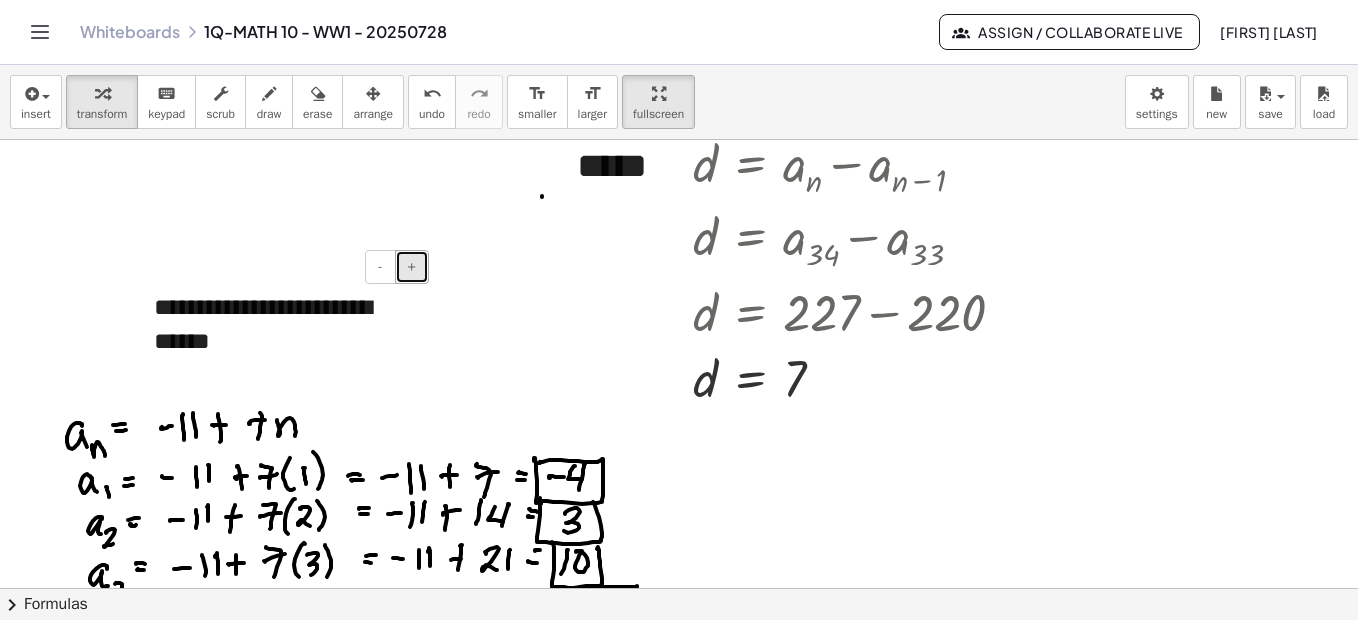 click on "+" at bounding box center (412, 266) 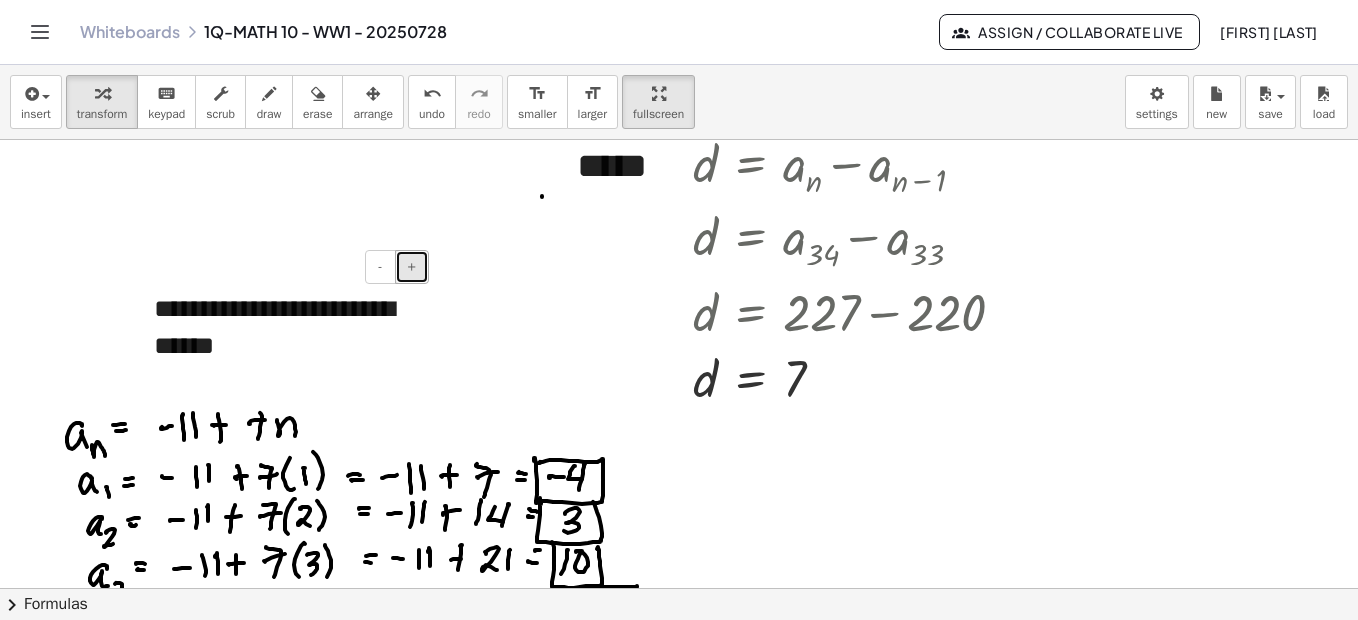 click on "+" at bounding box center (412, 266) 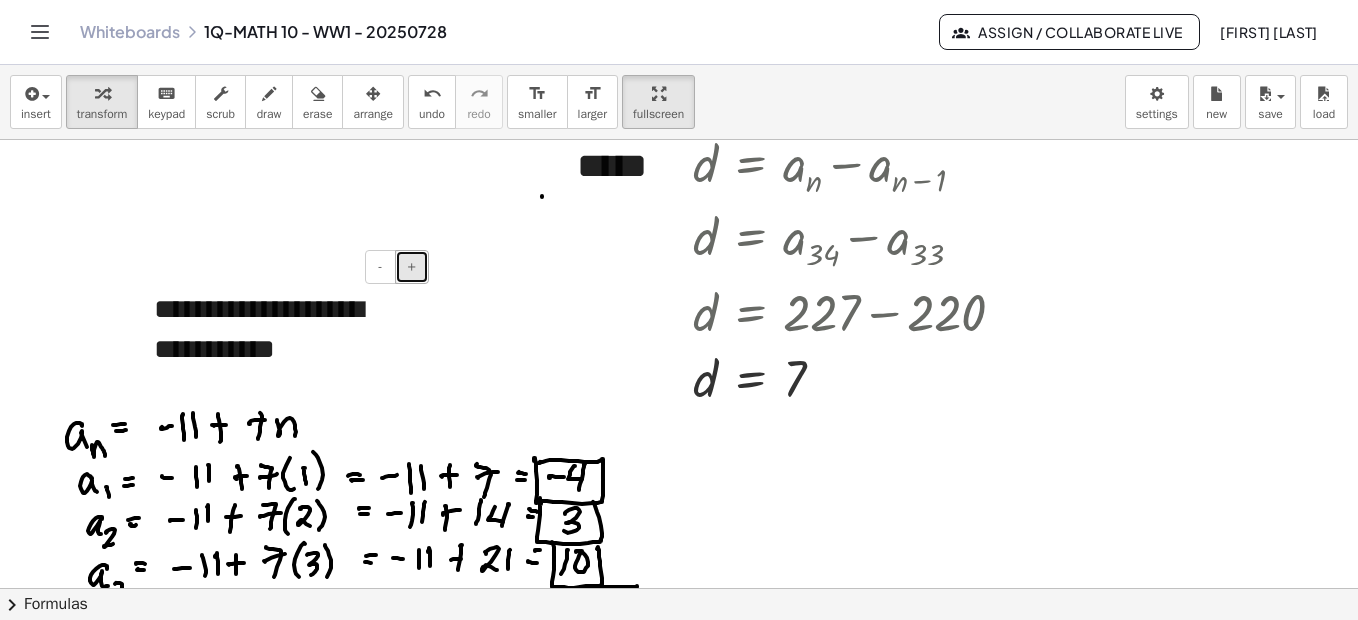 click on "+" at bounding box center (412, 266) 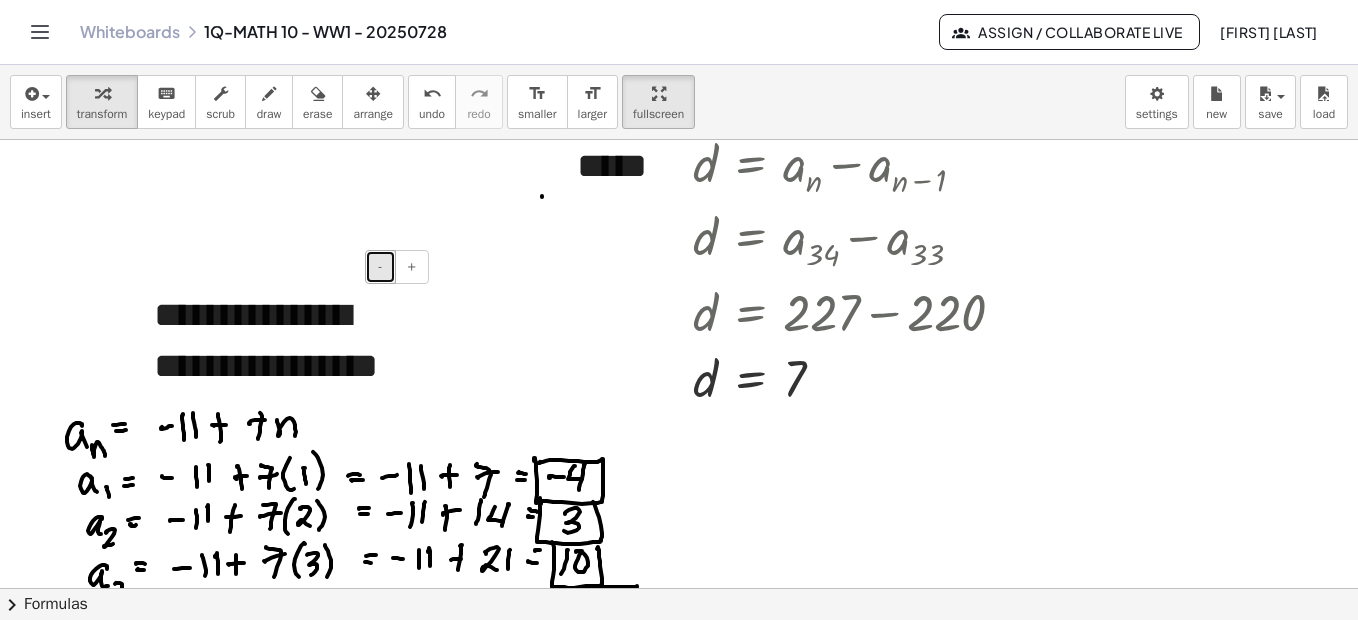 click on "-" at bounding box center [380, 266] 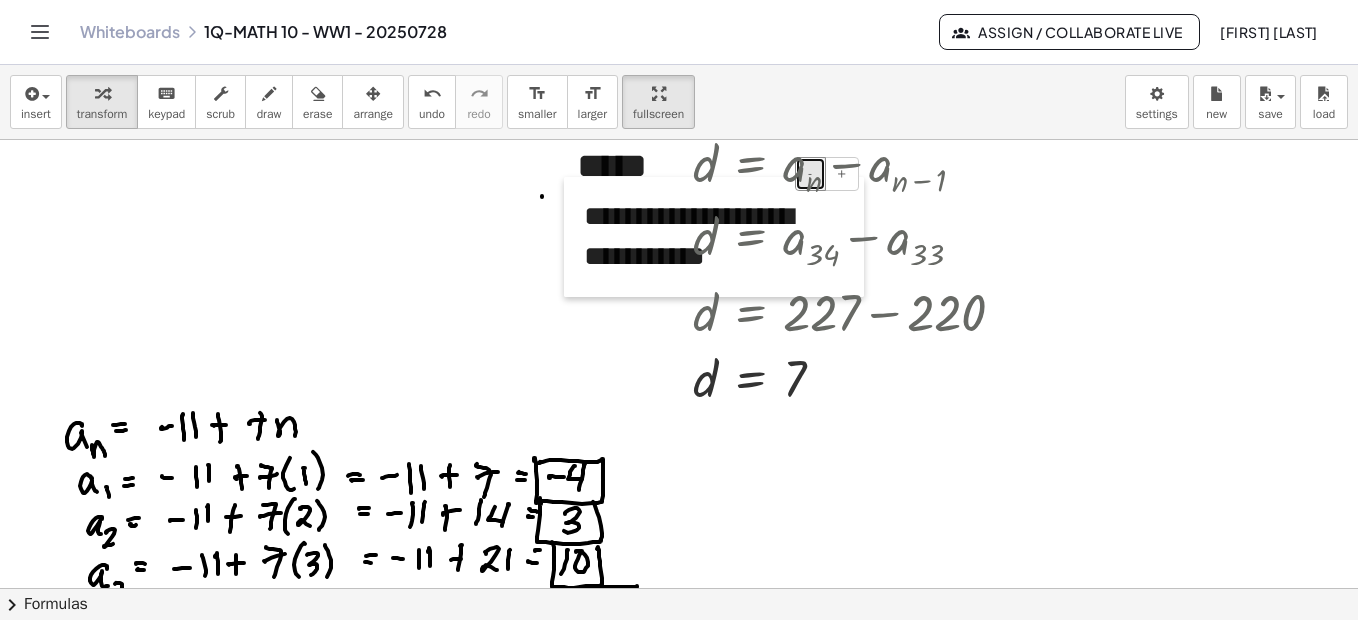 drag, startPoint x: 153, startPoint y: 294, endPoint x: 583, endPoint y: 201, distance: 439.94205 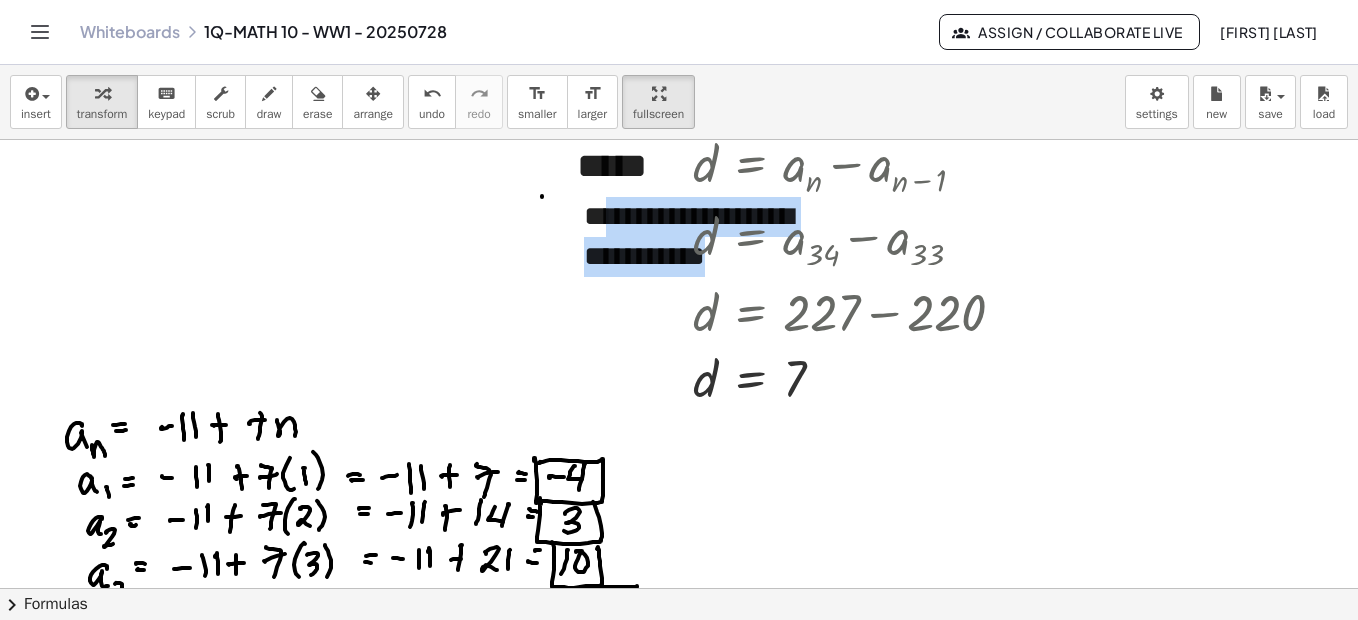 drag, startPoint x: 622, startPoint y: 217, endPoint x: 396, endPoint y: 233, distance: 226.56566 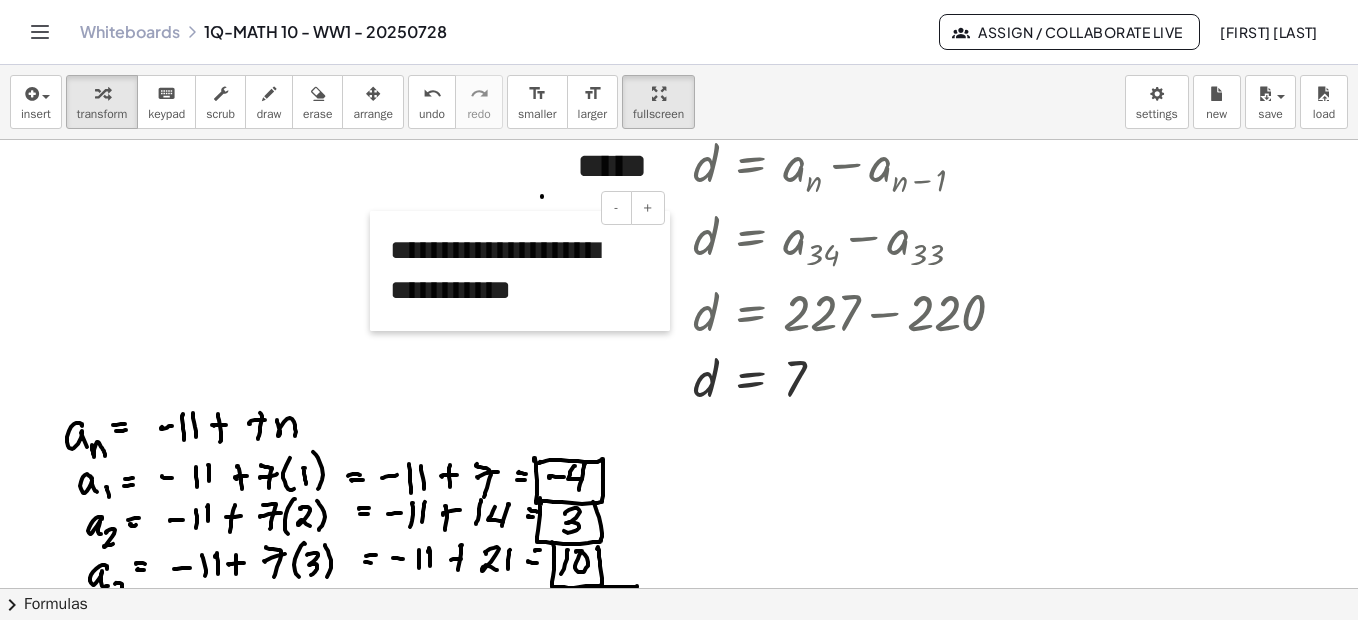 drag, startPoint x: 573, startPoint y: 259, endPoint x: 361, endPoint y: 295, distance: 215.03488 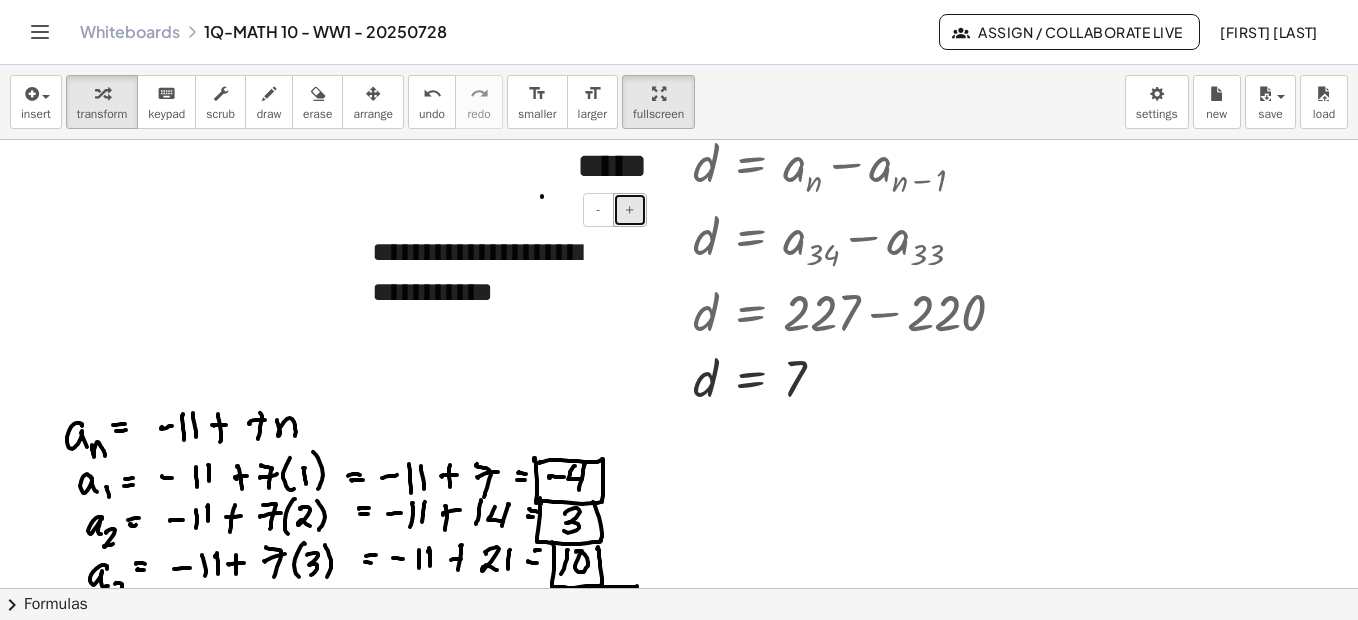 click on "+" at bounding box center [630, 209] 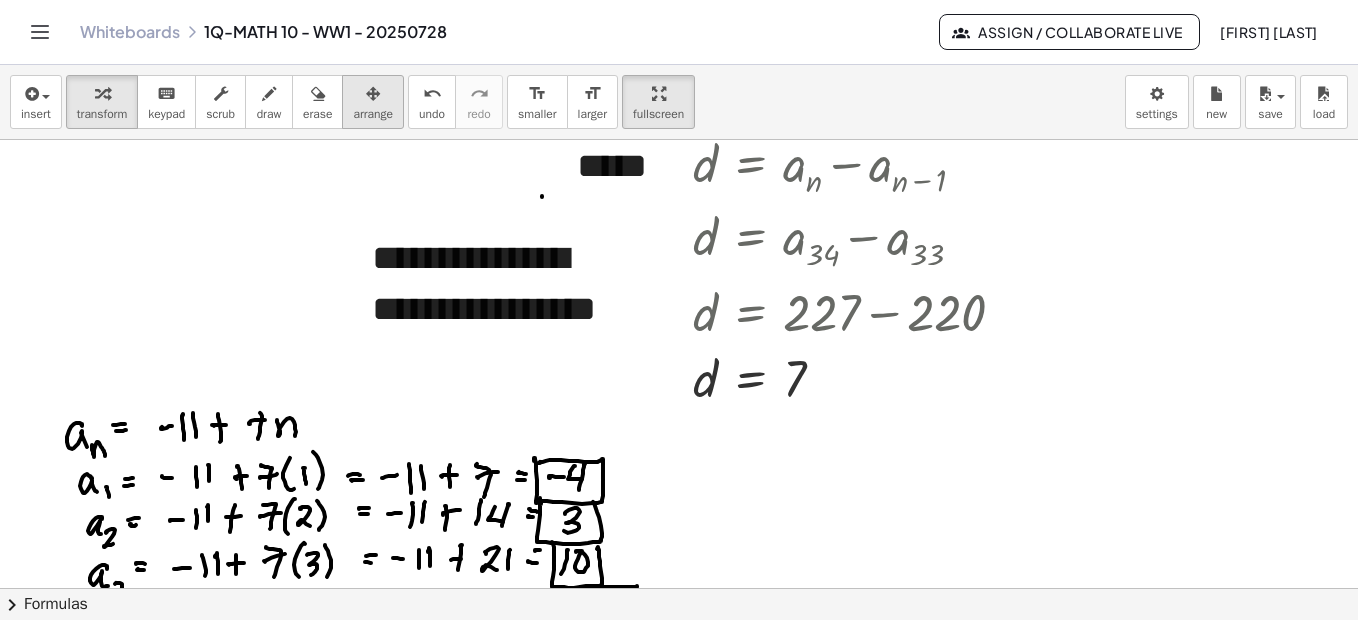 click on "arrange" at bounding box center (373, 114) 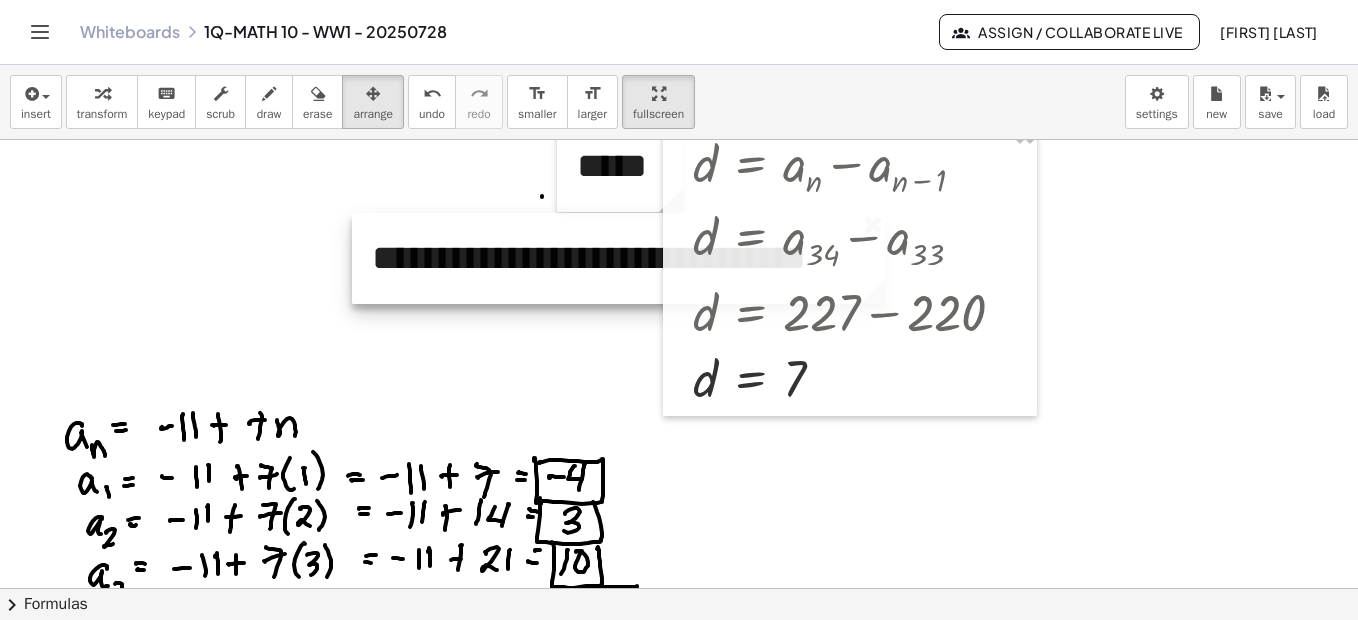 drag, startPoint x: 647, startPoint y: 403, endPoint x: 880, endPoint y: 343, distance: 240.60133 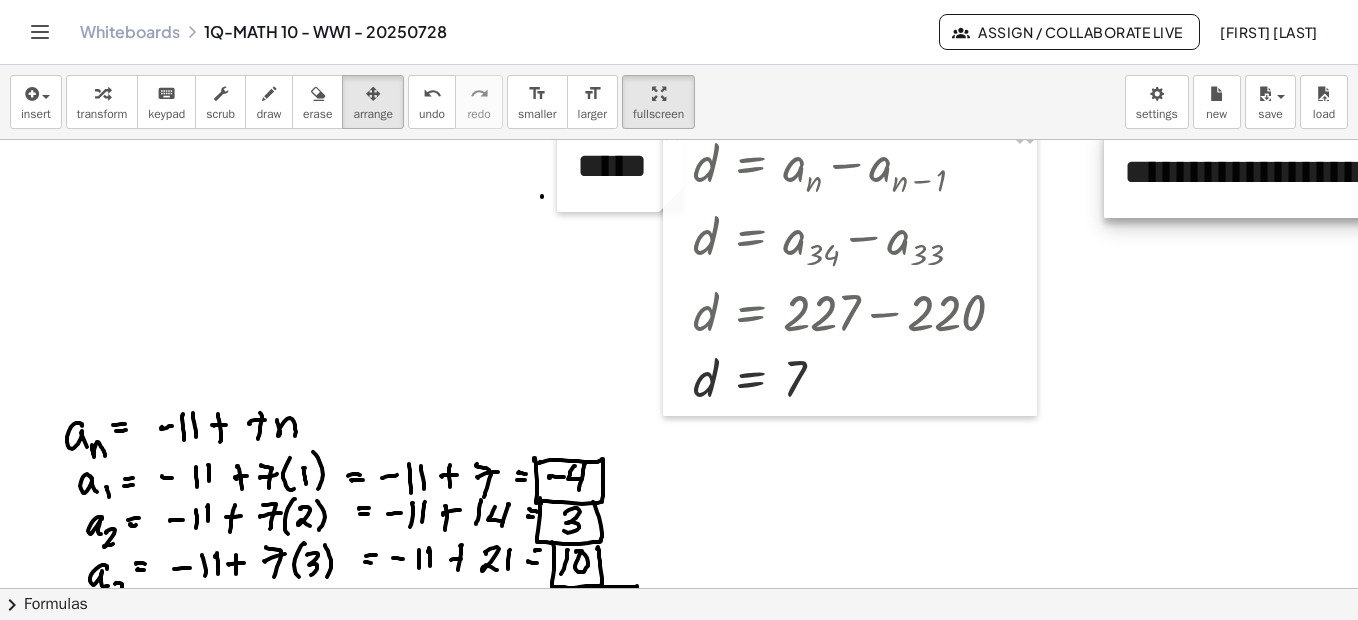 drag, startPoint x: 378, startPoint y: 236, endPoint x: 1130, endPoint y: 150, distance: 756.90155 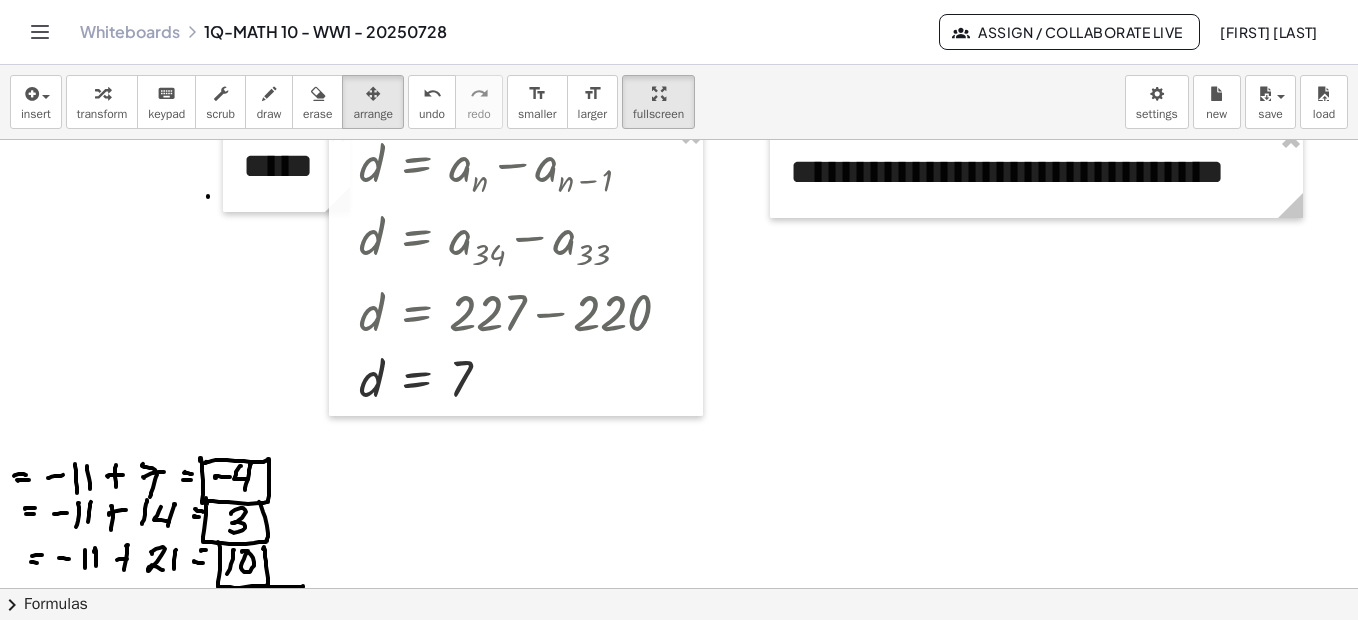 scroll, scrollTop: 2935, scrollLeft: 352, axis: both 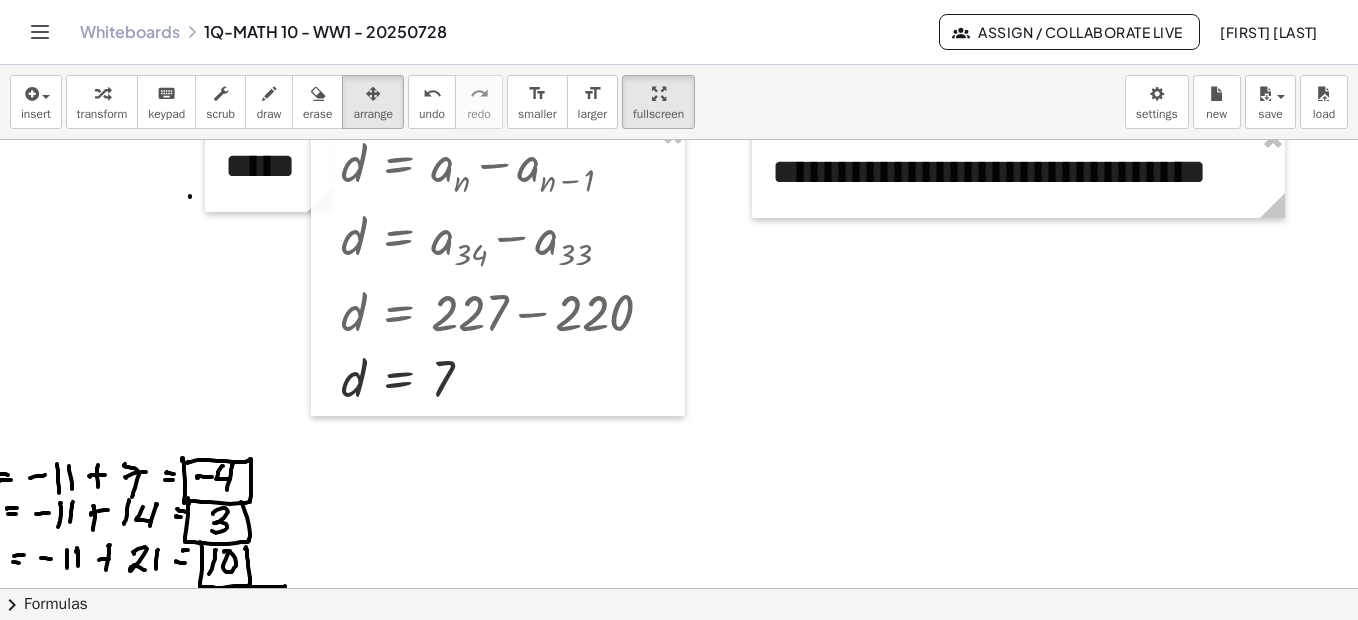 click at bounding box center (605, 985) 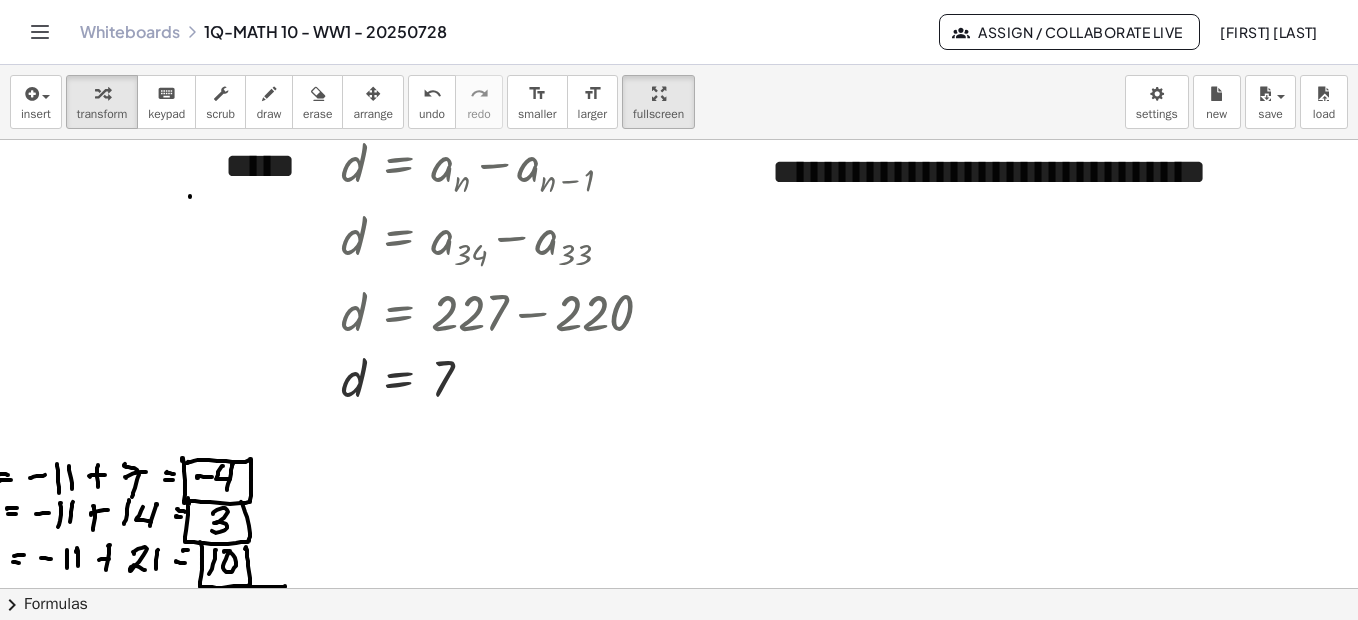 drag, startPoint x: 850, startPoint y: 276, endPoint x: 832, endPoint y: 275, distance: 18.027756 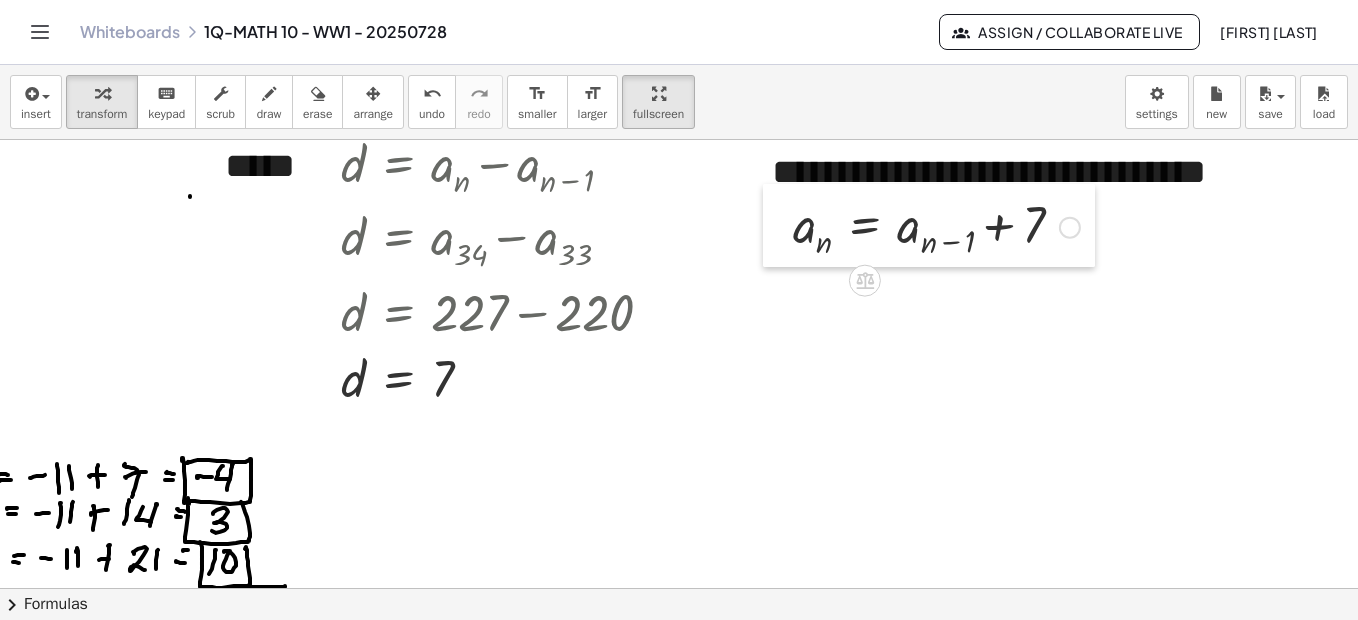 drag, startPoint x: 867, startPoint y: 304, endPoint x: 781, endPoint y: 212, distance: 125.93649 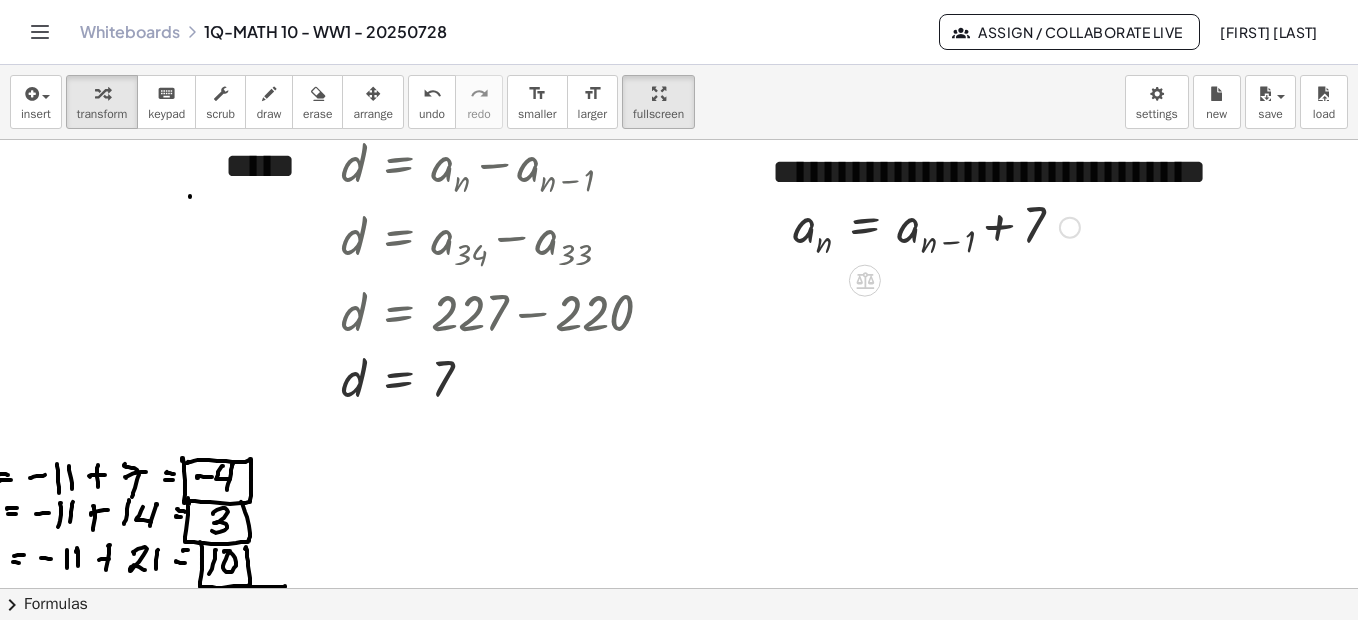 click at bounding box center (1070, 228) 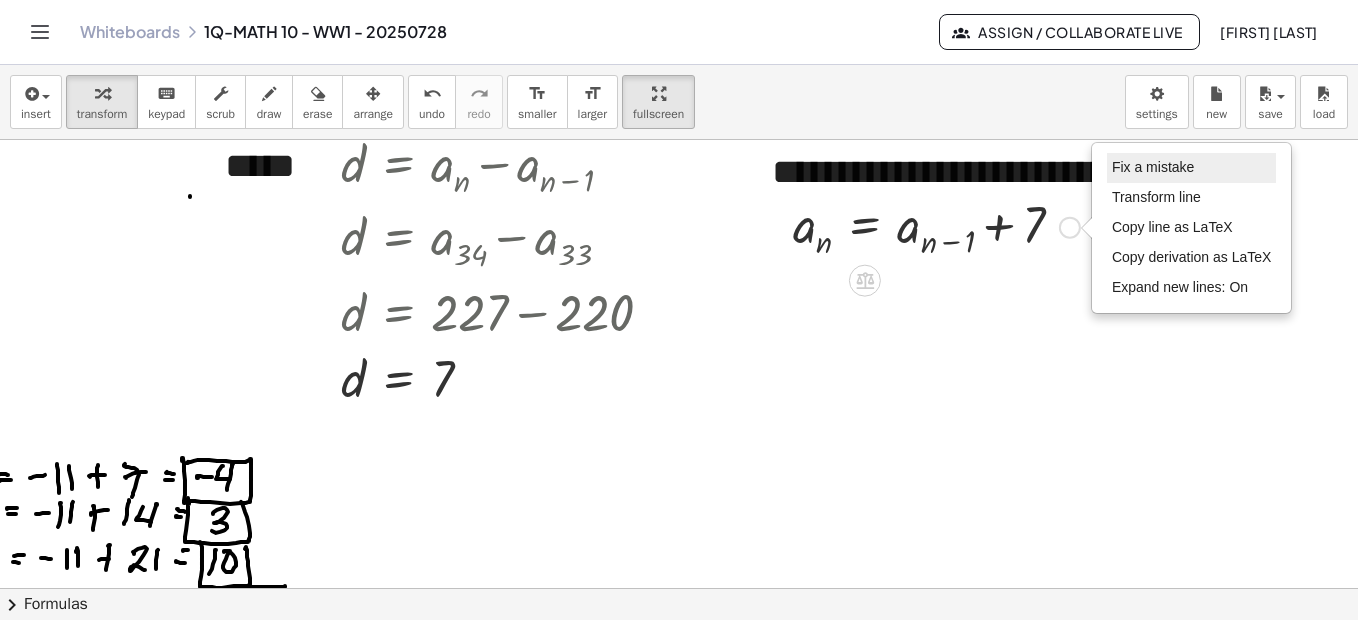click on "Fix a mistake" at bounding box center [1153, 167] 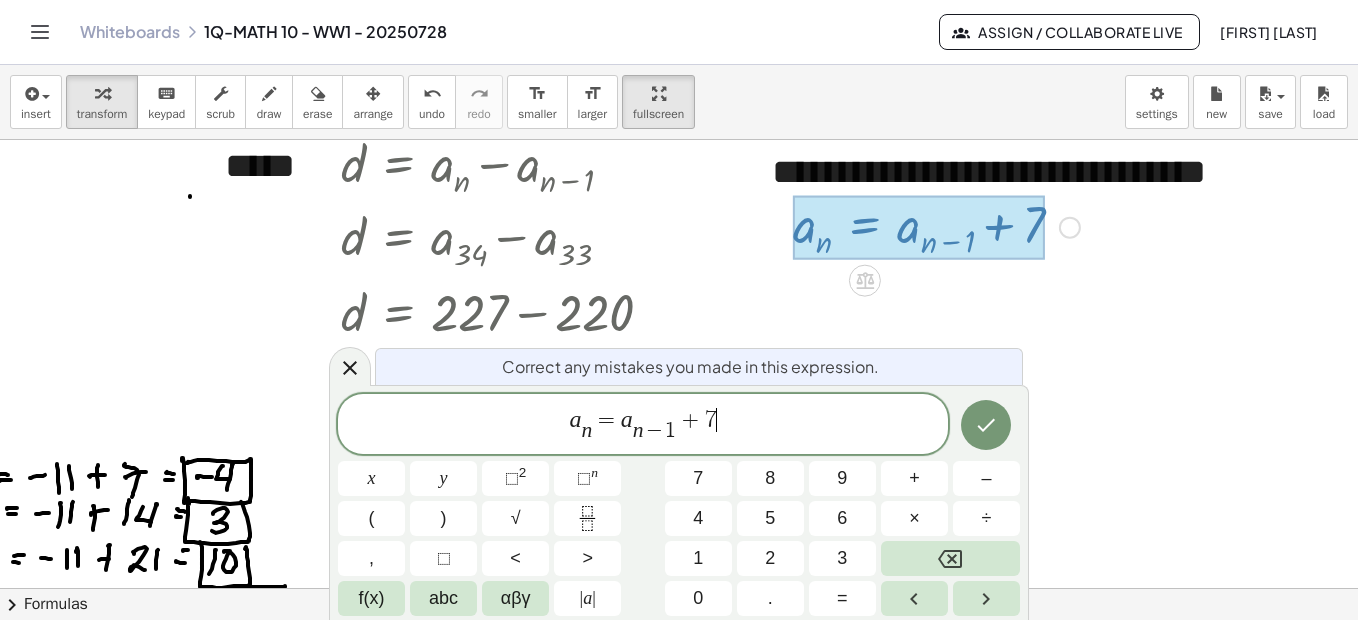 click on "a n ​ = a n − 1 ​ + 7 ​" at bounding box center [643, 425] 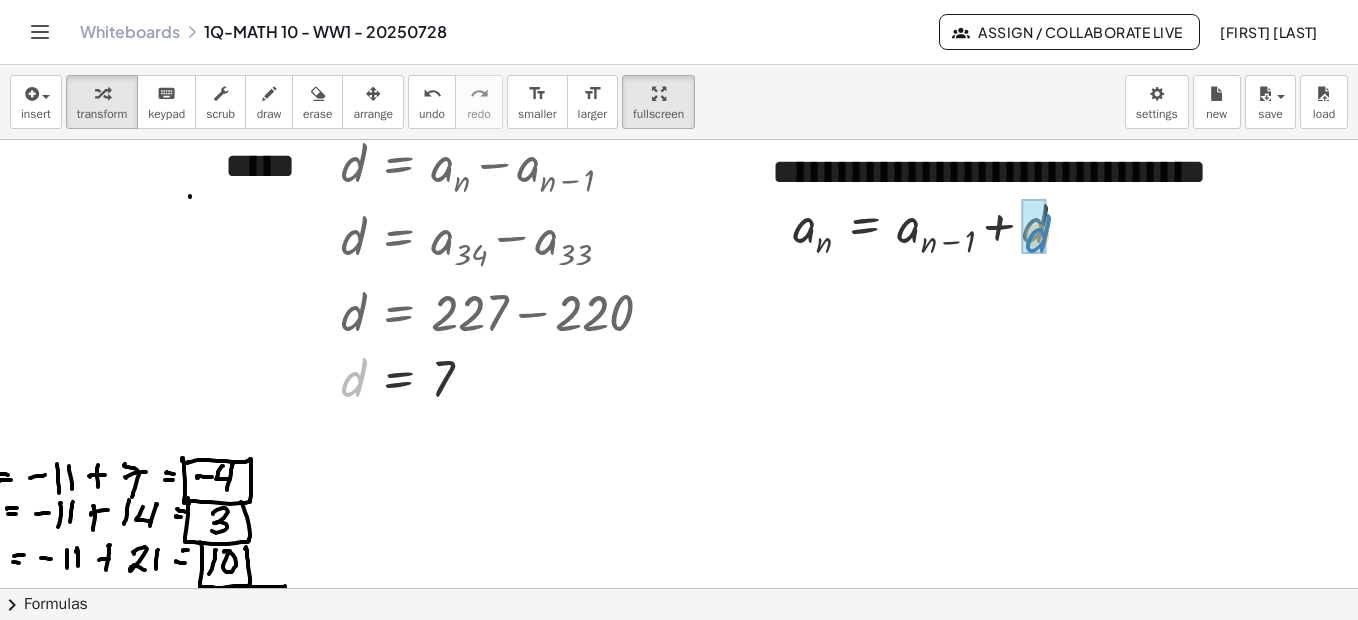 drag, startPoint x: 358, startPoint y: 384, endPoint x: 1040, endPoint y: 238, distance: 697.4525 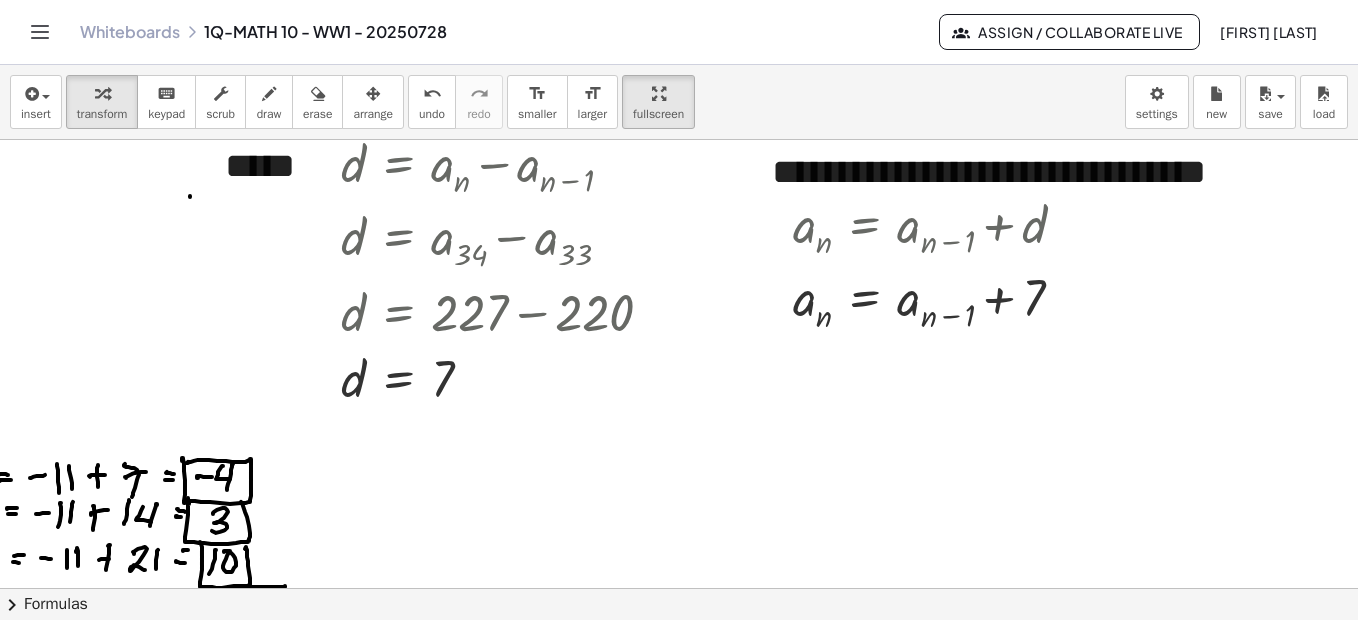 click at bounding box center [605, 985] 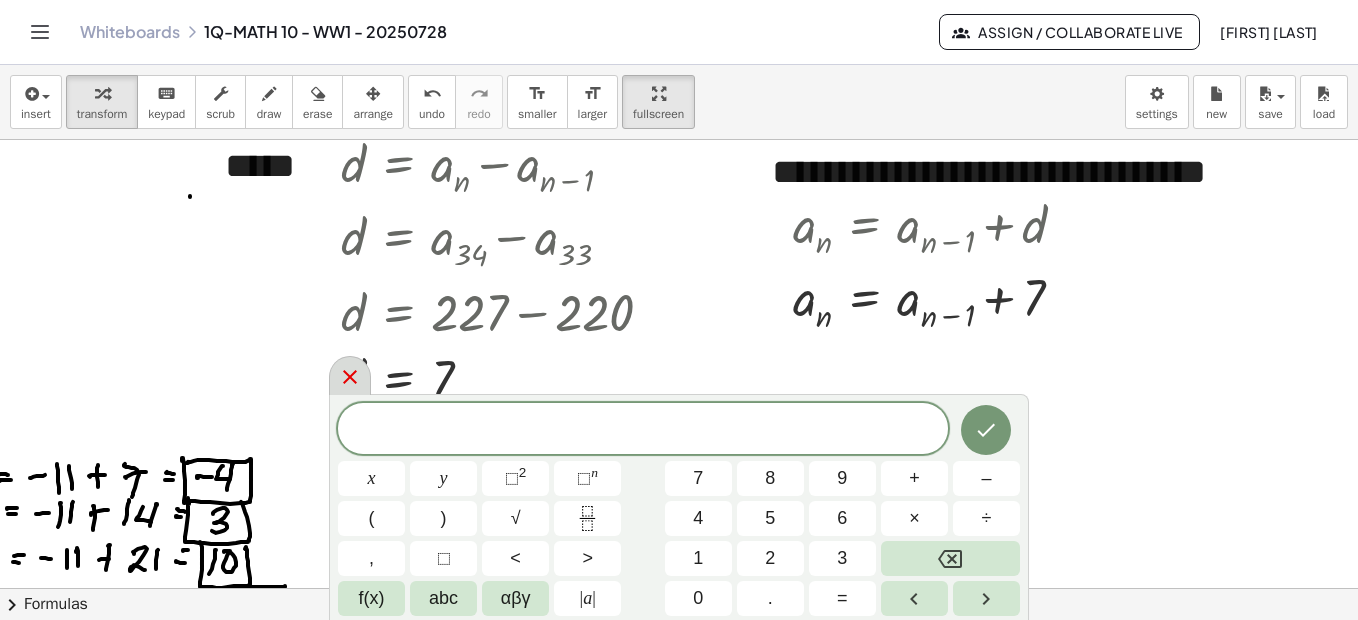 click 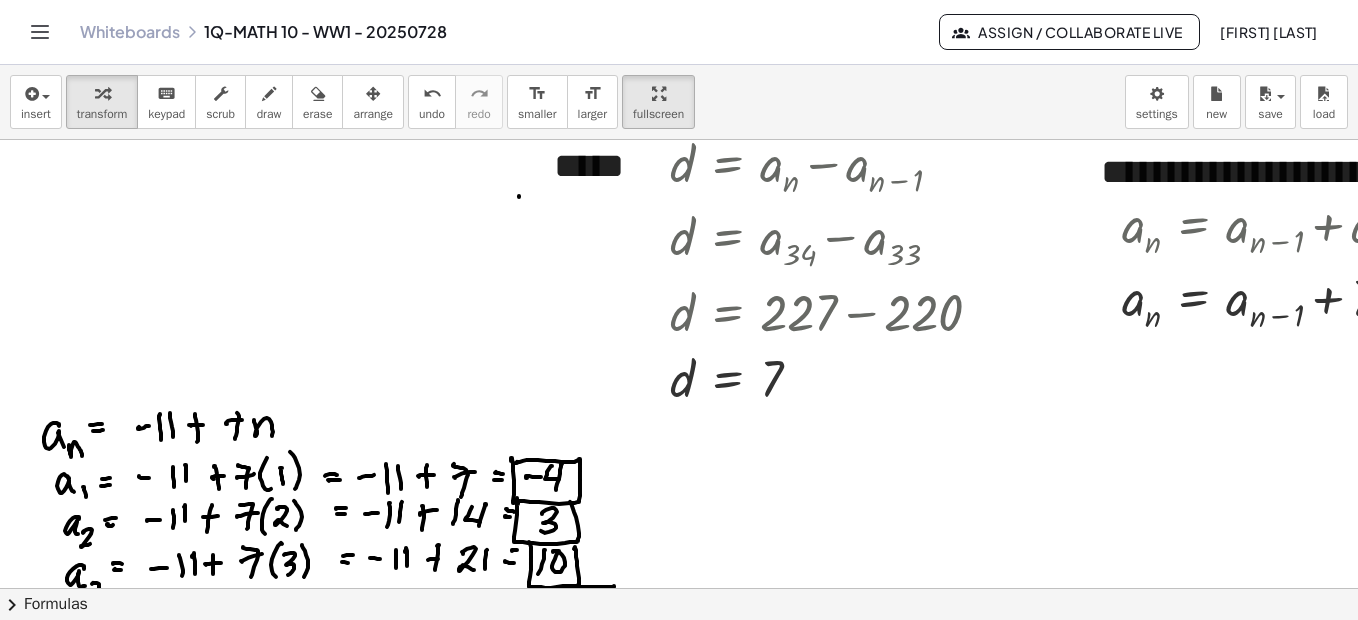 scroll, scrollTop: 2935, scrollLeft: 20, axis: both 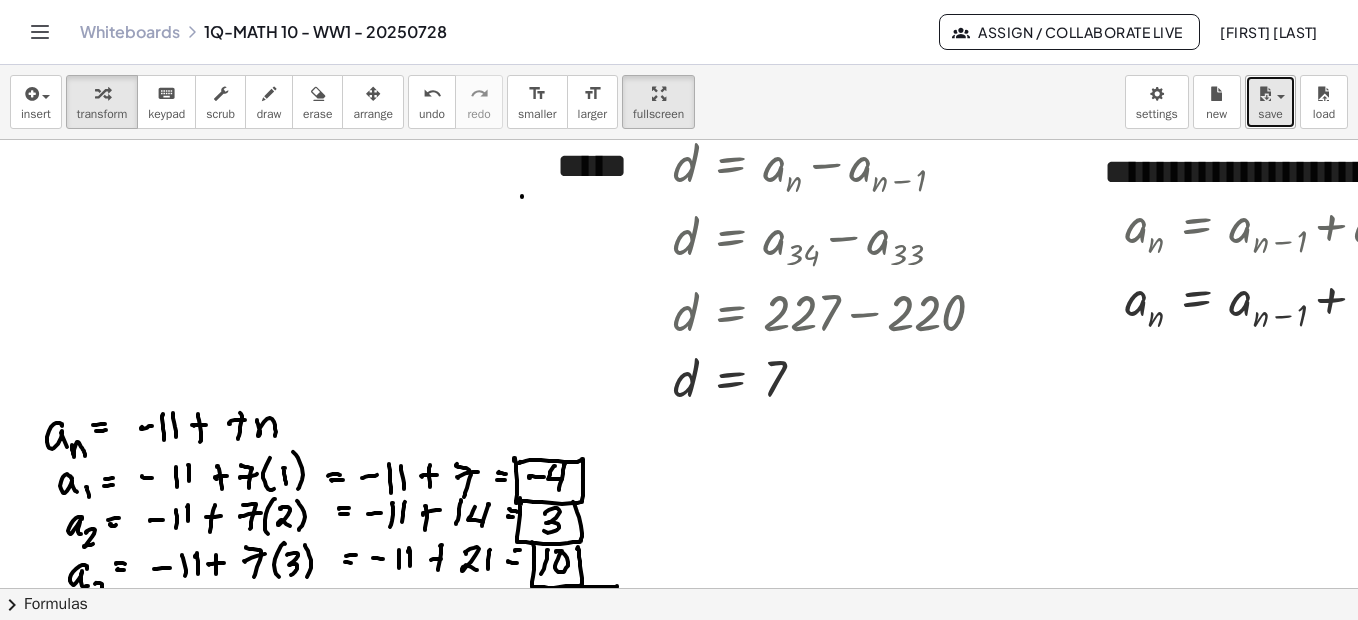 click at bounding box center [1265, 94] 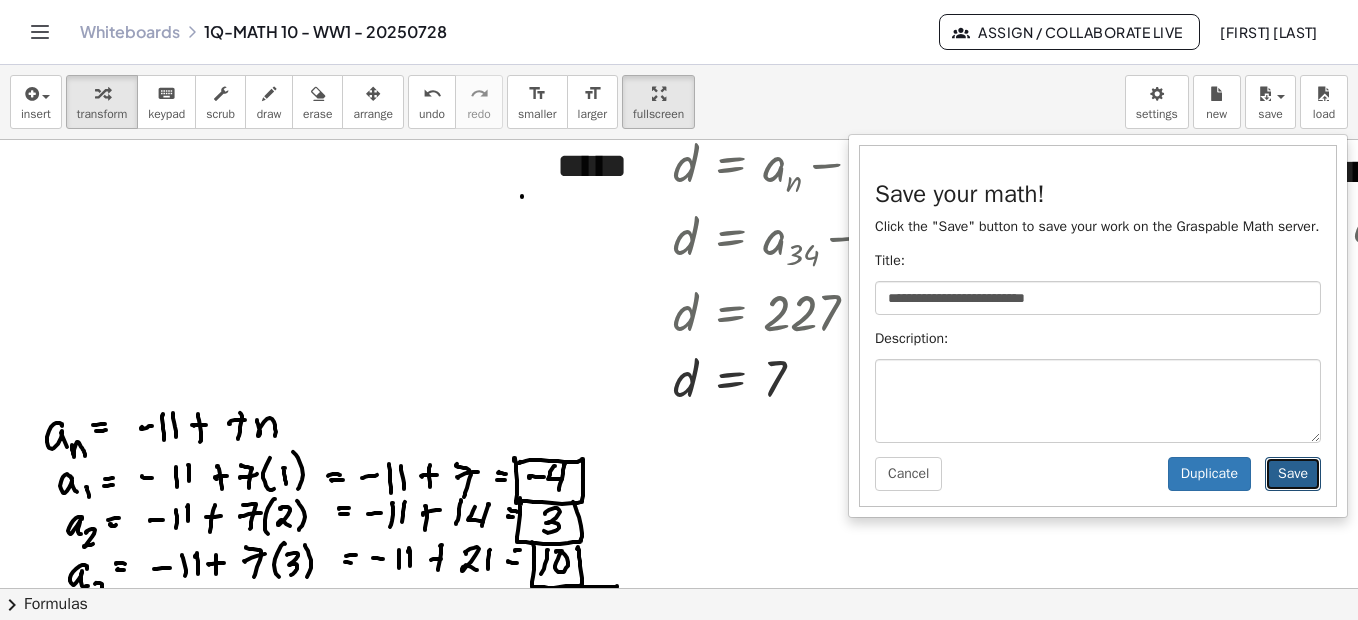 click on "Save" at bounding box center (1293, 474) 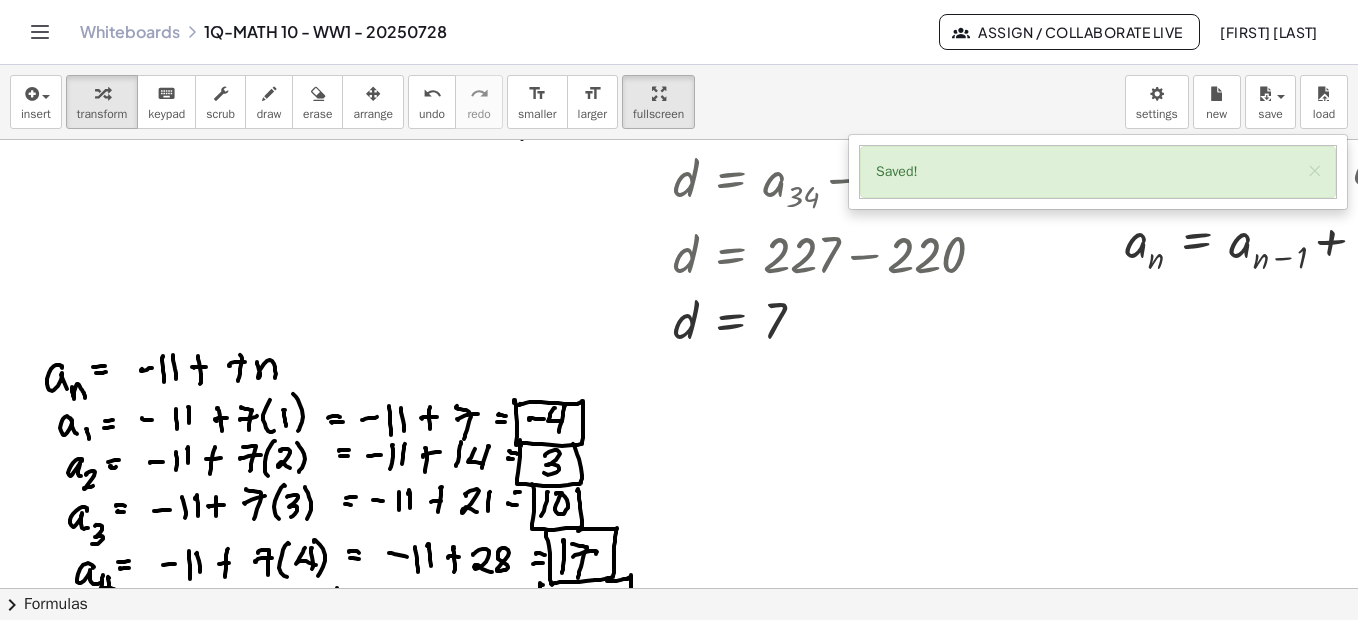 scroll, scrollTop: 3091, scrollLeft: 20, axis: both 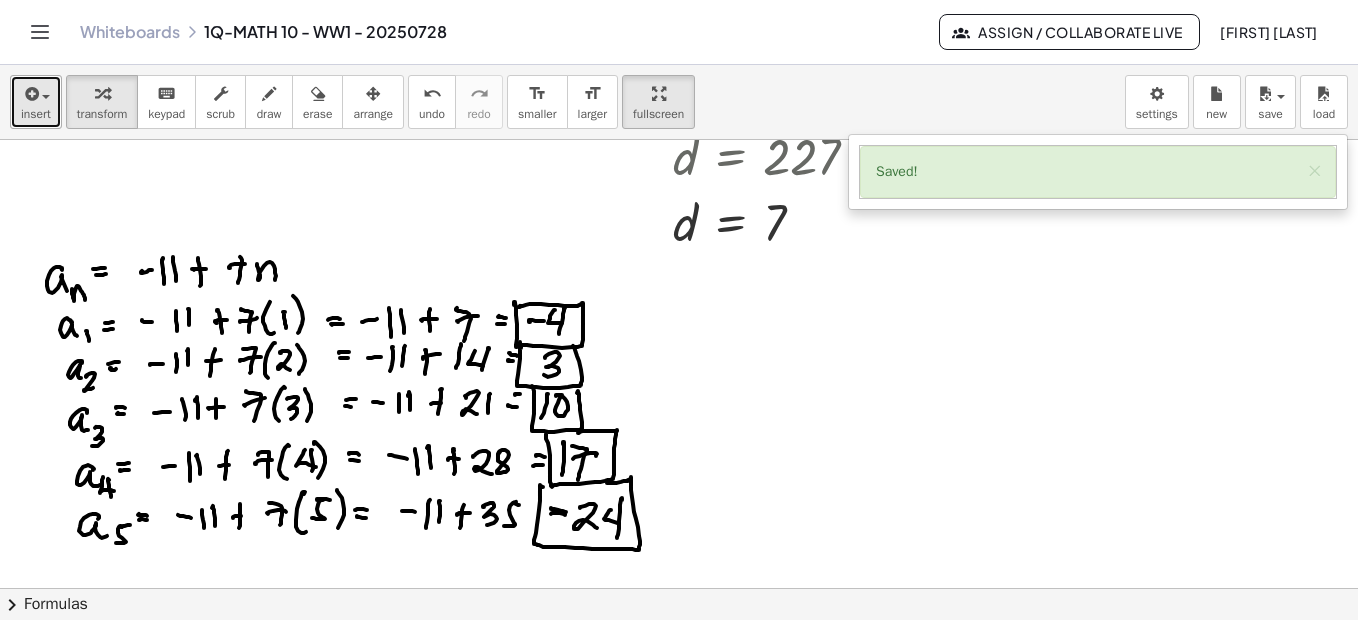 click at bounding box center [30, 94] 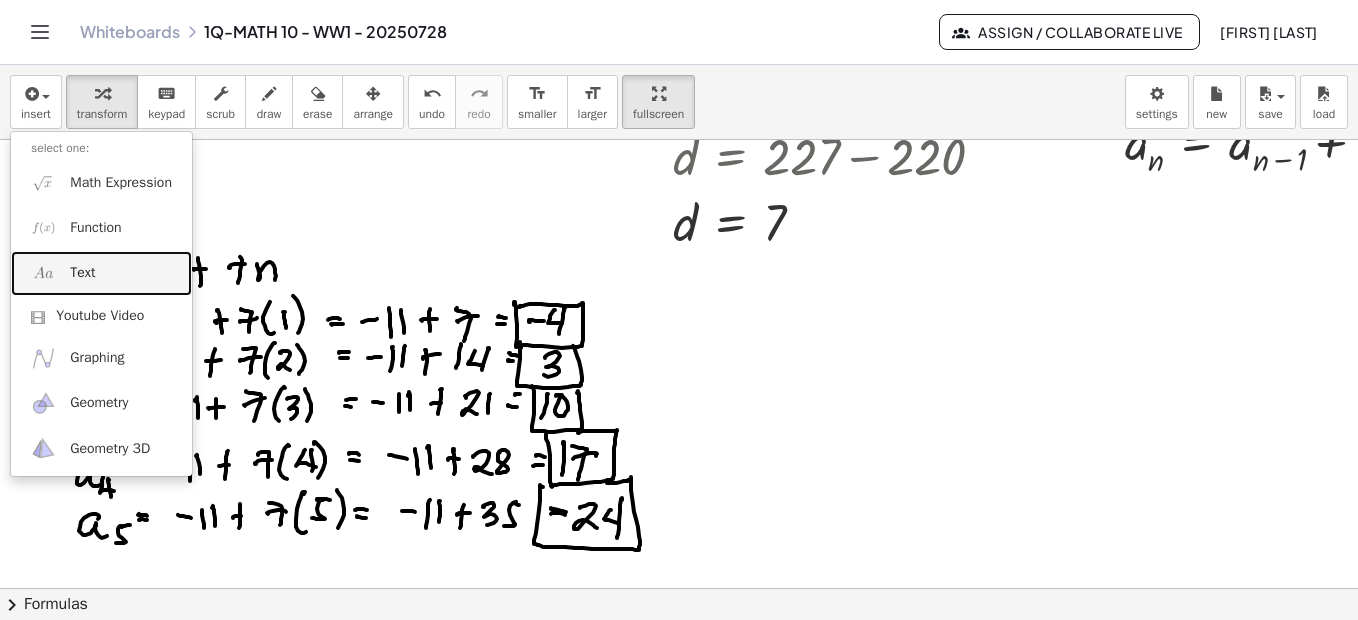 click on "Text" at bounding box center [82, 273] 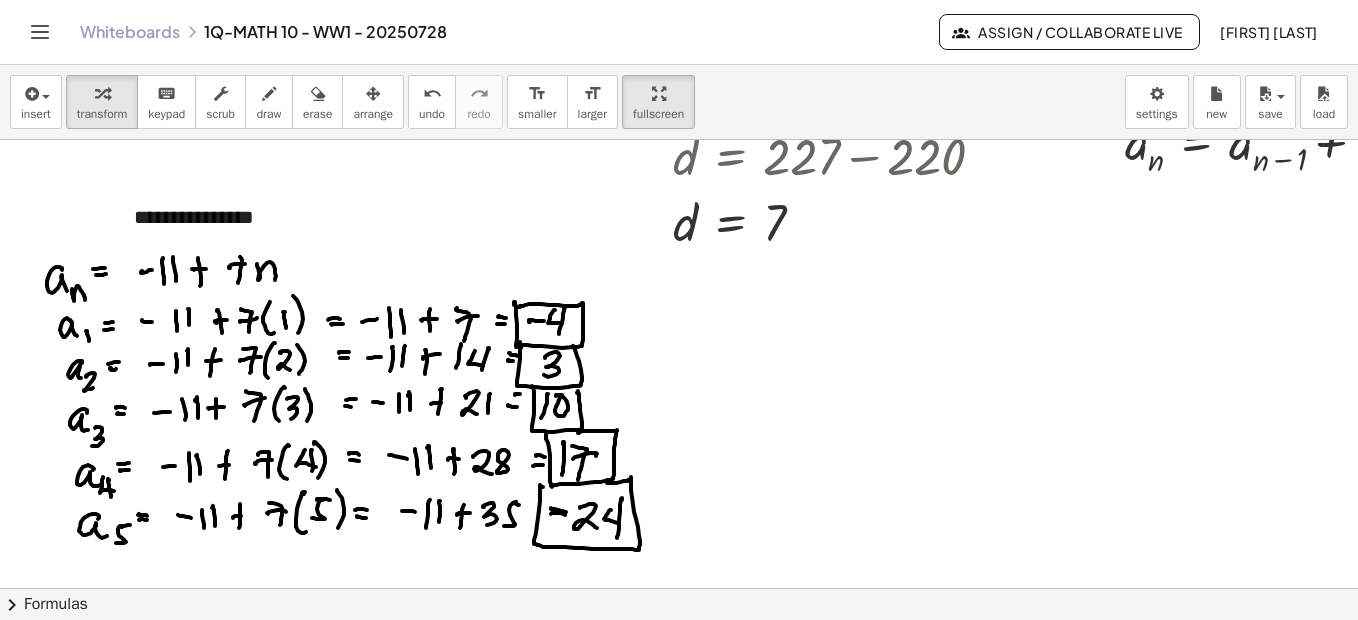 type 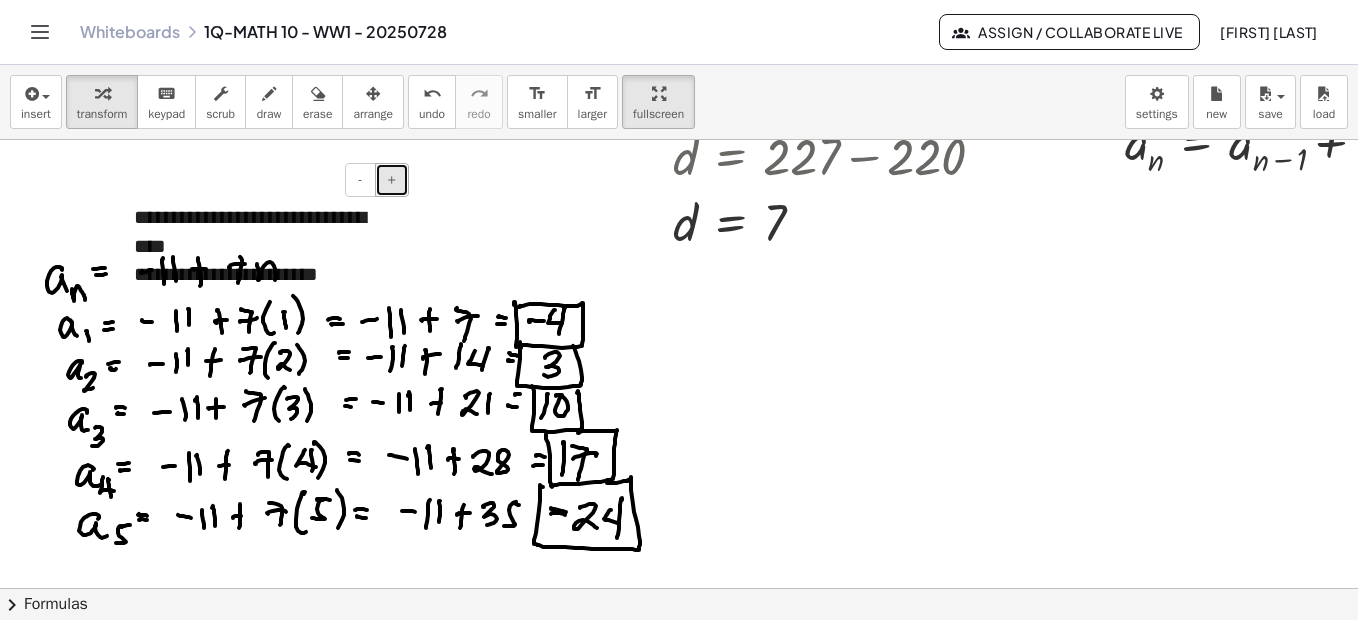 click on "+" at bounding box center (392, 180) 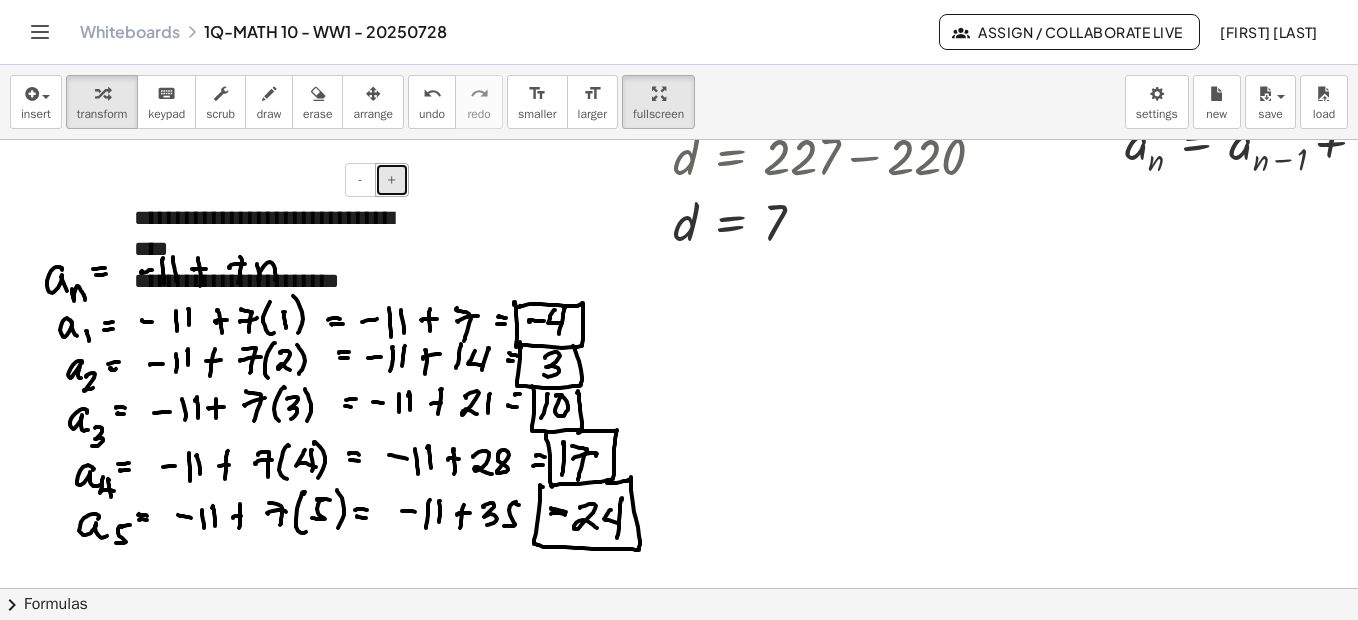 click on "+" at bounding box center (392, 180) 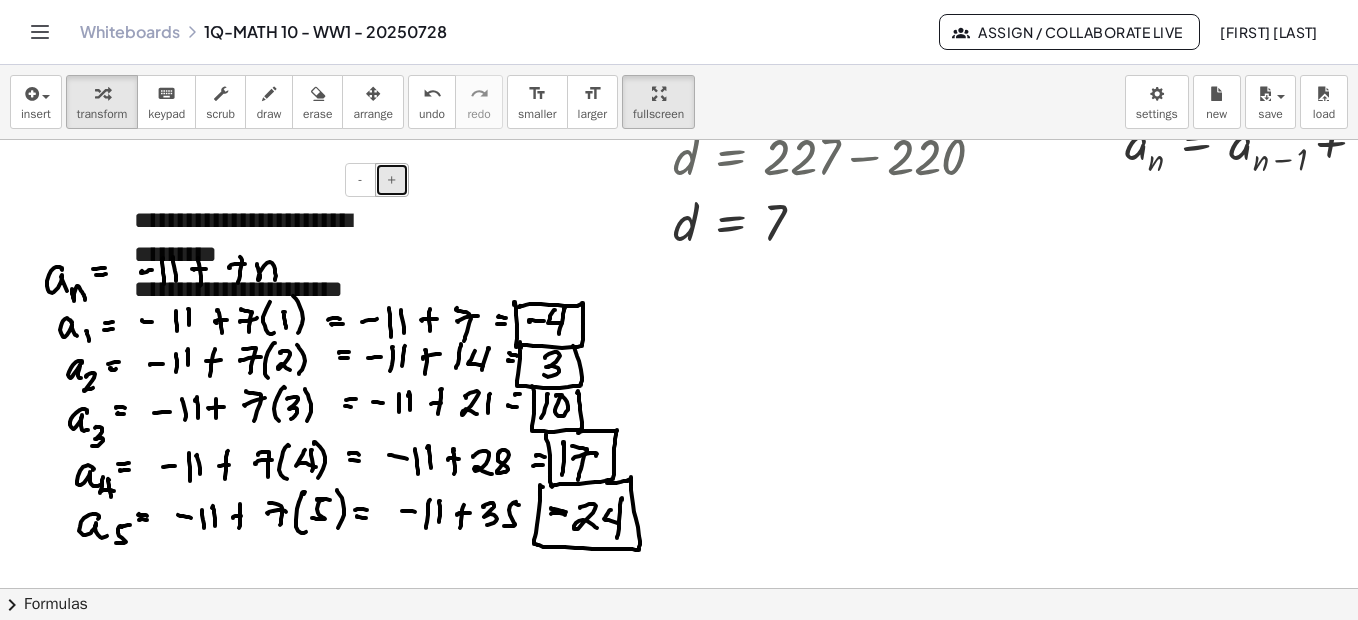 click on "+" at bounding box center (392, 180) 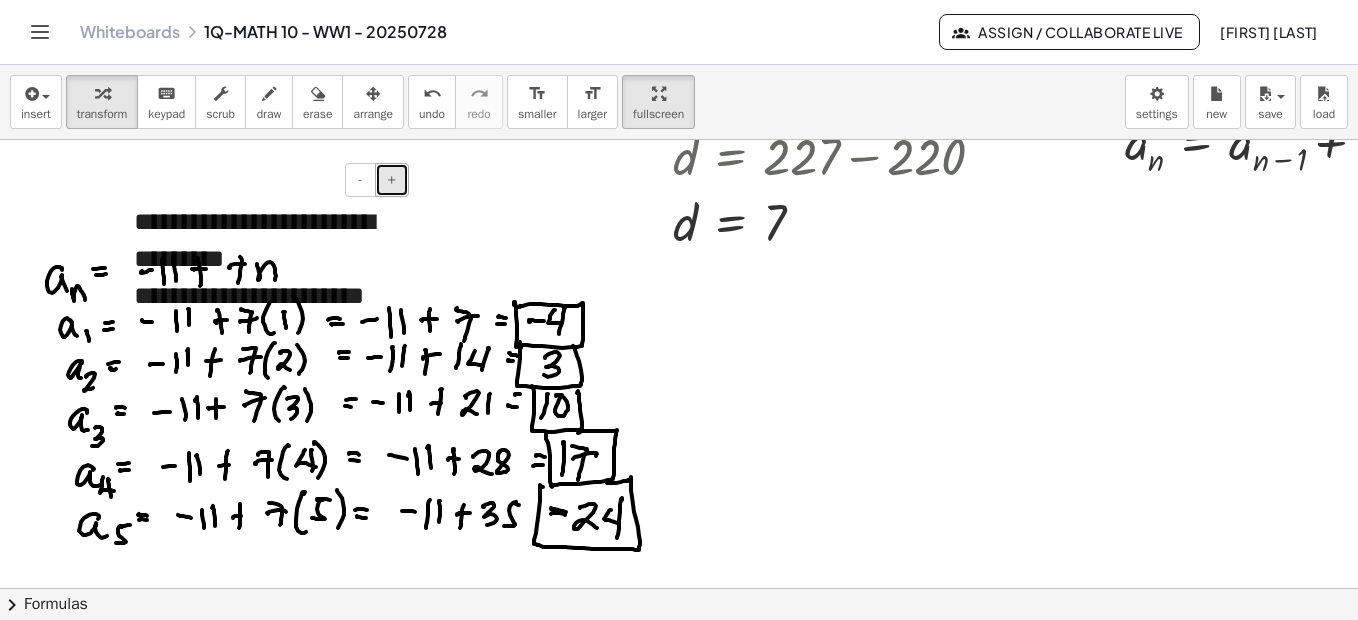 click on "+" at bounding box center [392, 180] 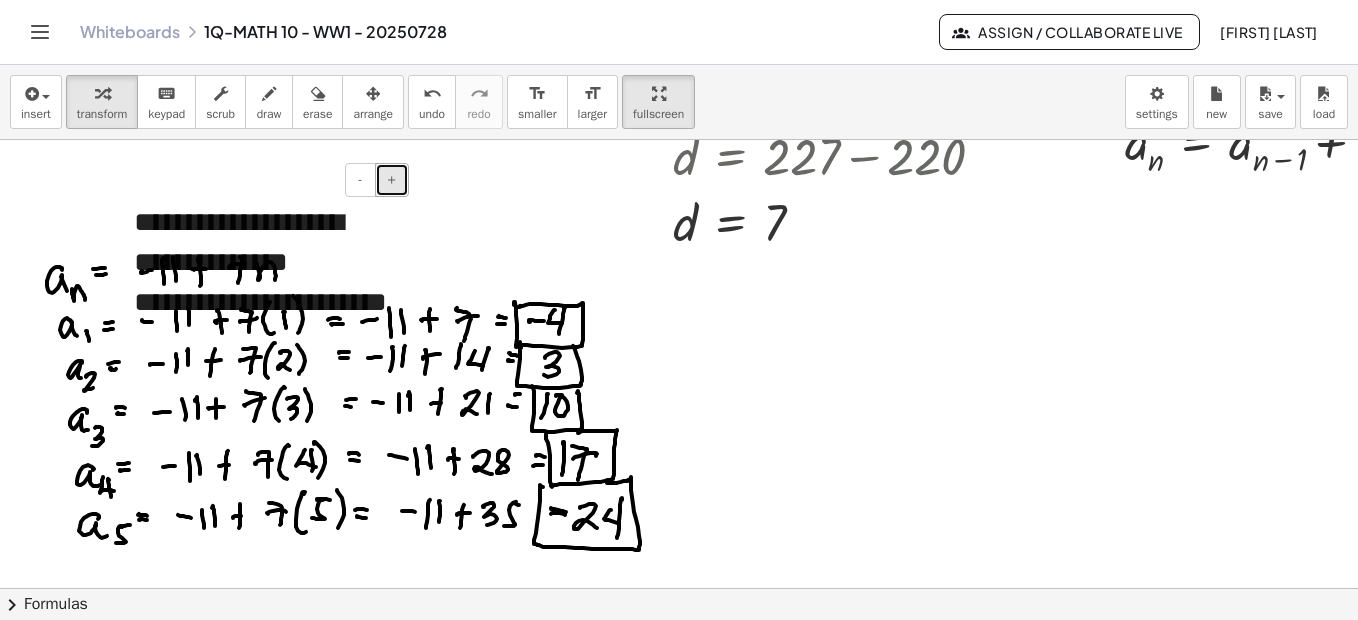 click on "+" at bounding box center (392, 180) 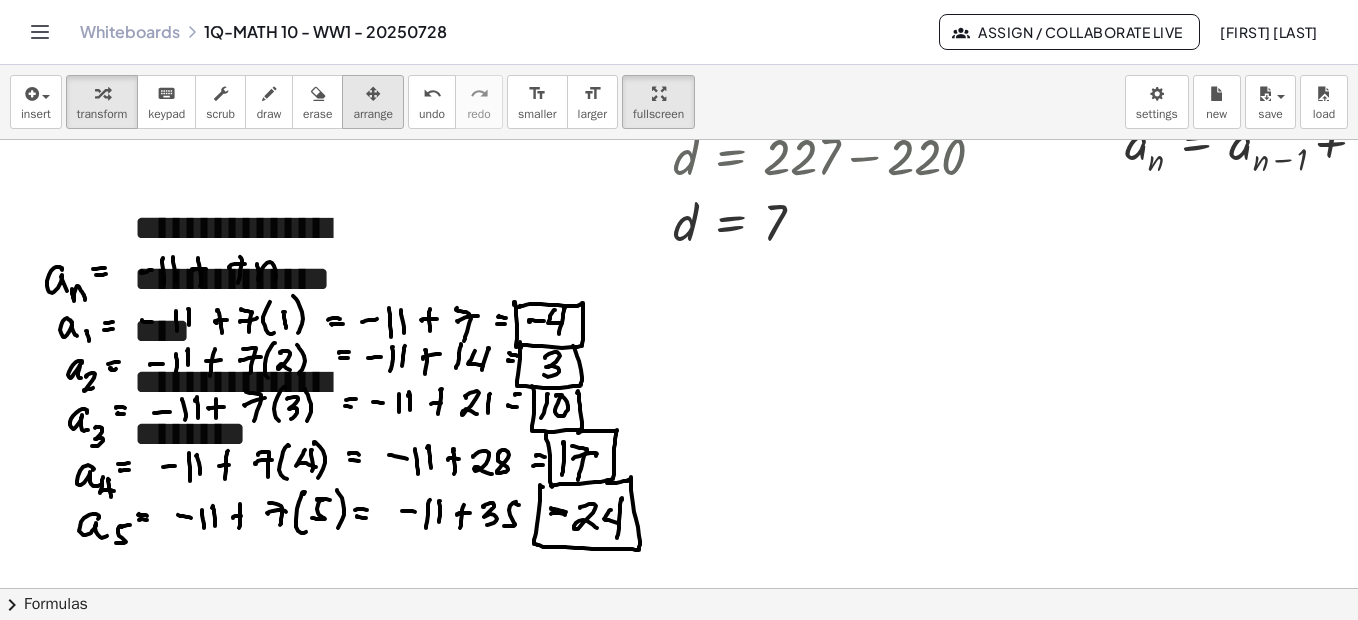 click on "arrange" at bounding box center [373, 114] 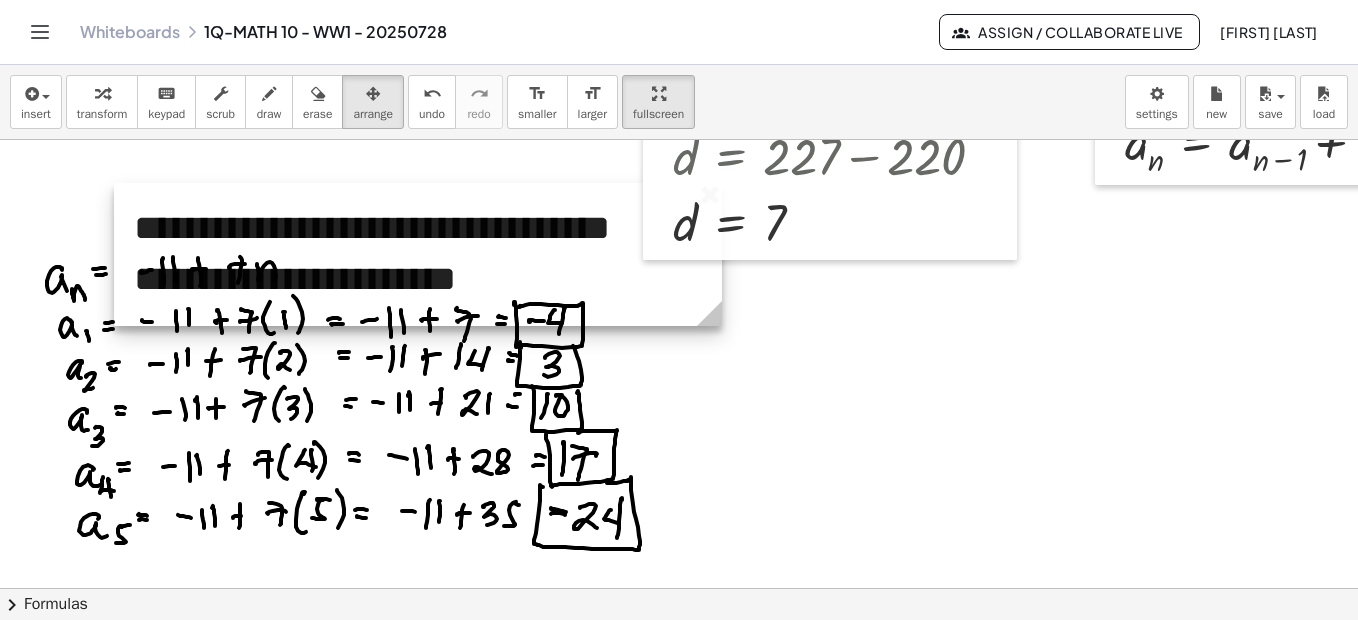 drag, startPoint x: 418, startPoint y: 477, endPoint x: 726, endPoint y: 469, distance: 308.10388 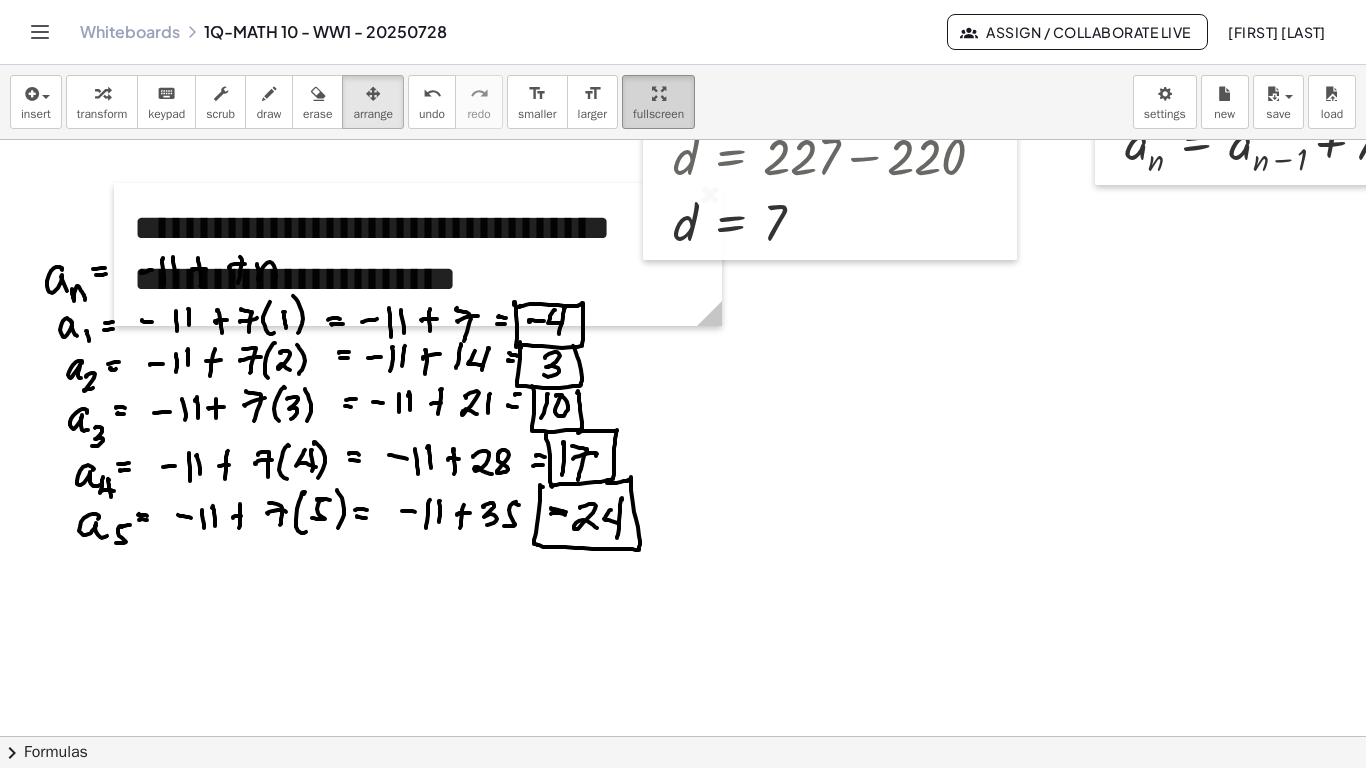 click on "fullscreen" at bounding box center [658, 114] 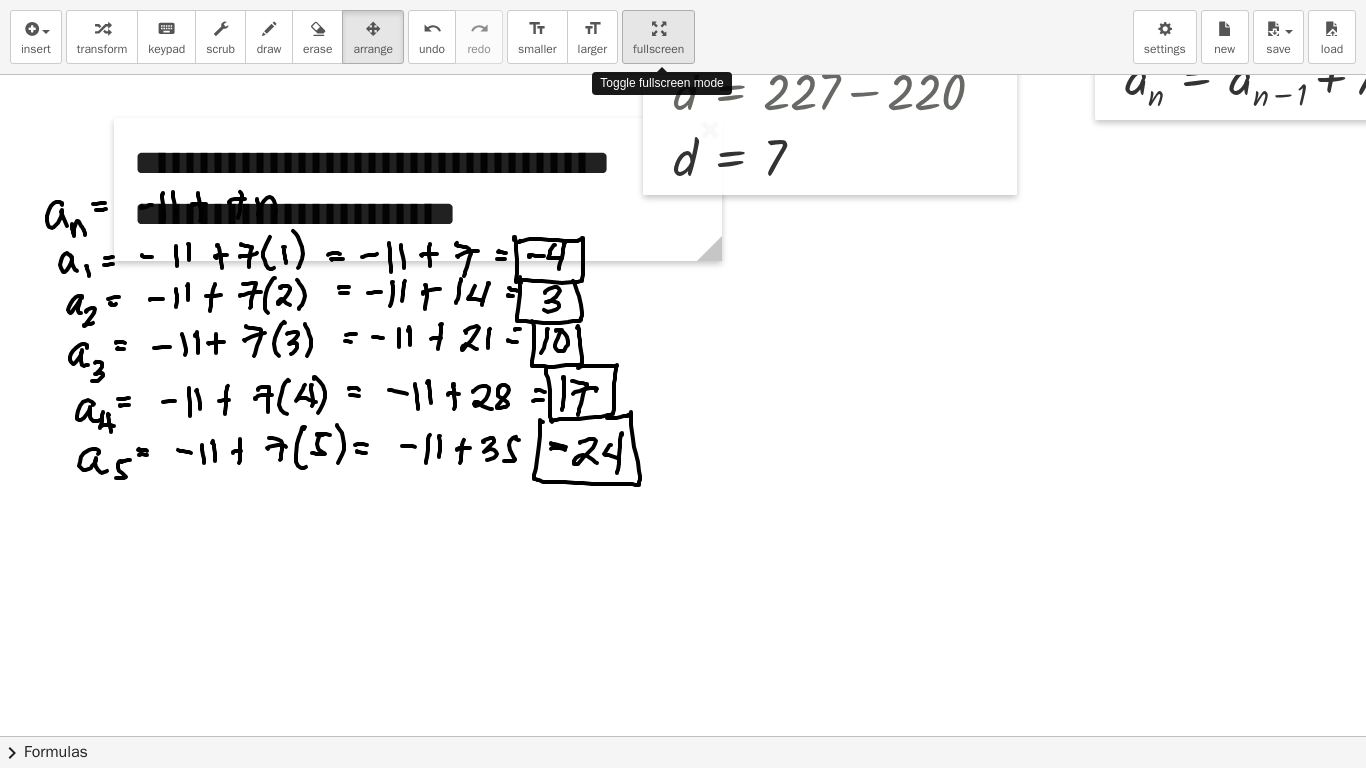 click on "**********" at bounding box center [683, 384] 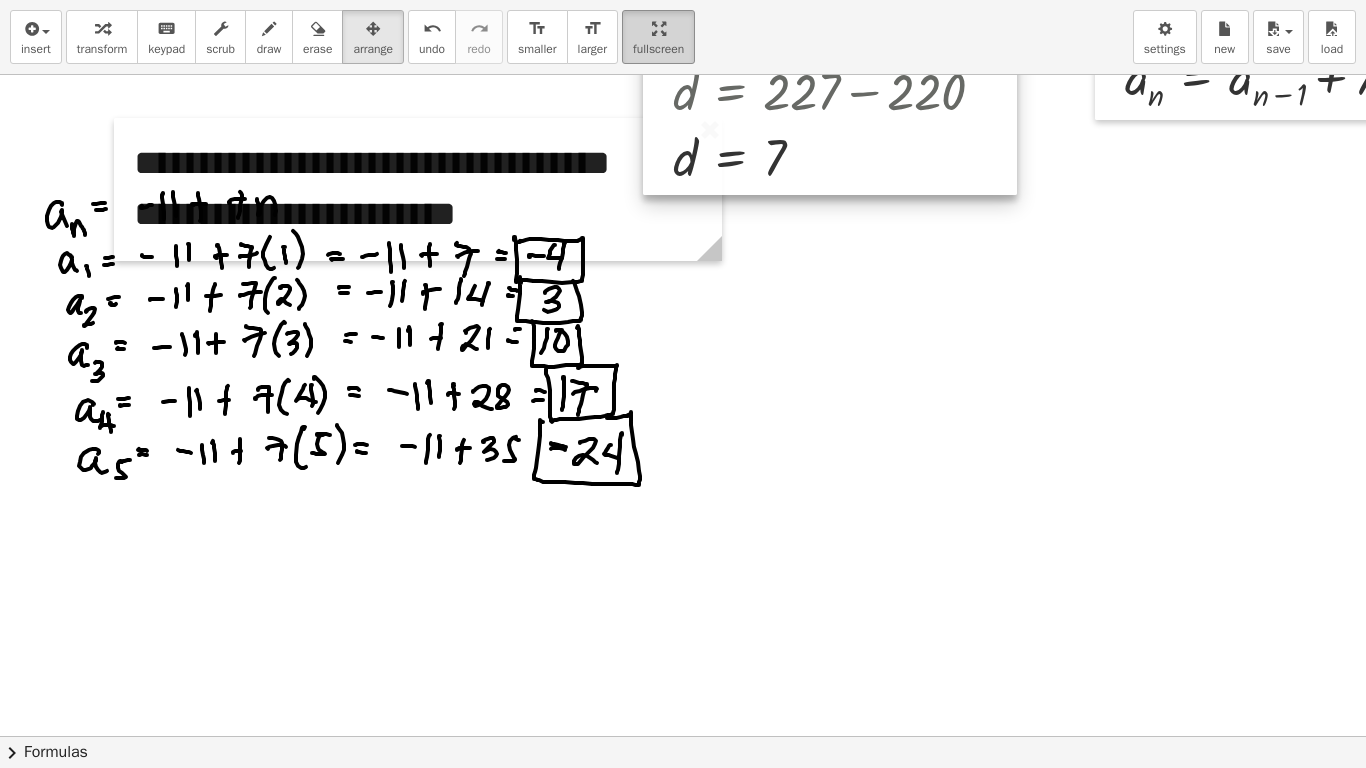 click at bounding box center (830, 48) 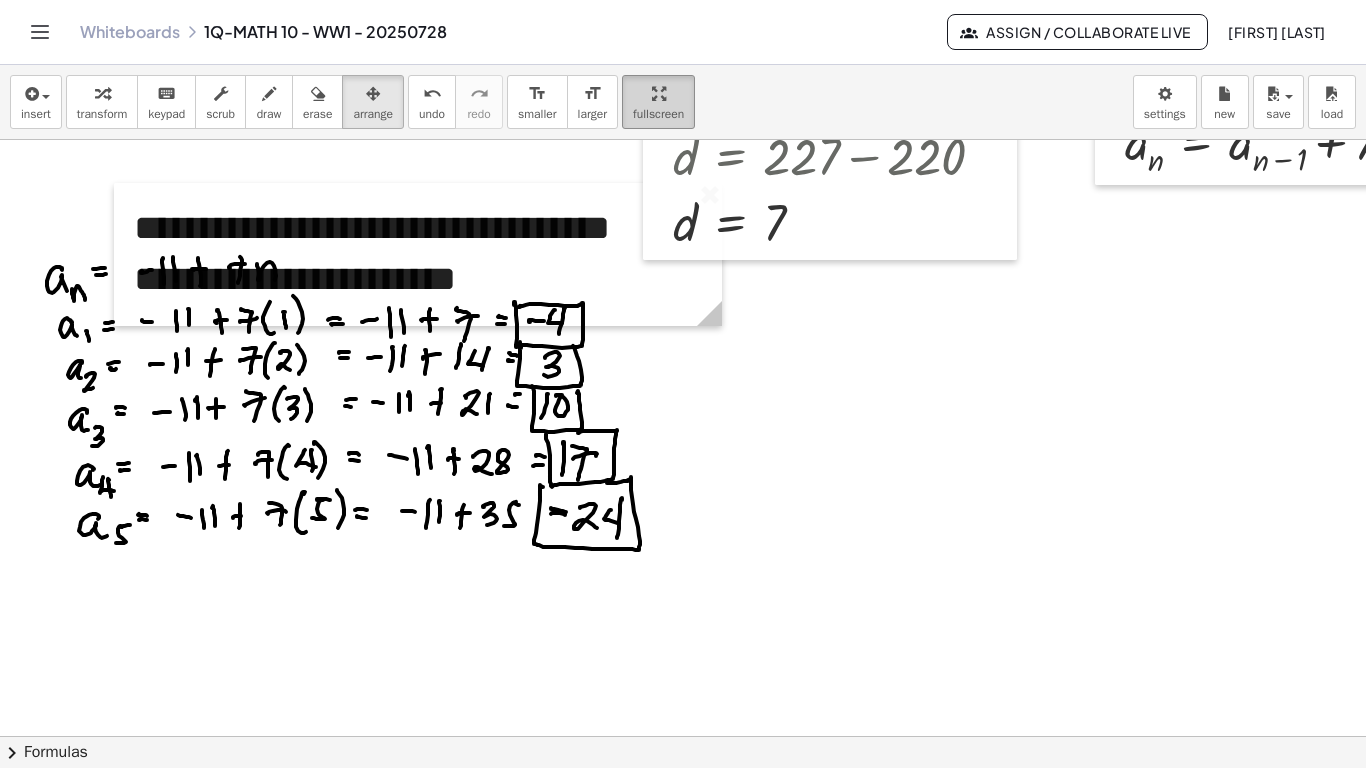 click on "**********" at bounding box center [683, 384] 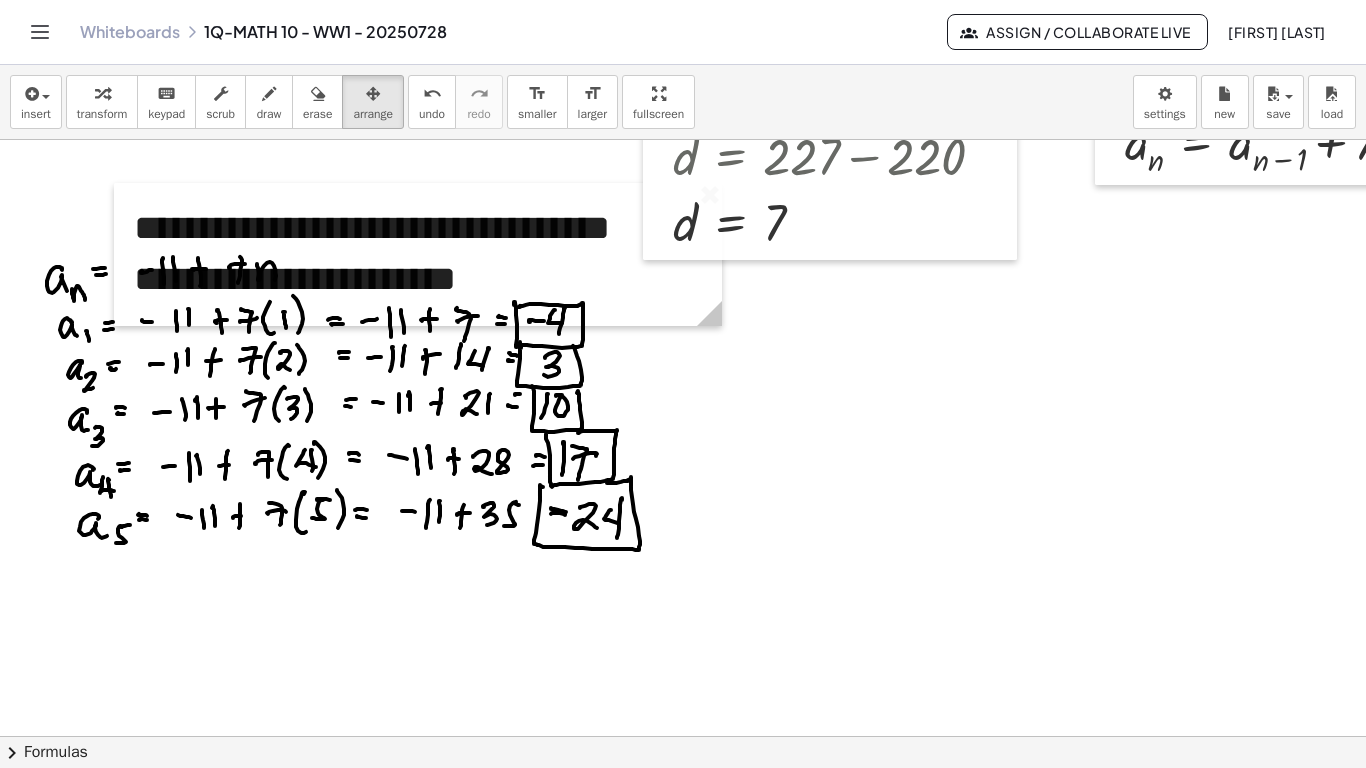 click on "Whiteboards 1Q-MATH 10 - WW1 - 20250728 Assign / Collaborate Live  [FIRST] [LAST]" at bounding box center [683, 32] 